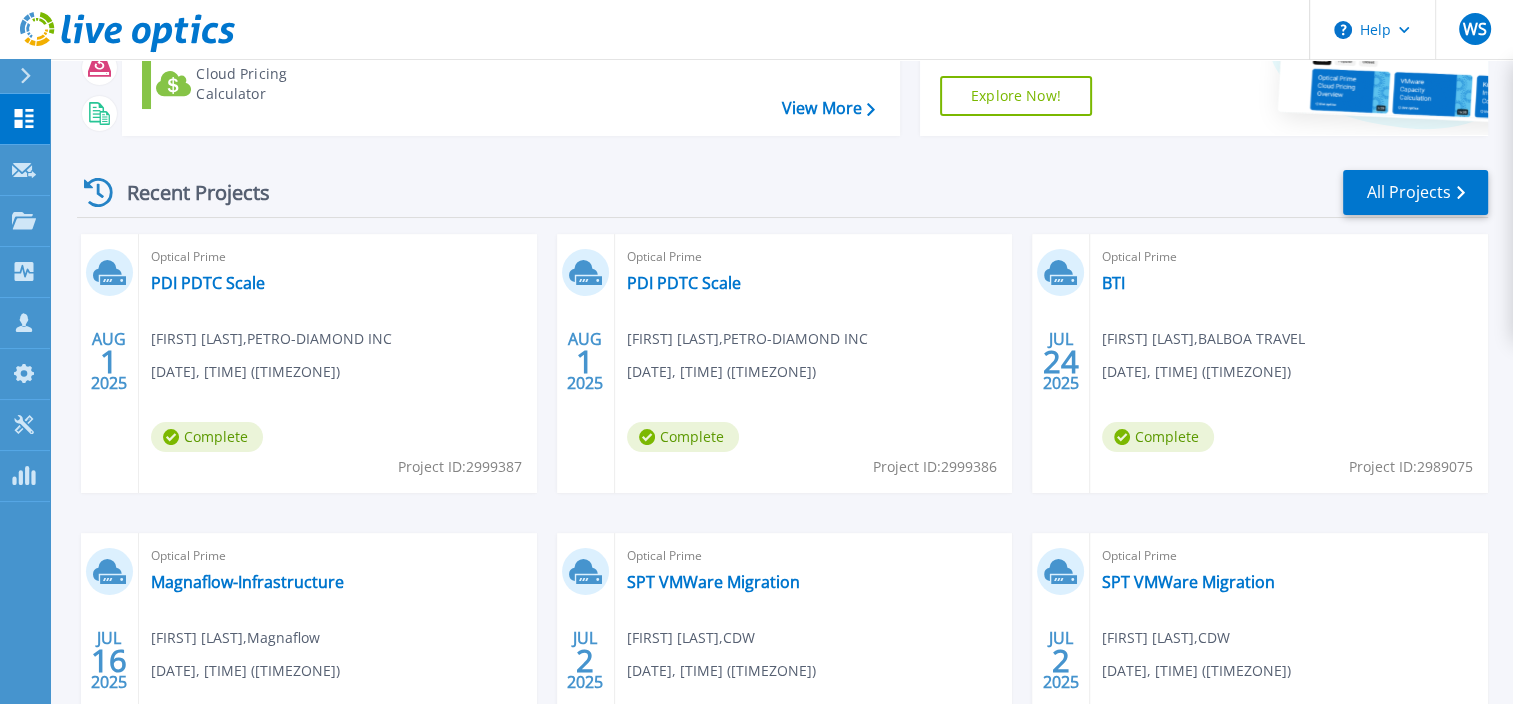 scroll, scrollTop: 300, scrollLeft: 0, axis: vertical 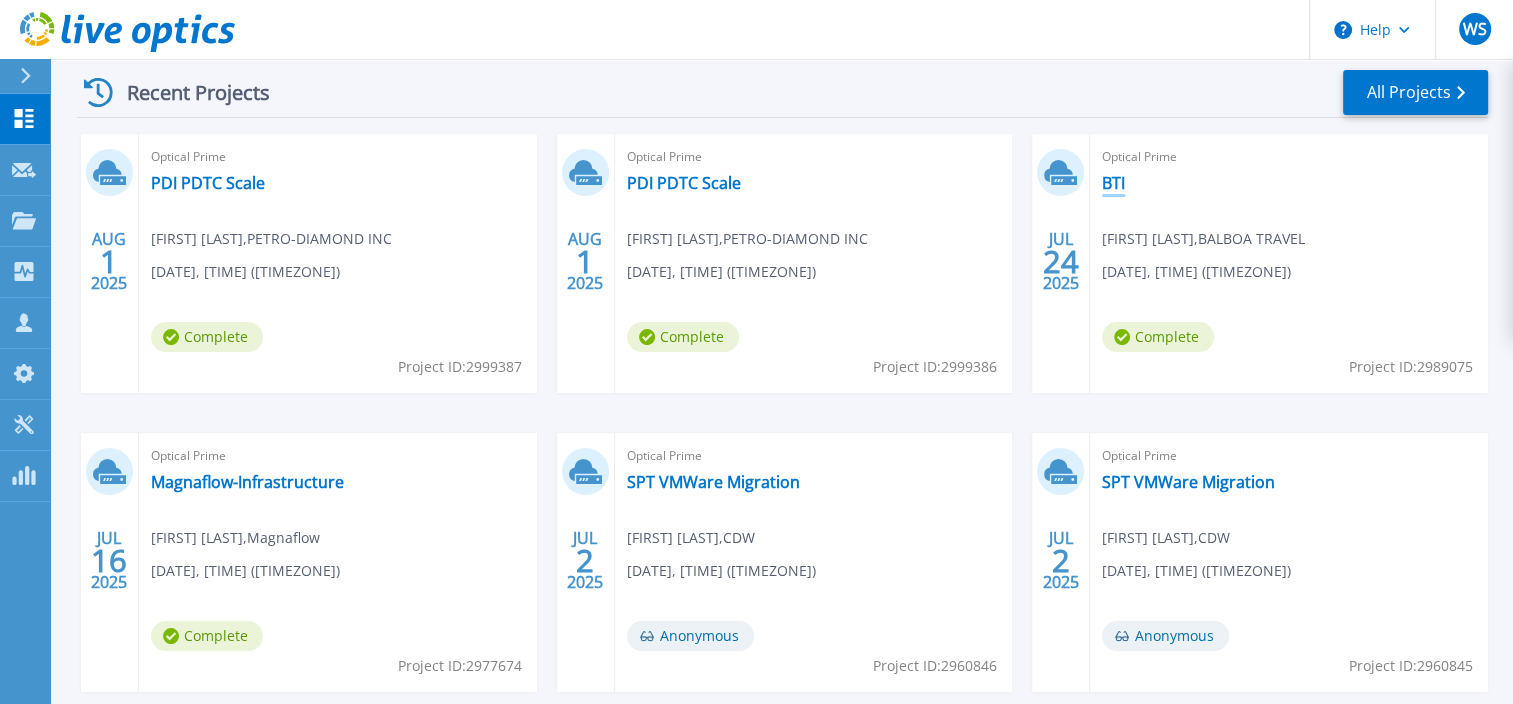 click on "BTI" at bounding box center [1113, 183] 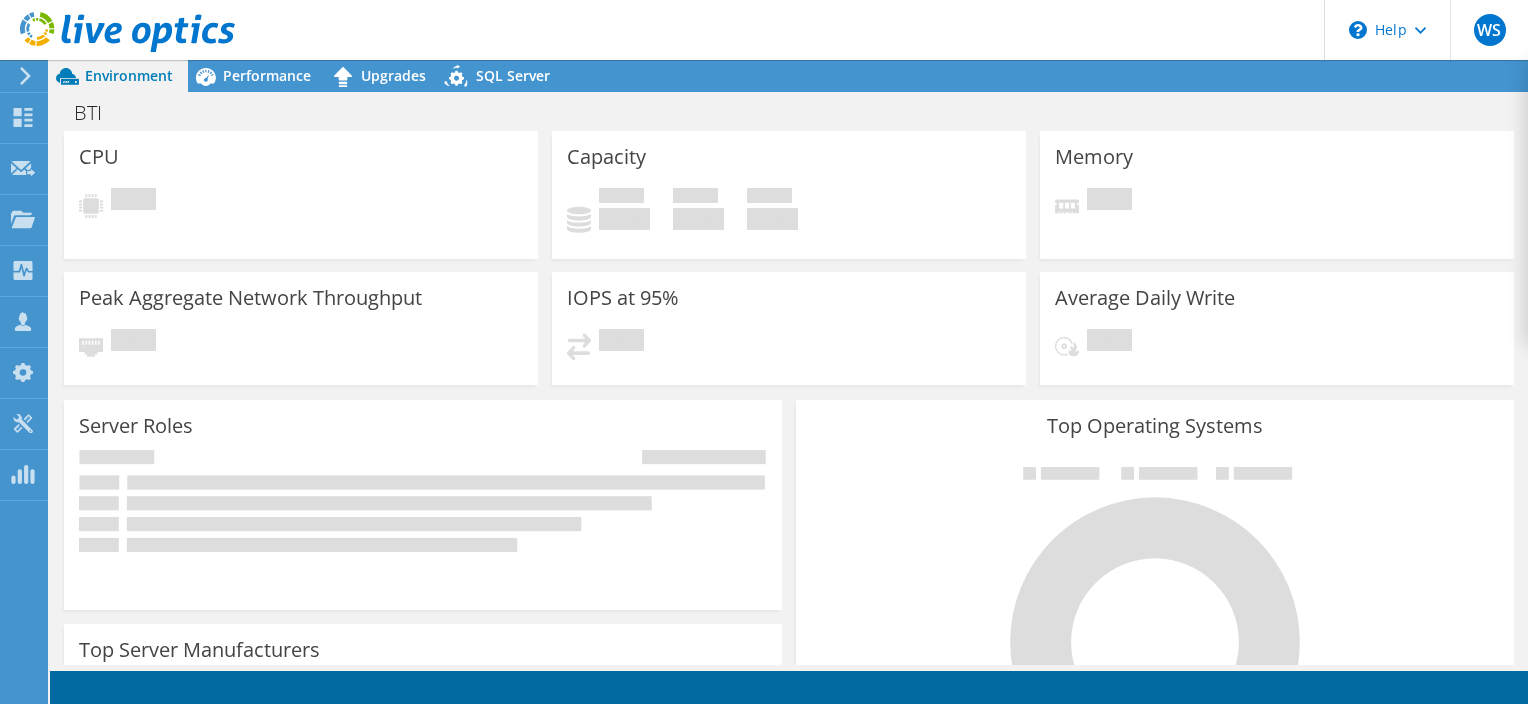 scroll, scrollTop: 0, scrollLeft: 0, axis: both 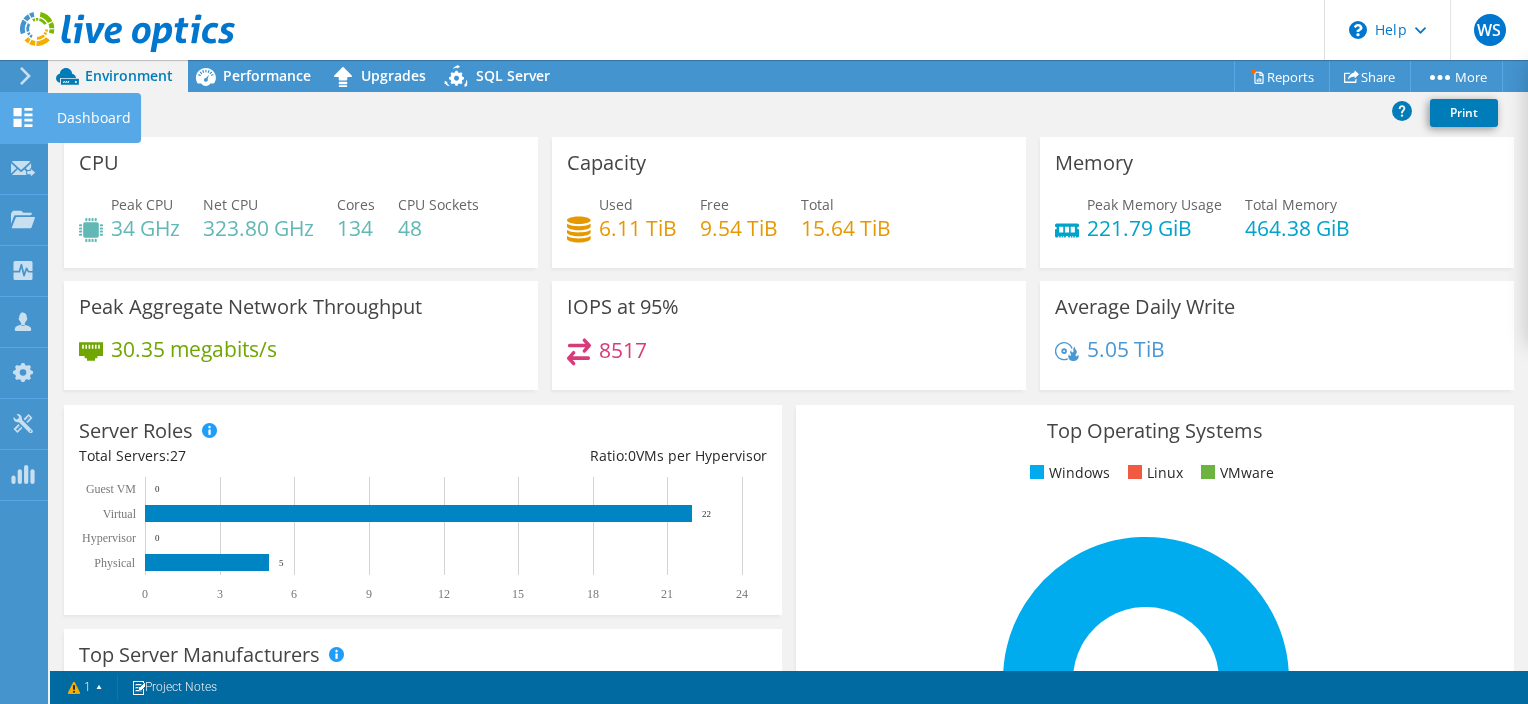 click 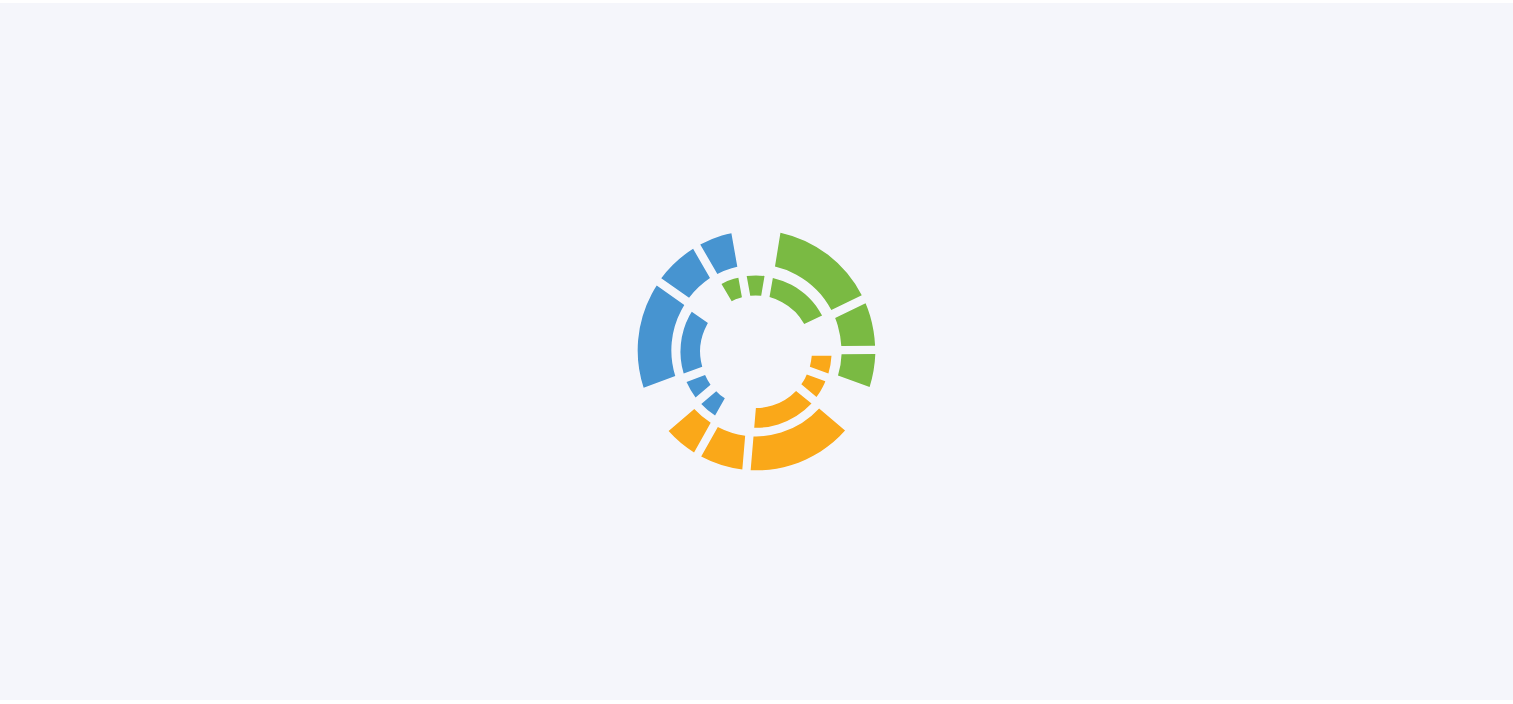 scroll, scrollTop: 0, scrollLeft: 0, axis: both 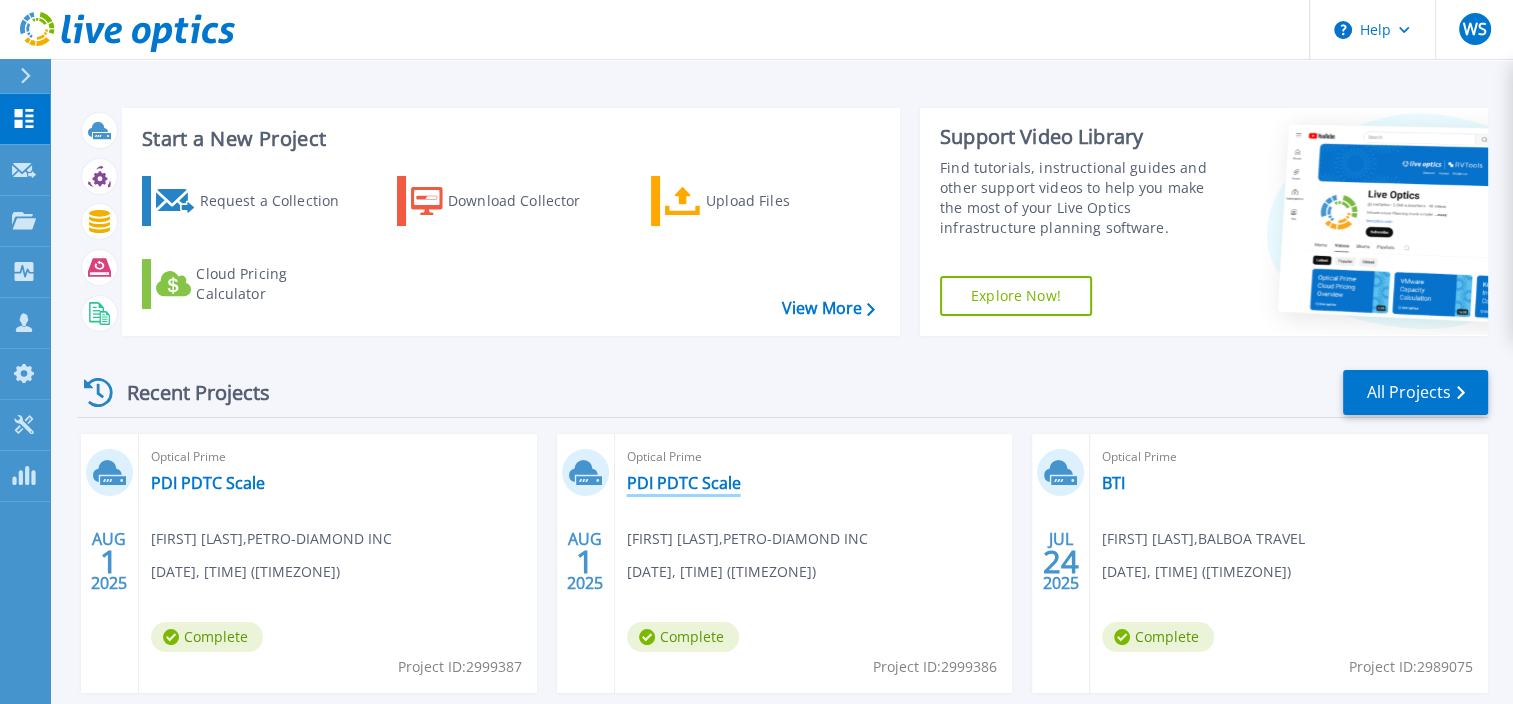 click on "PDI  PDTC Scale" at bounding box center [684, 483] 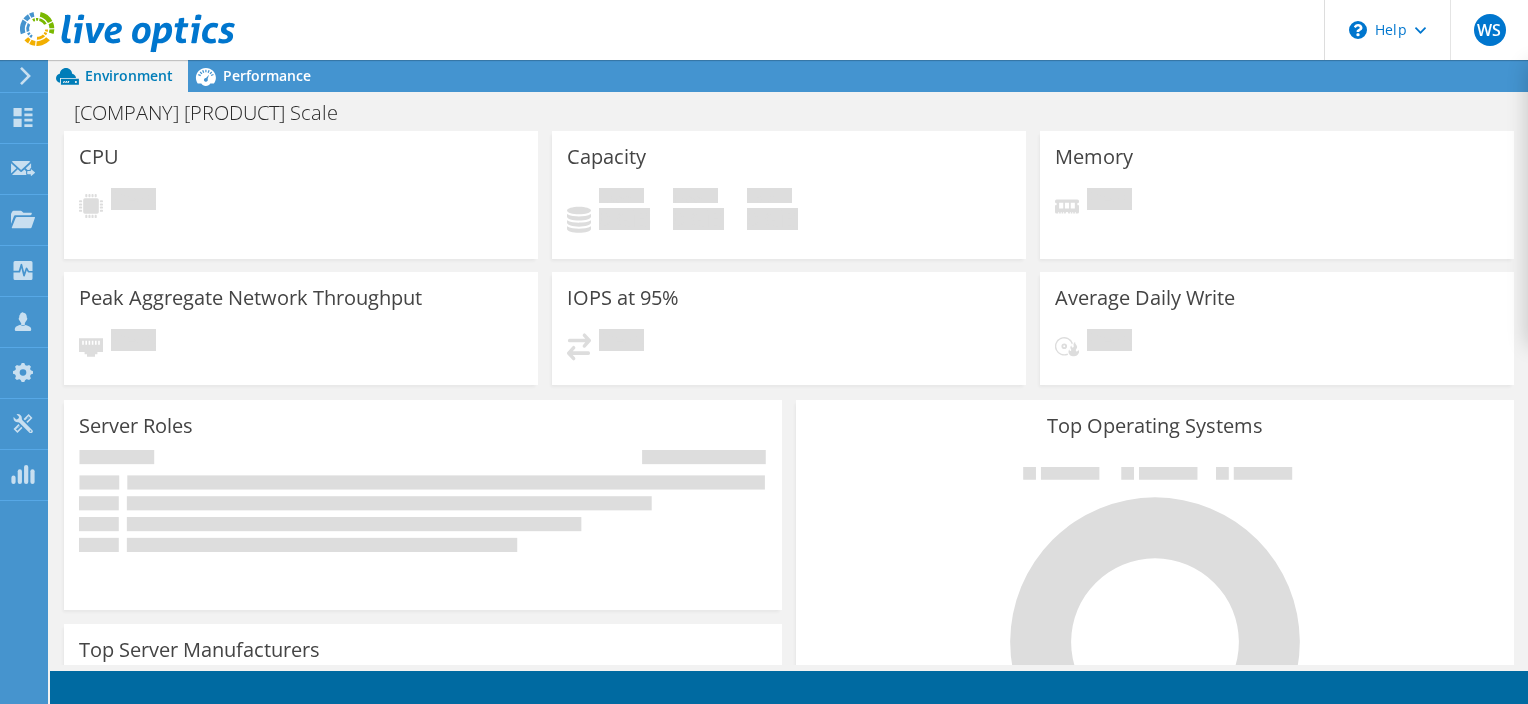 scroll, scrollTop: 0, scrollLeft: 0, axis: both 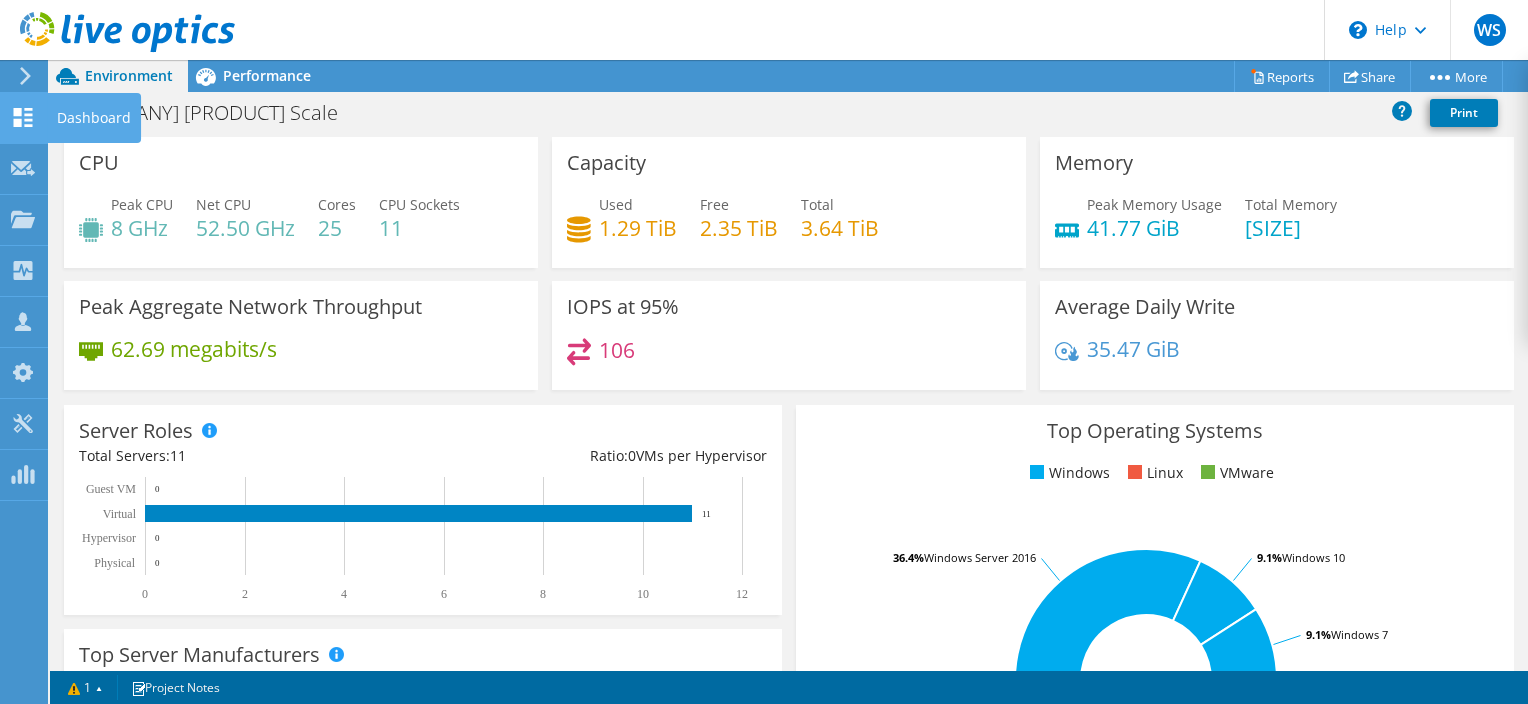 click 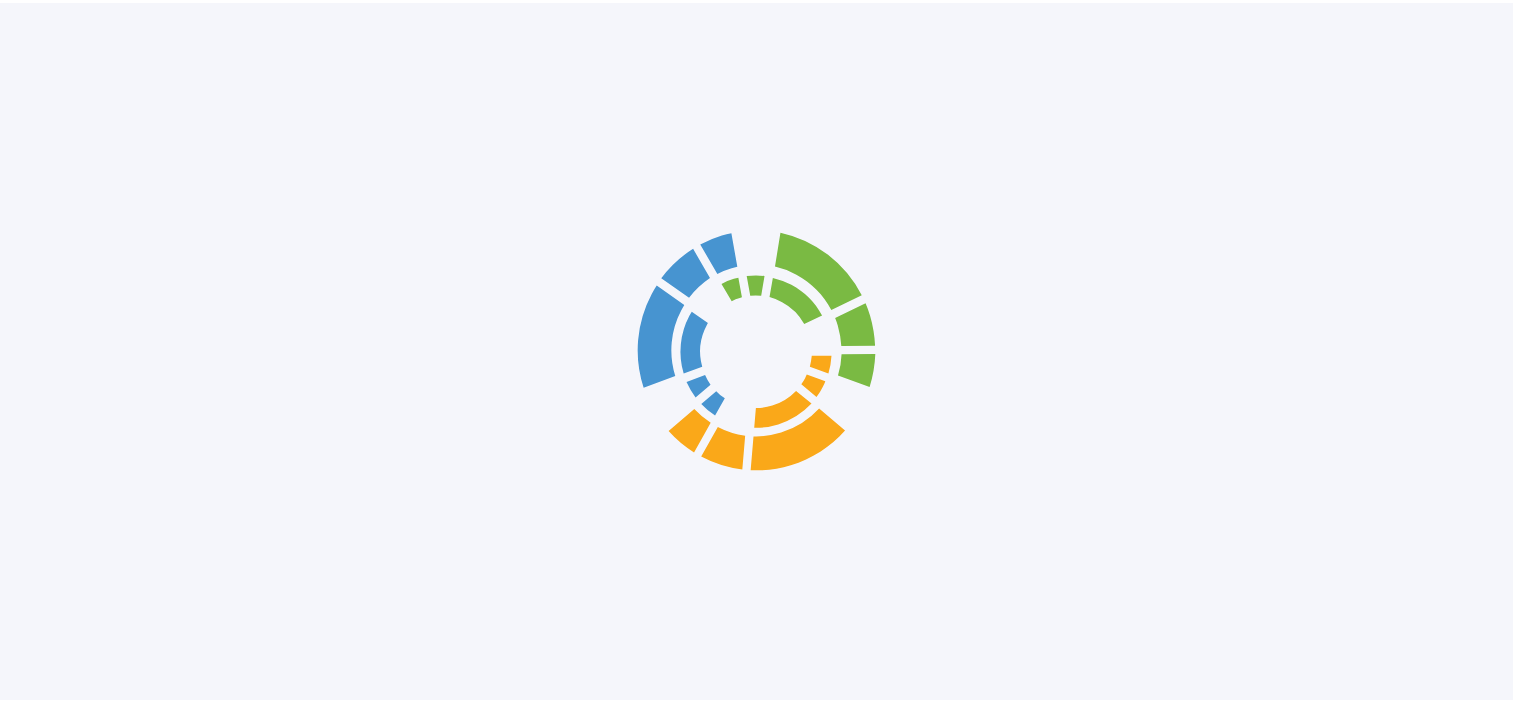 scroll, scrollTop: 0, scrollLeft: 0, axis: both 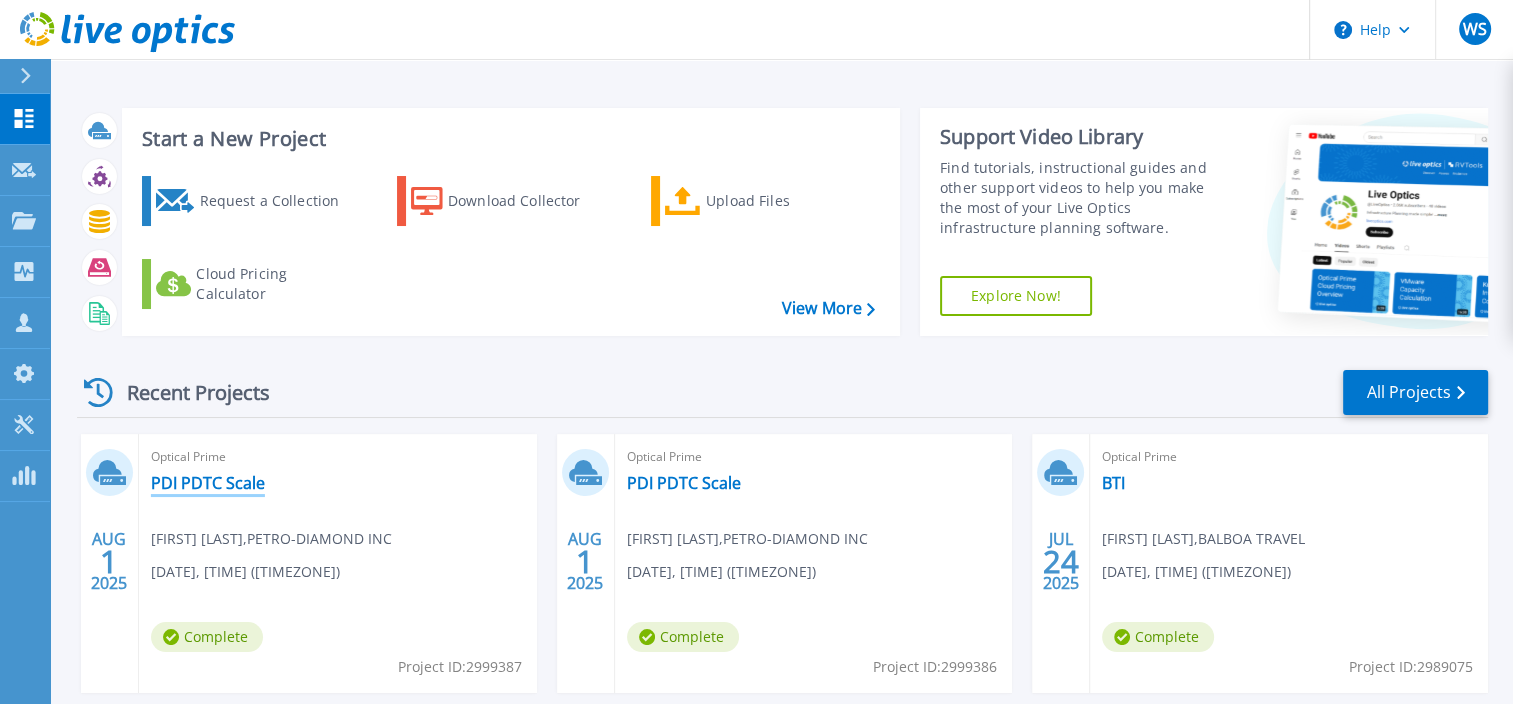 click on "PDI  PDTC Scale" at bounding box center [208, 483] 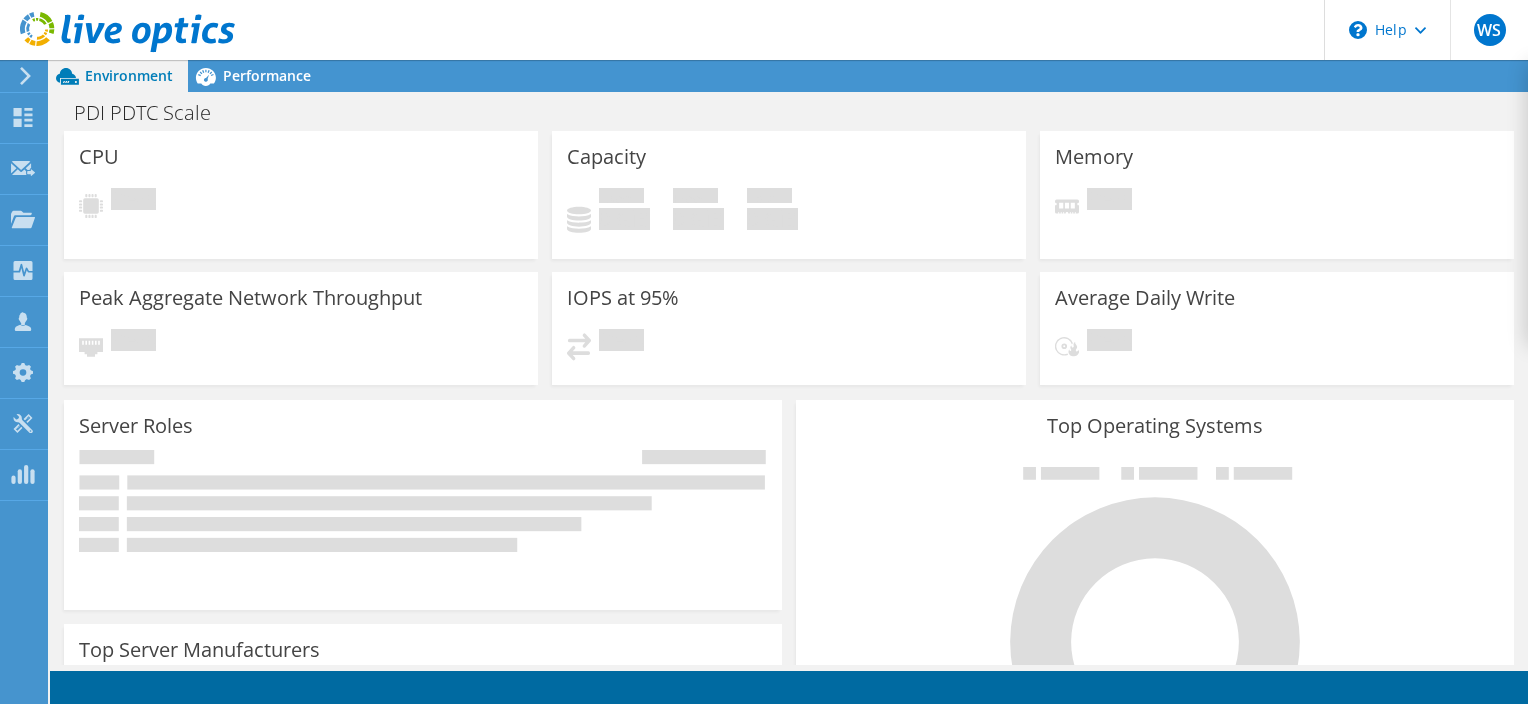 scroll, scrollTop: 0, scrollLeft: 0, axis: both 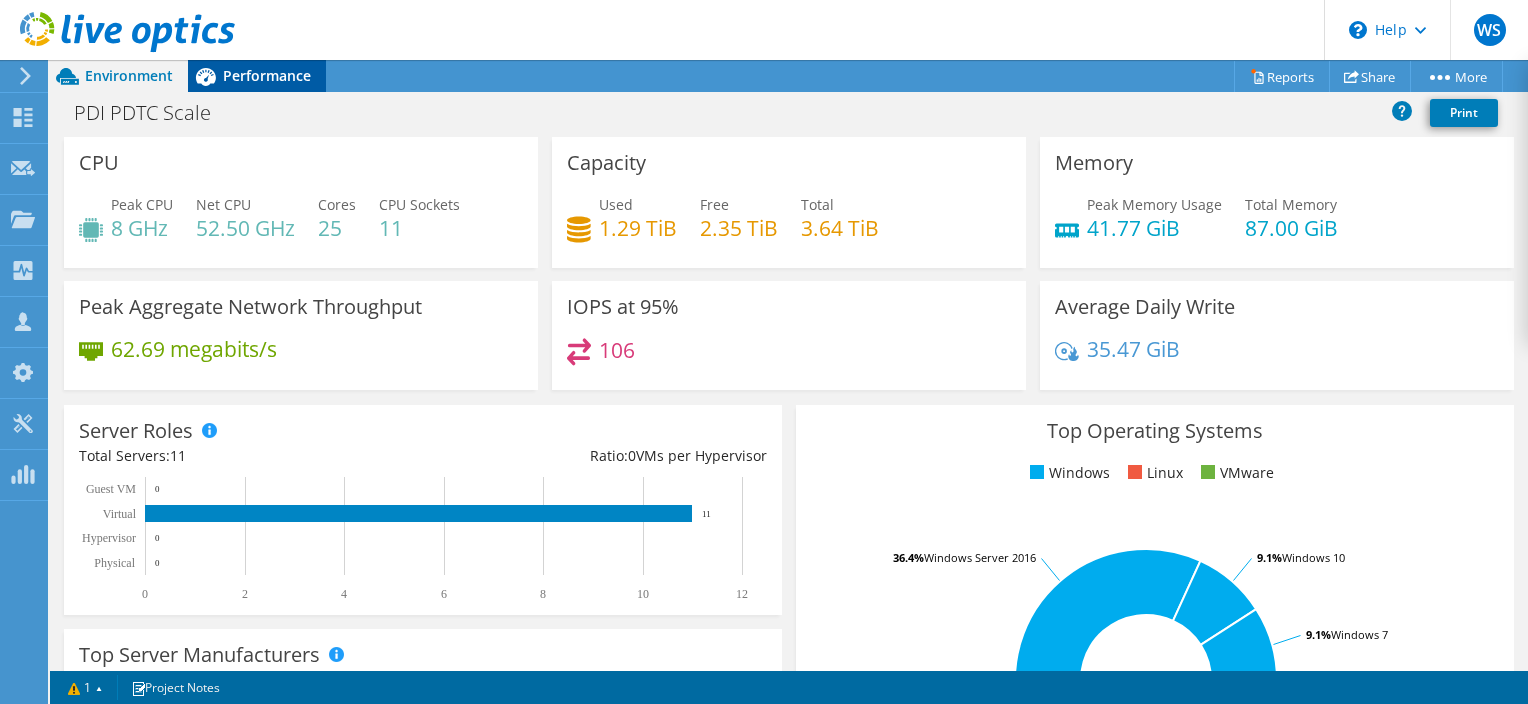 click on "Performance" at bounding box center (267, 75) 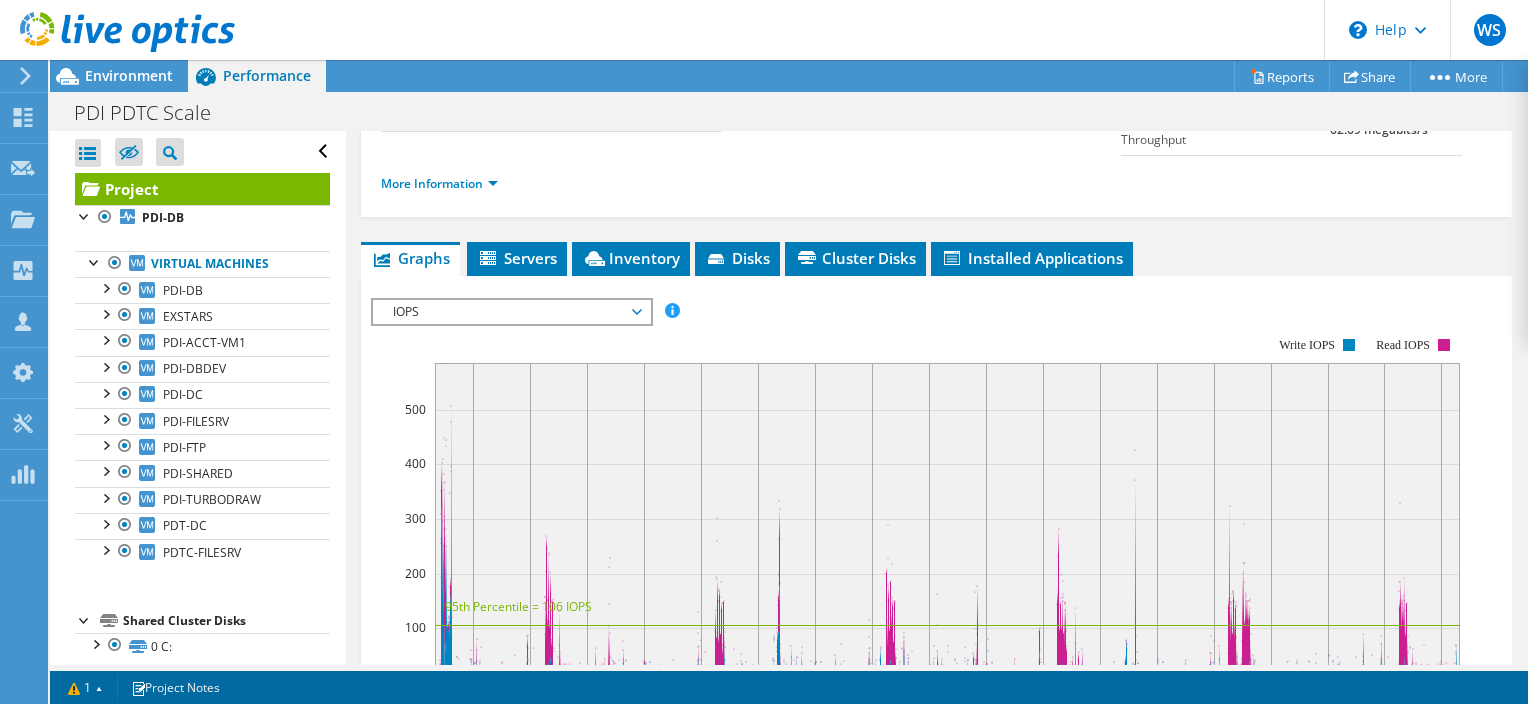 scroll, scrollTop: 300, scrollLeft: 0, axis: vertical 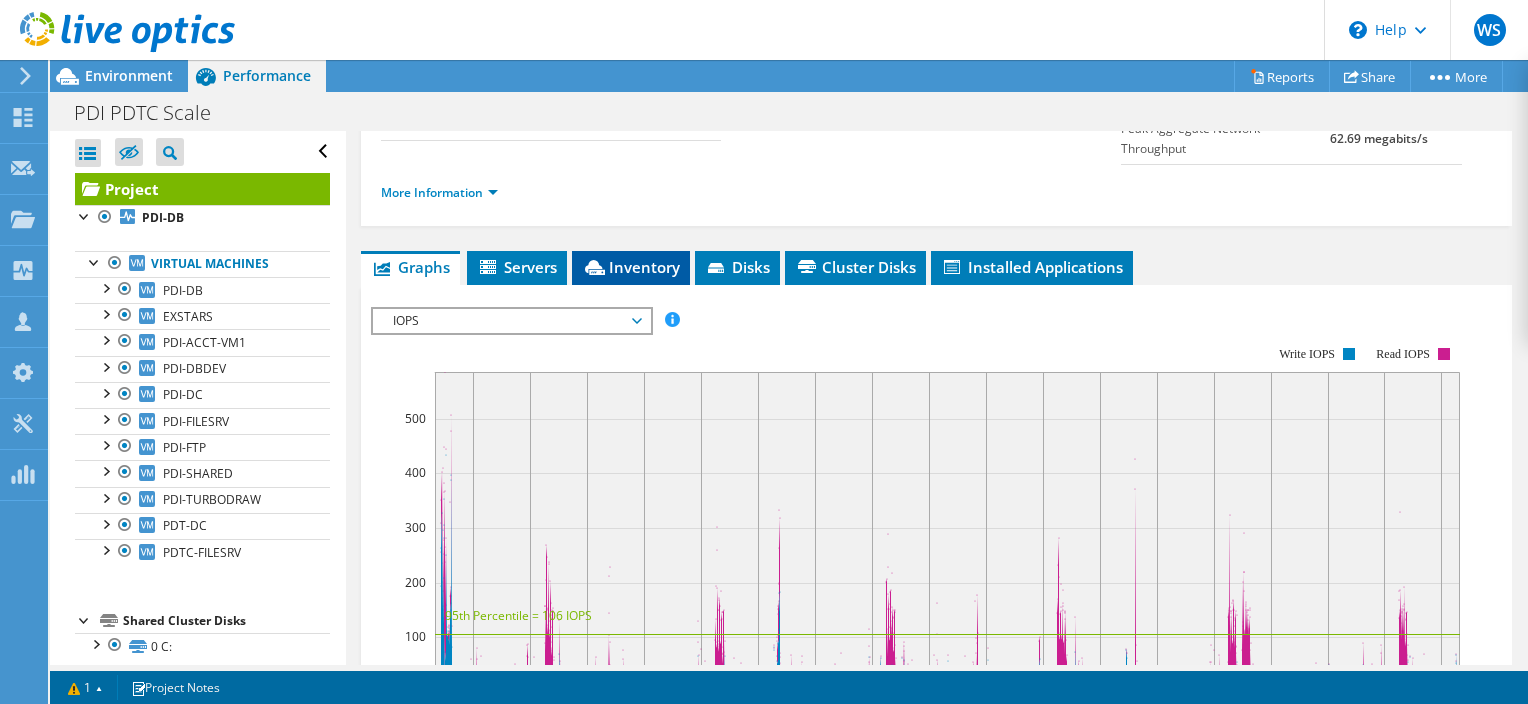 click on "Inventory" at bounding box center (631, 267) 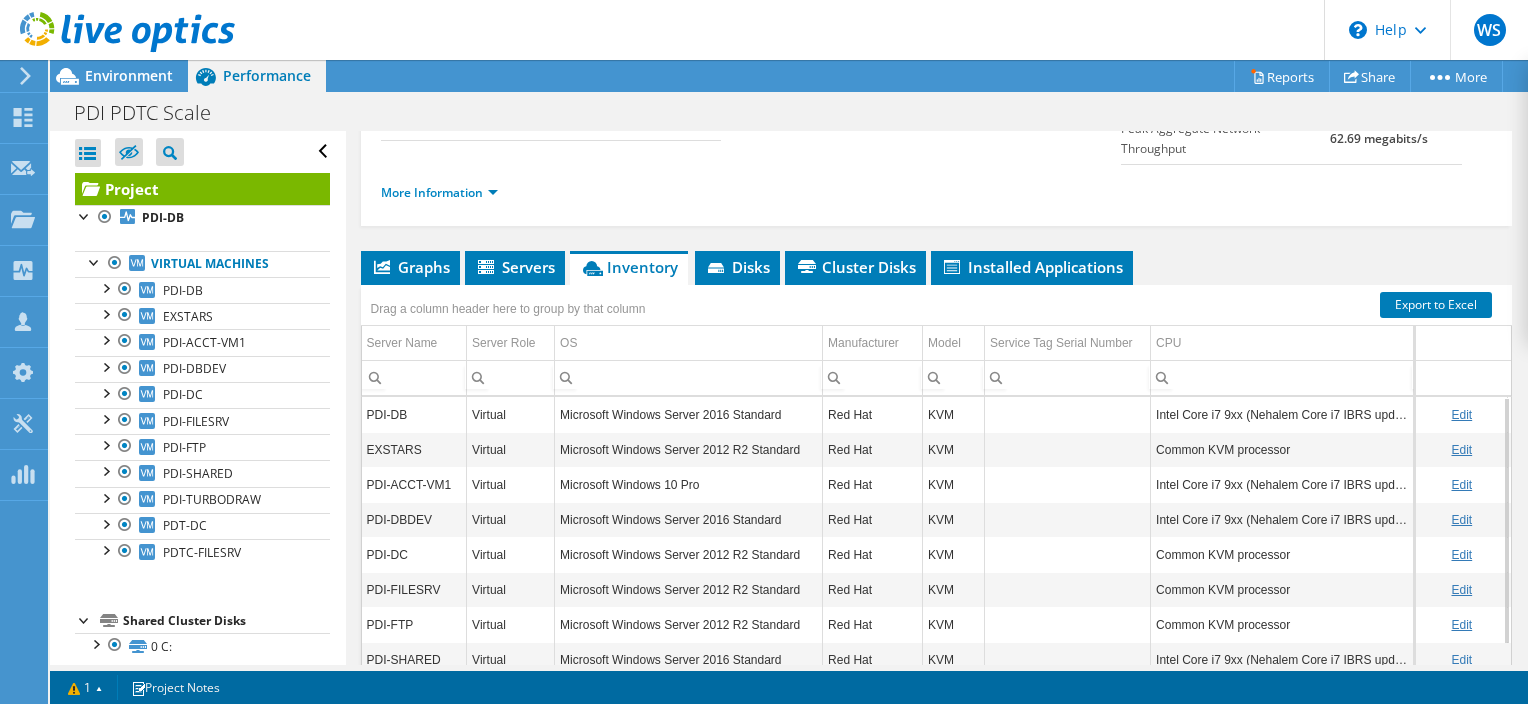 scroll, scrollTop: 79, scrollLeft: 0, axis: vertical 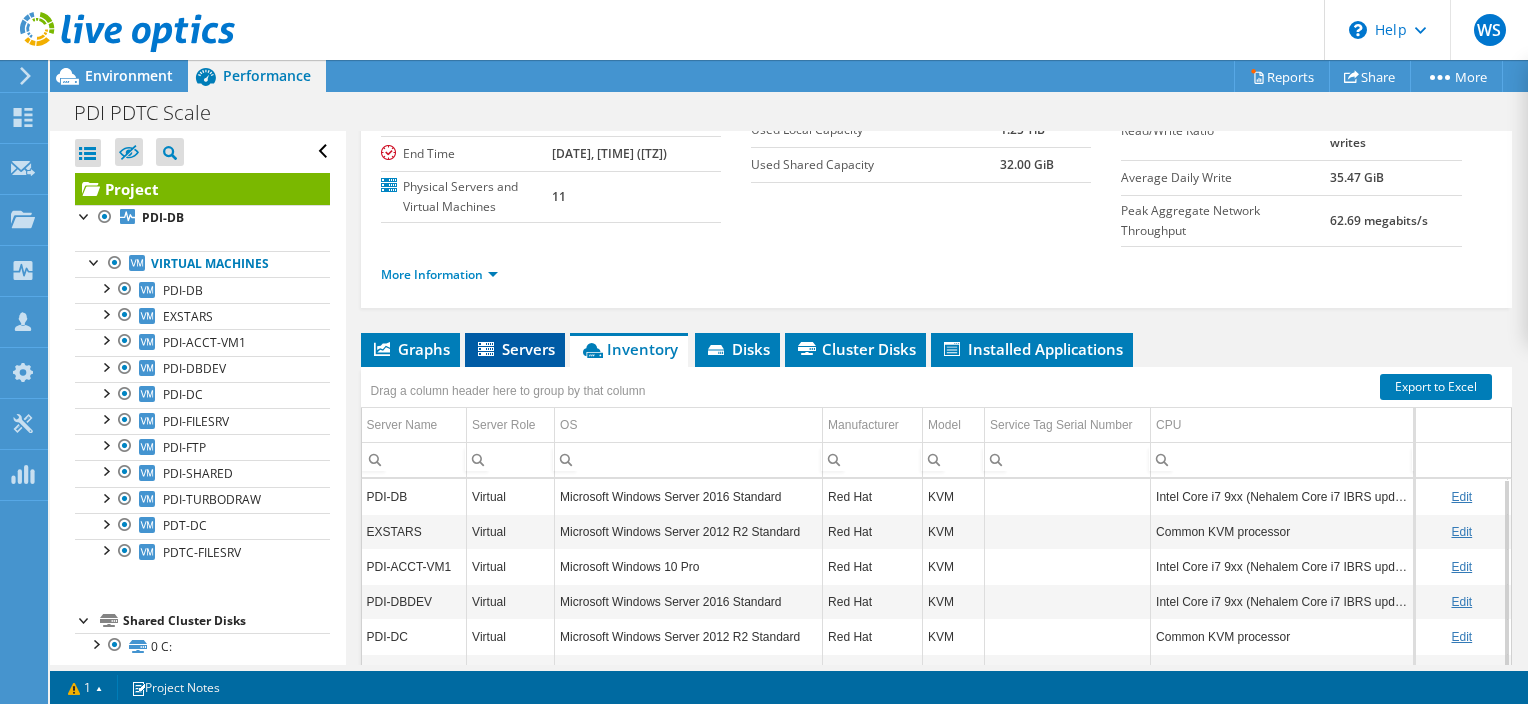 click on "Servers" at bounding box center [515, 349] 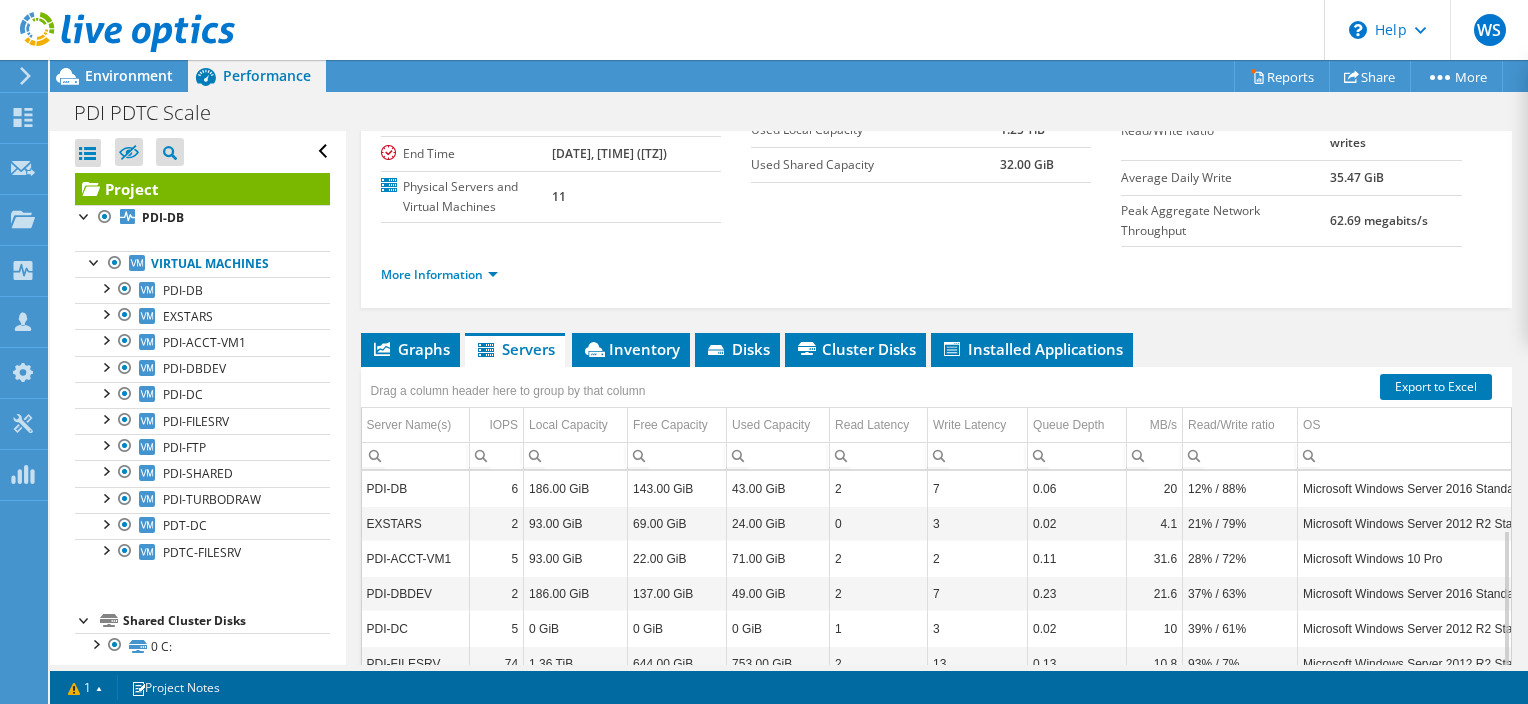 scroll, scrollTop: 71, scrollLeft: 0, axis: vertical 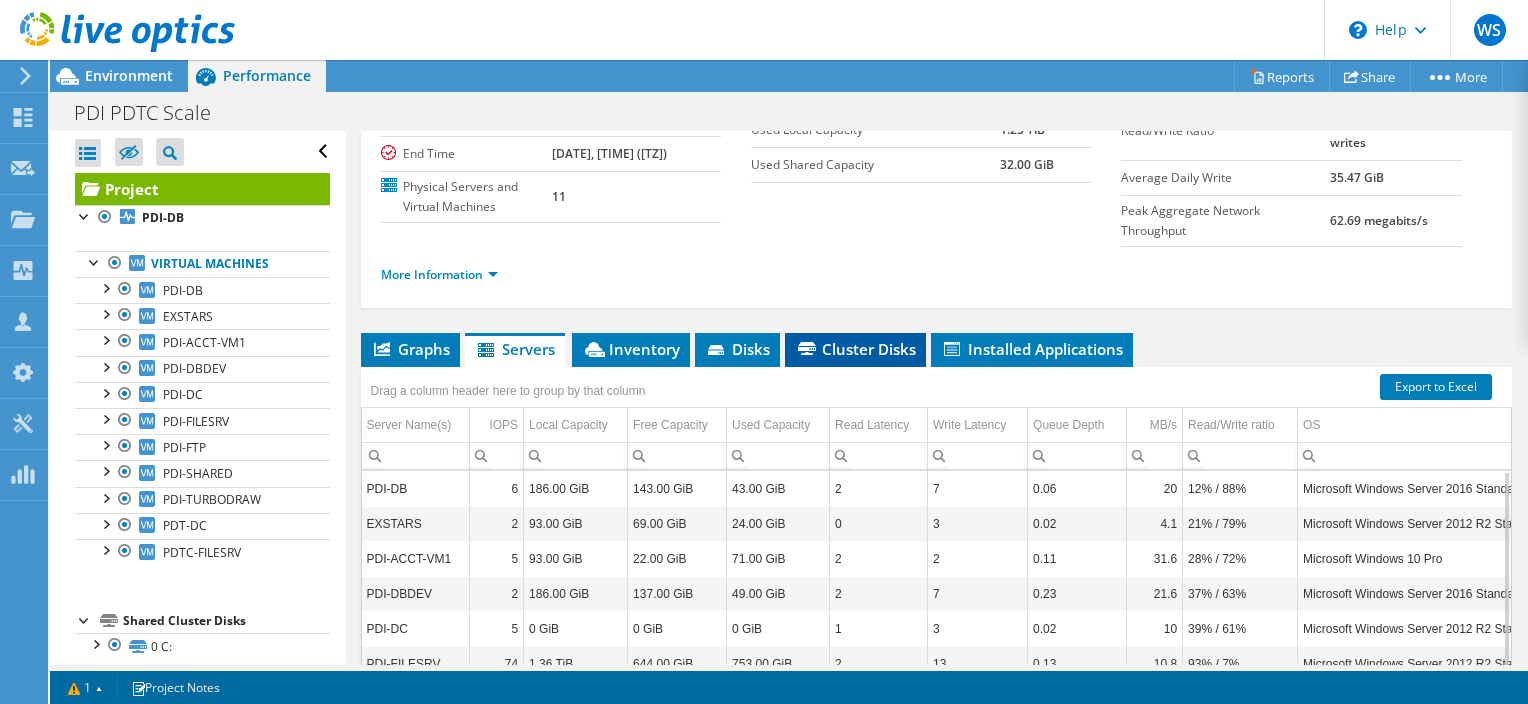click on "Cluster Disks" at bounding box center (855, 349) 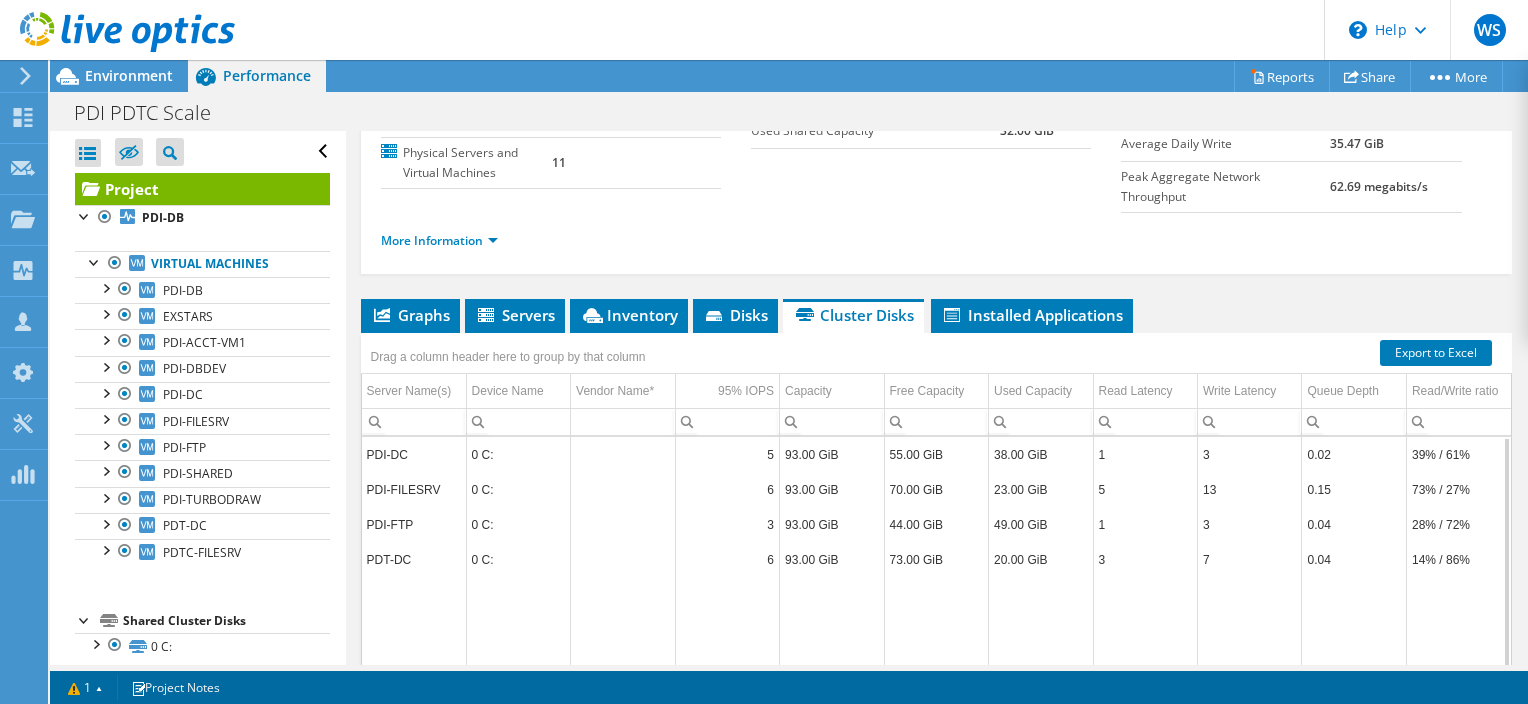 scroll, scrollTop: 218, scrollLeft: 0, axis: vertical 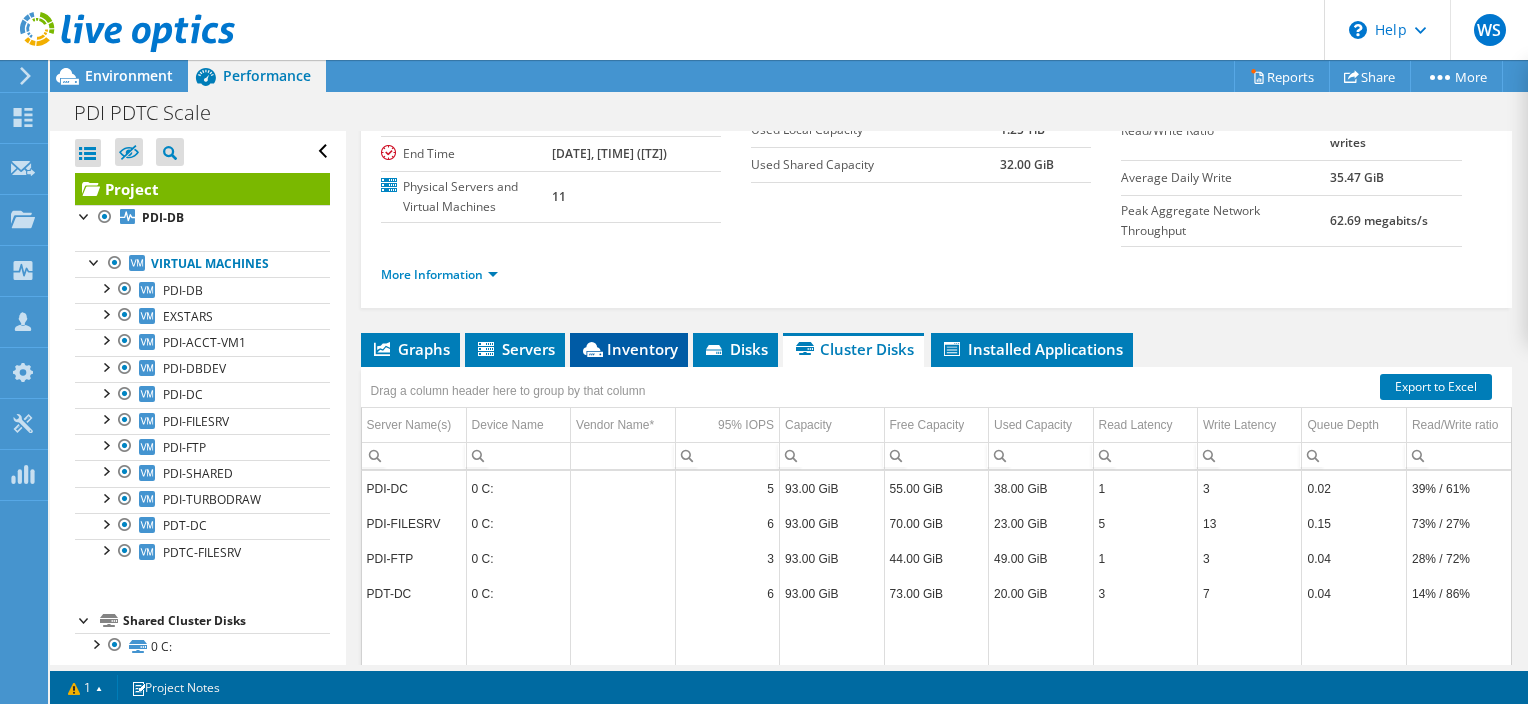 click on "Inventory" at bounding box center (629, 349) 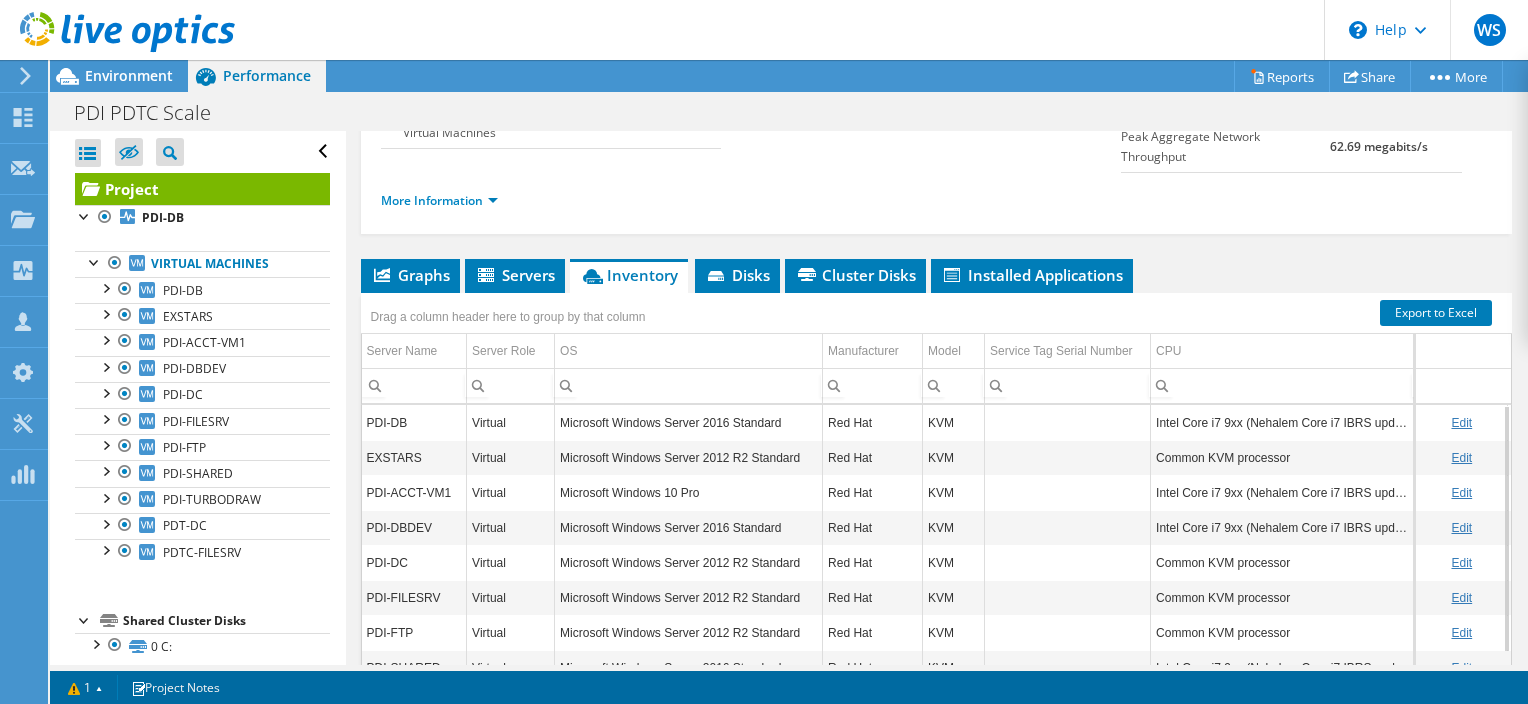 scroll, scrollTop: 318, scrollLeft: 0, axis: vertical 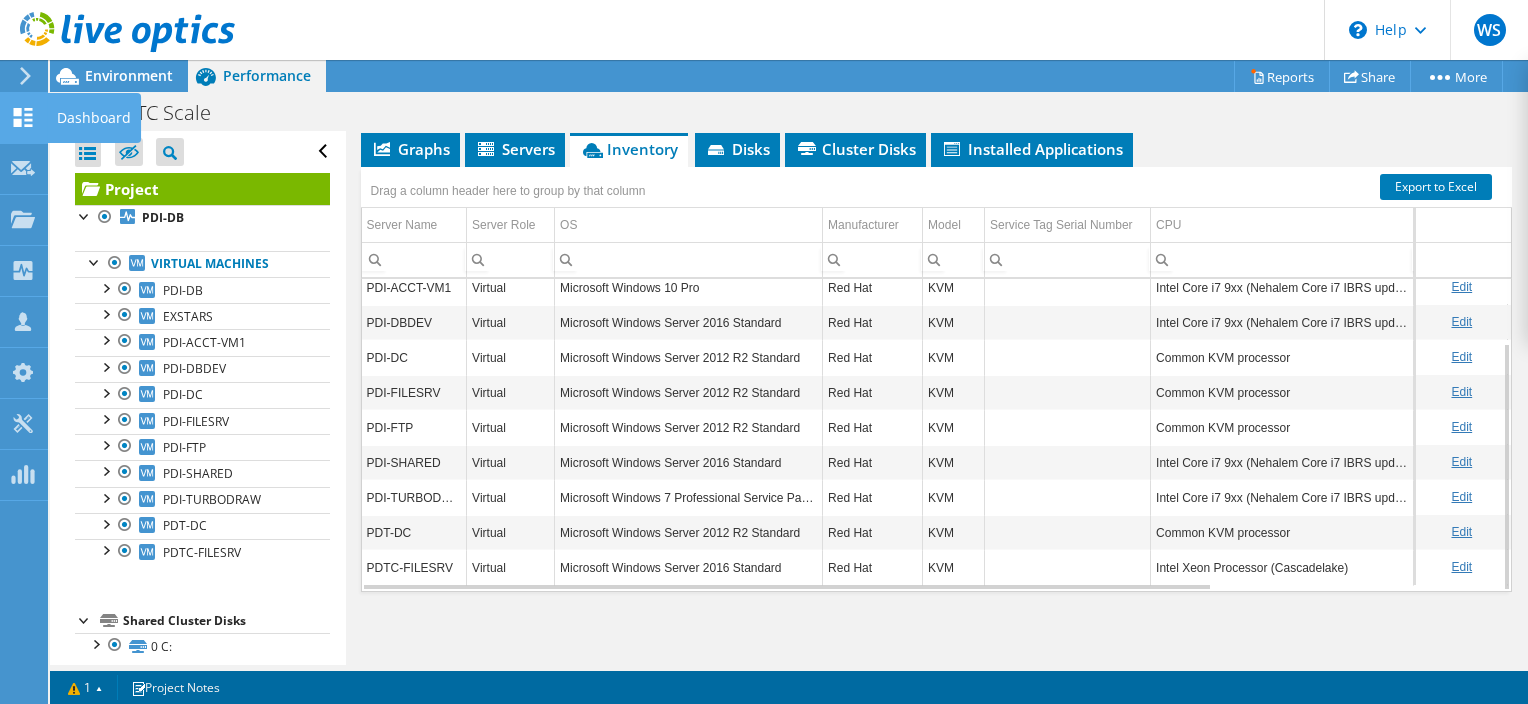 click 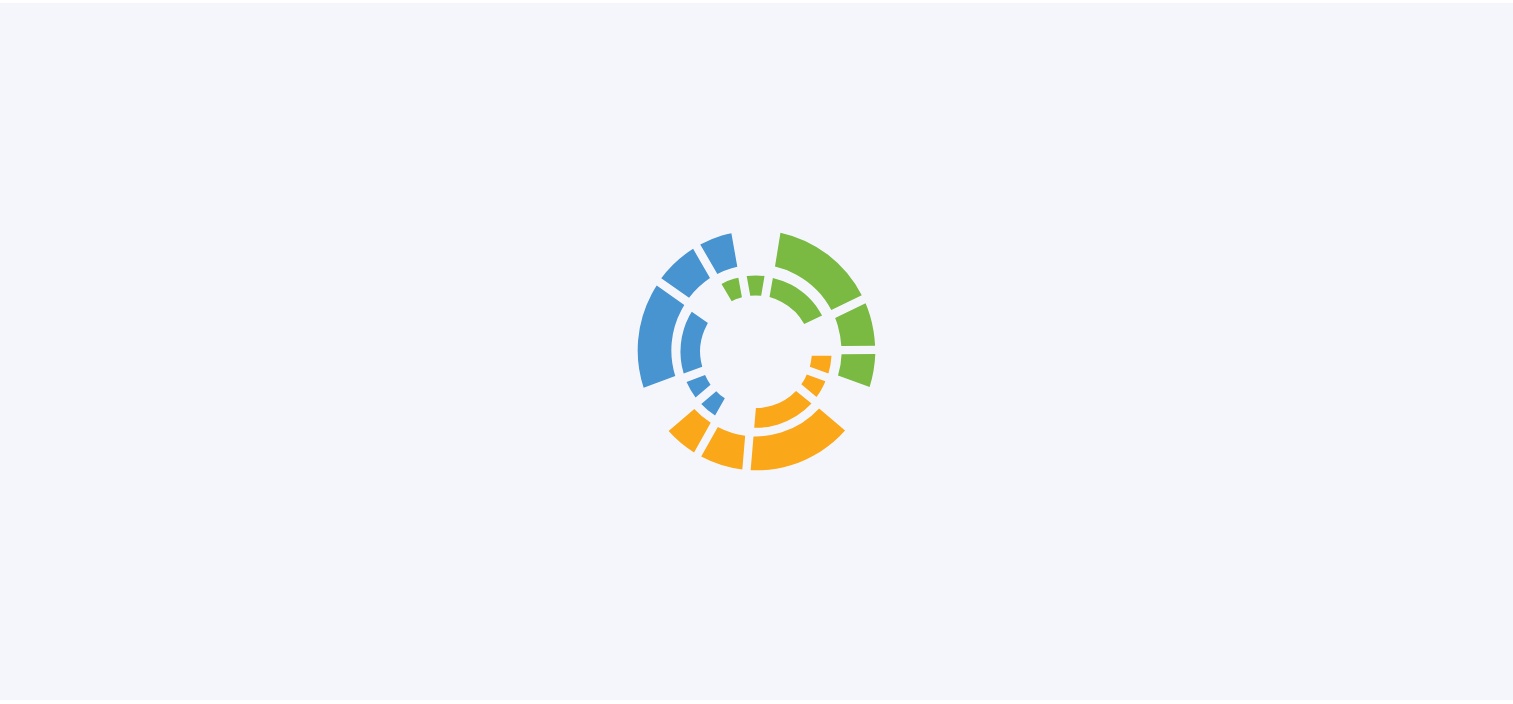 scroll, scrollTop: 0, scrollLeft: 0, axis: both 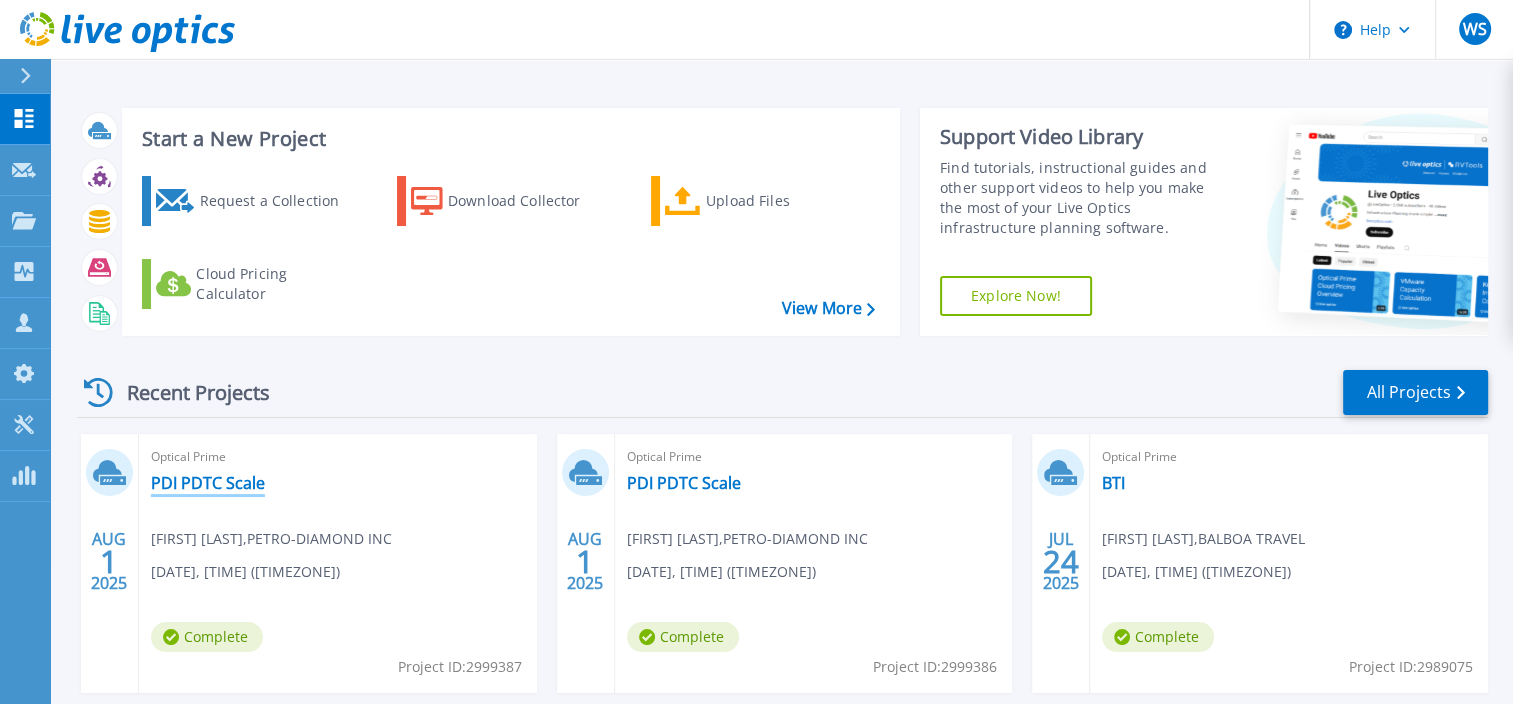 click on "PDI  PDTC Scale" at bounding box center (208, 483) 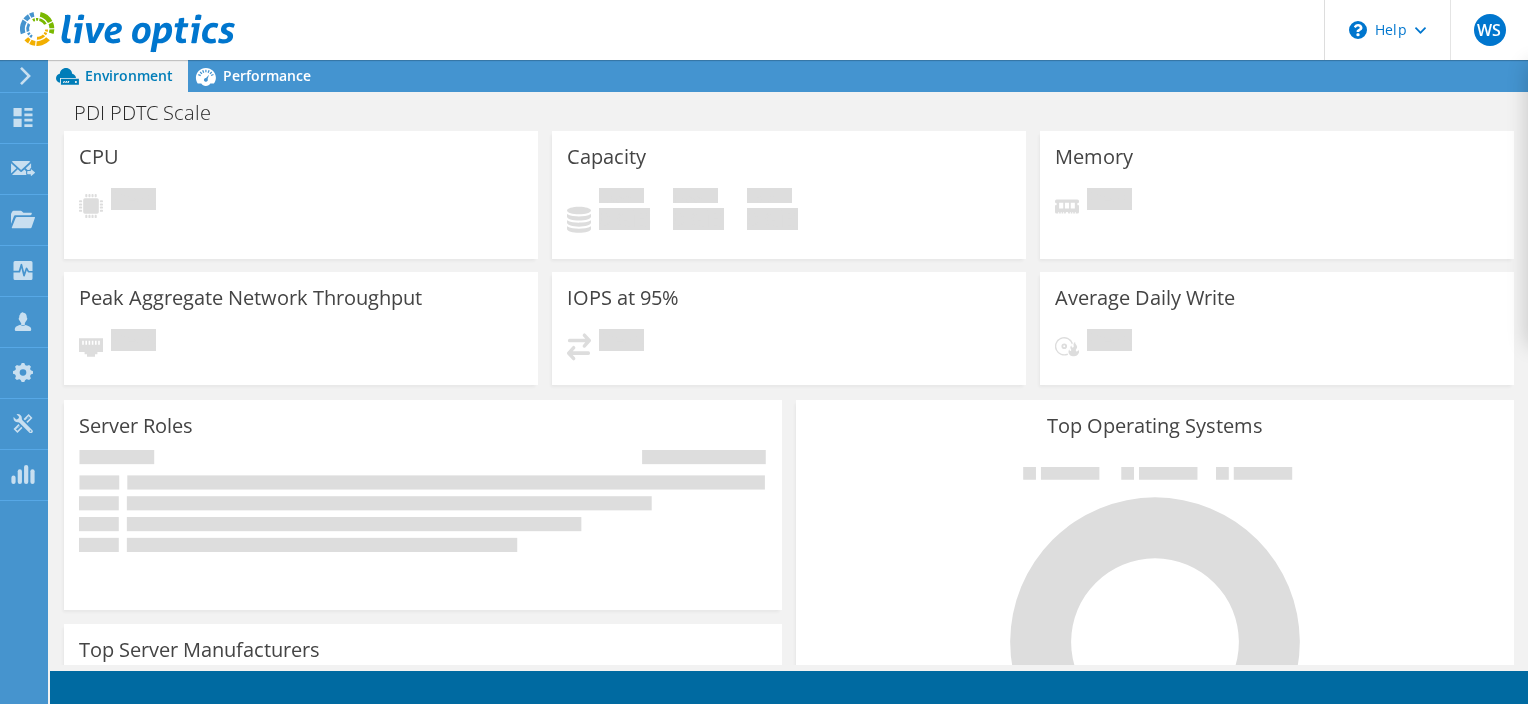 scroll, scrollTop: 0, scrollLeft: 0, axis: both 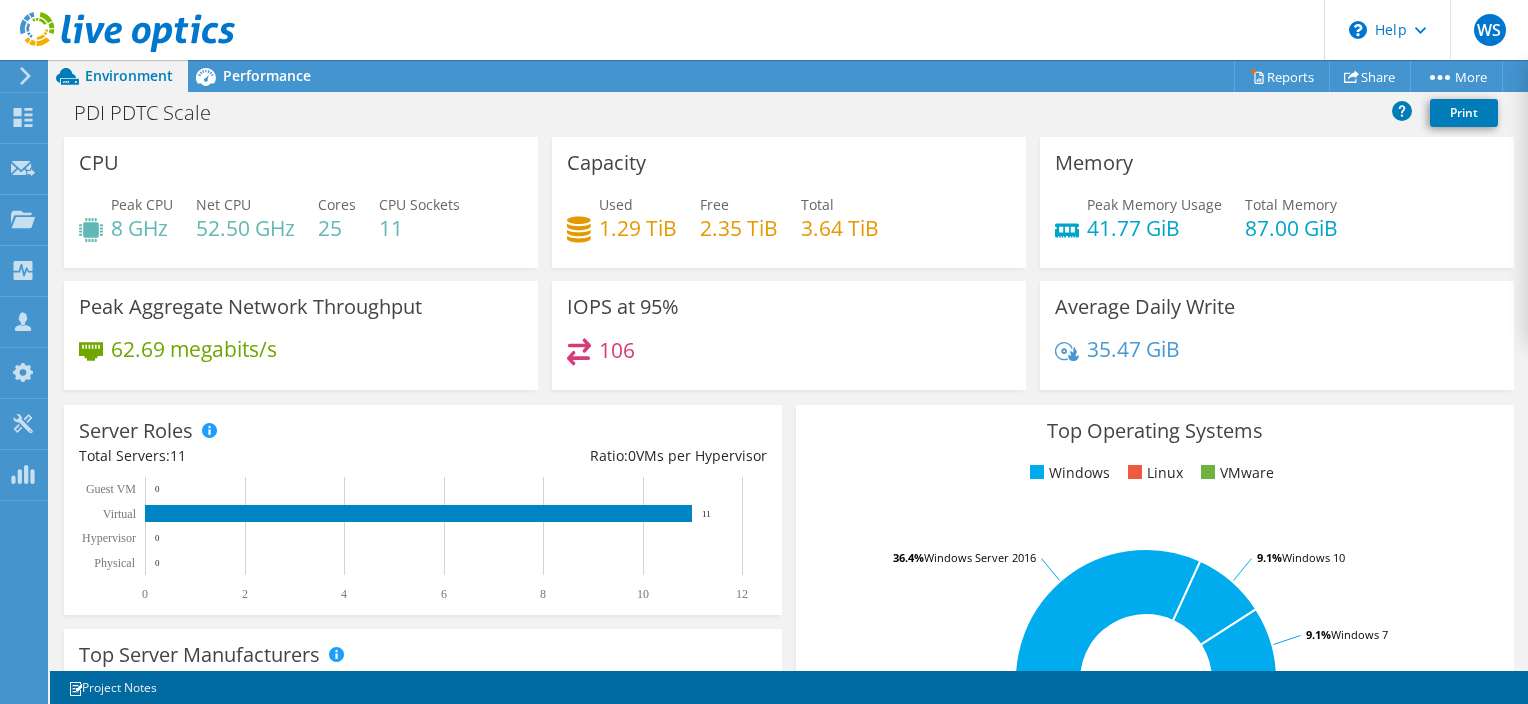 click on "106" at bounding box center (789, 359) 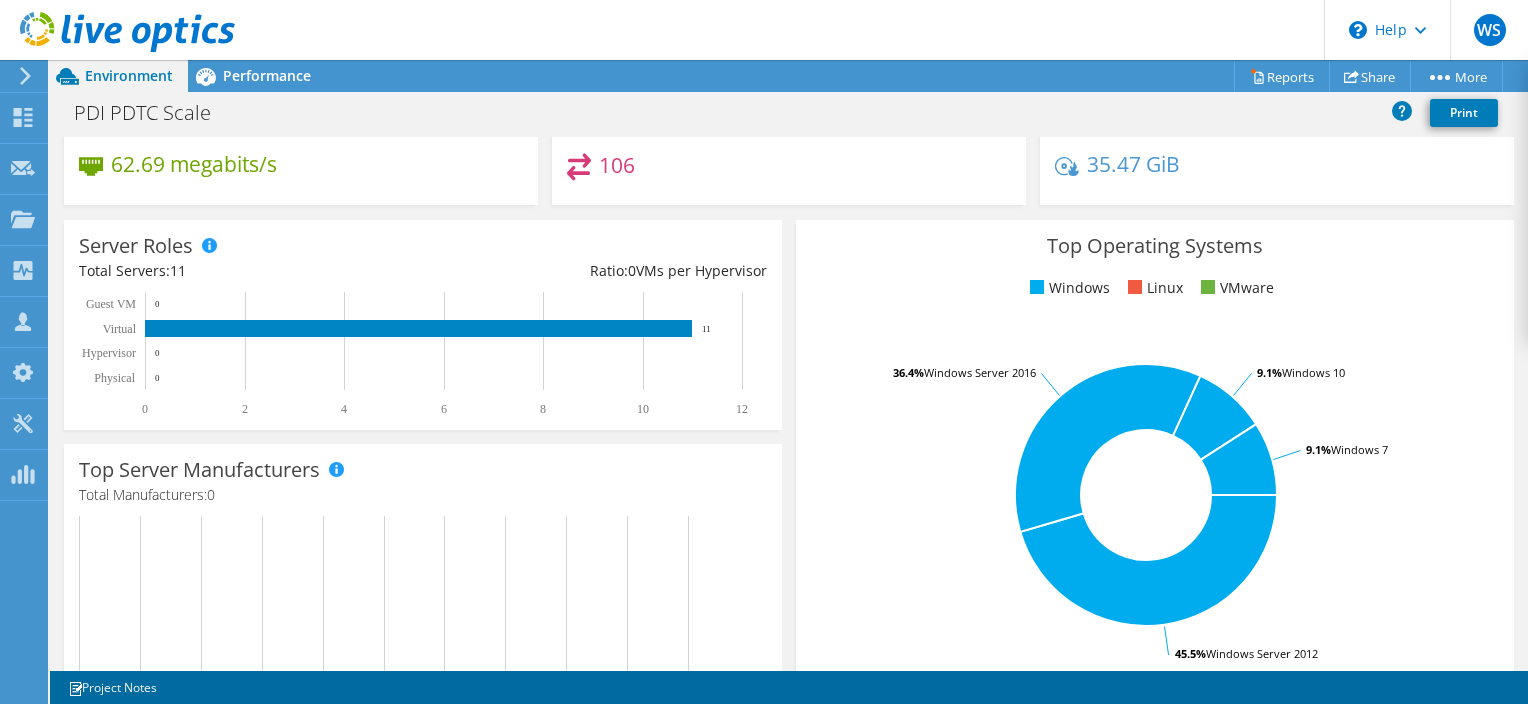 scroll, scrollTop: 0, scrollLeft: 0, axis: both 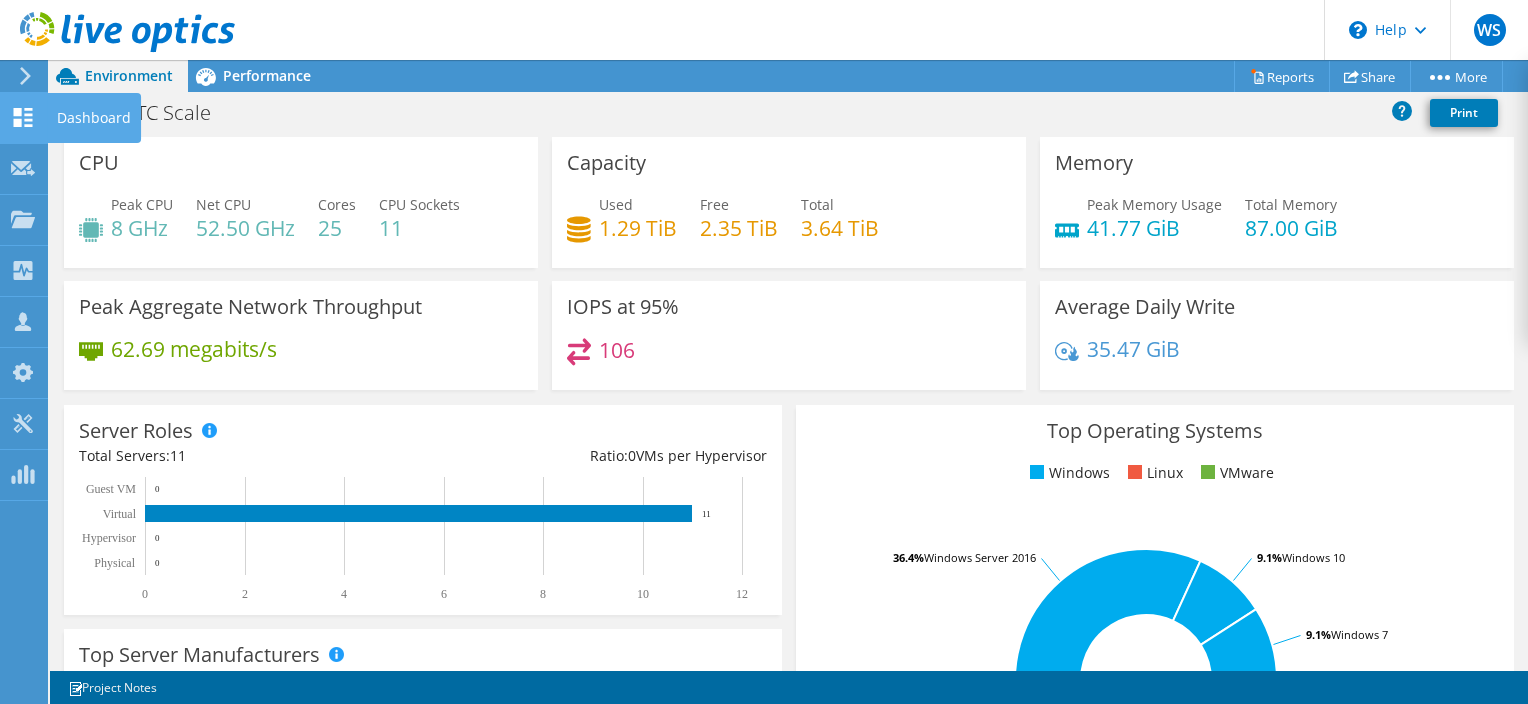 click 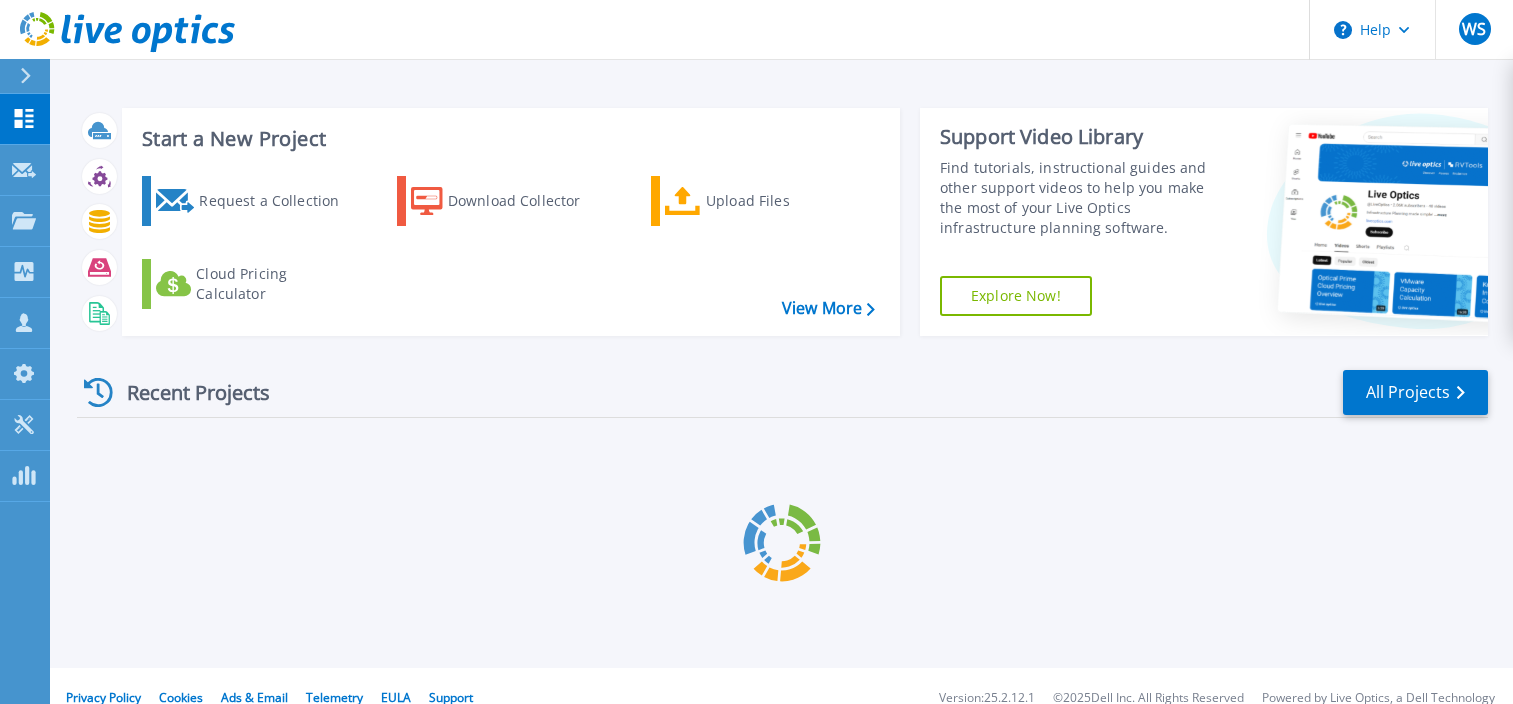 scroll, scrollTop: 0, scrollLeft: 0, axis: both 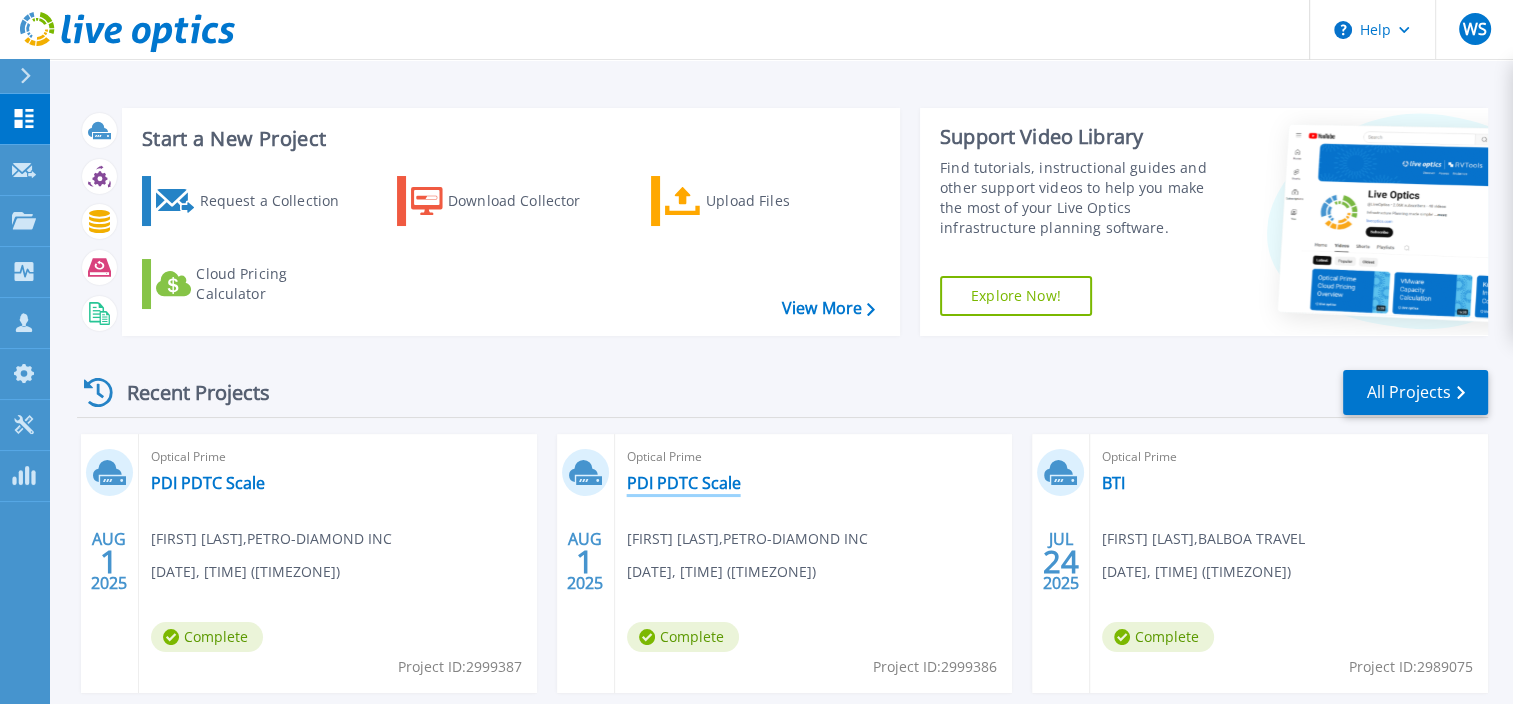 click on "PDI  PDTC Scale" at bounding box center [684, 483] 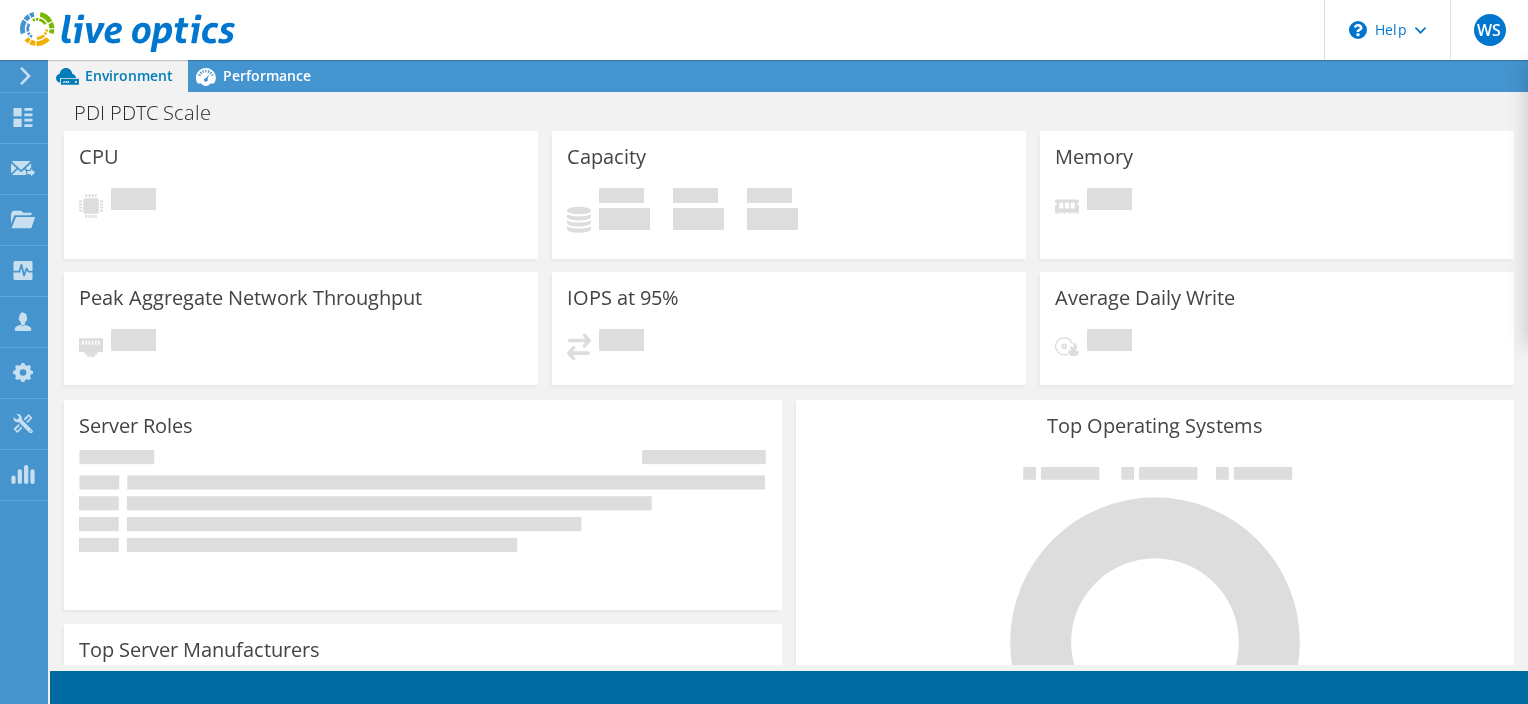 scroll, scrollTop: 0, scrollLeft: 0, axis: both 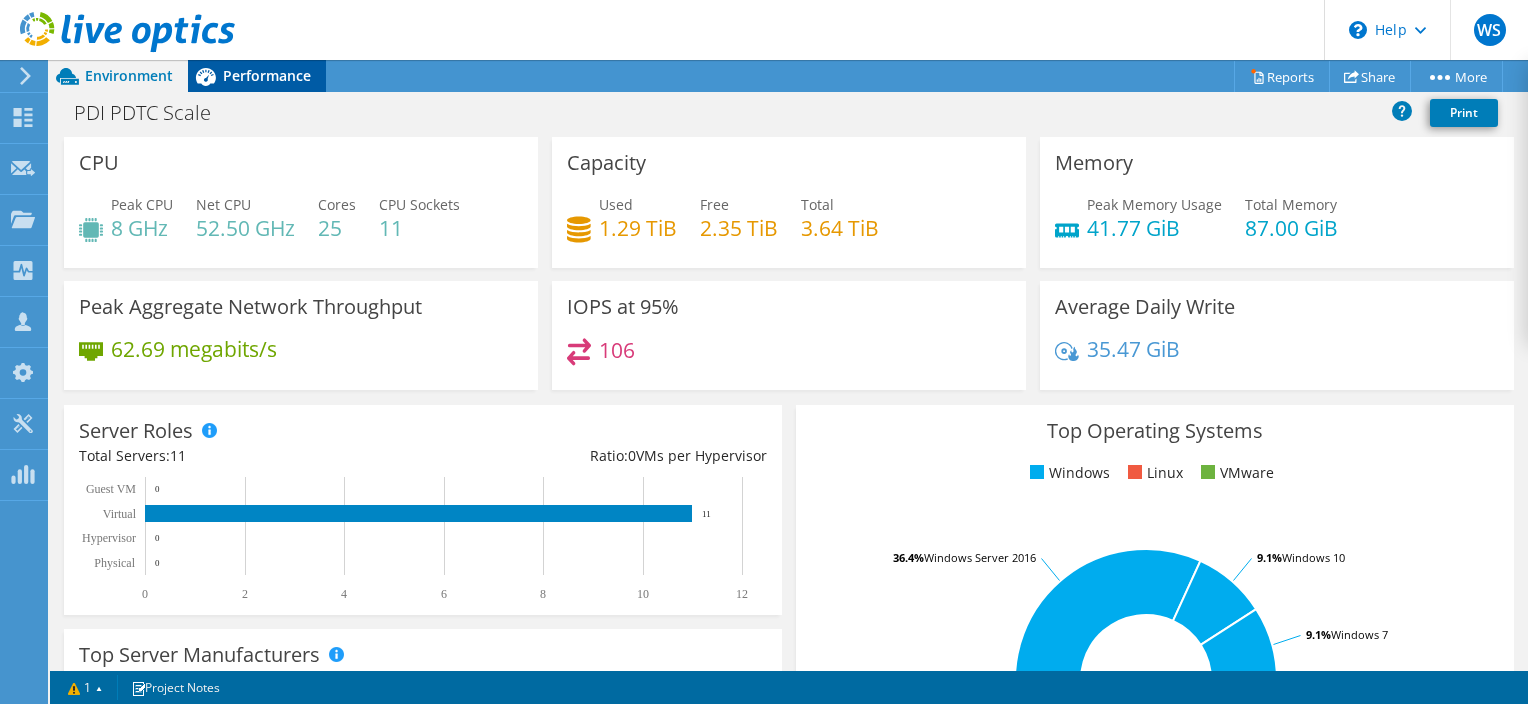 click on "Performance" at bounding box center (267, 75) 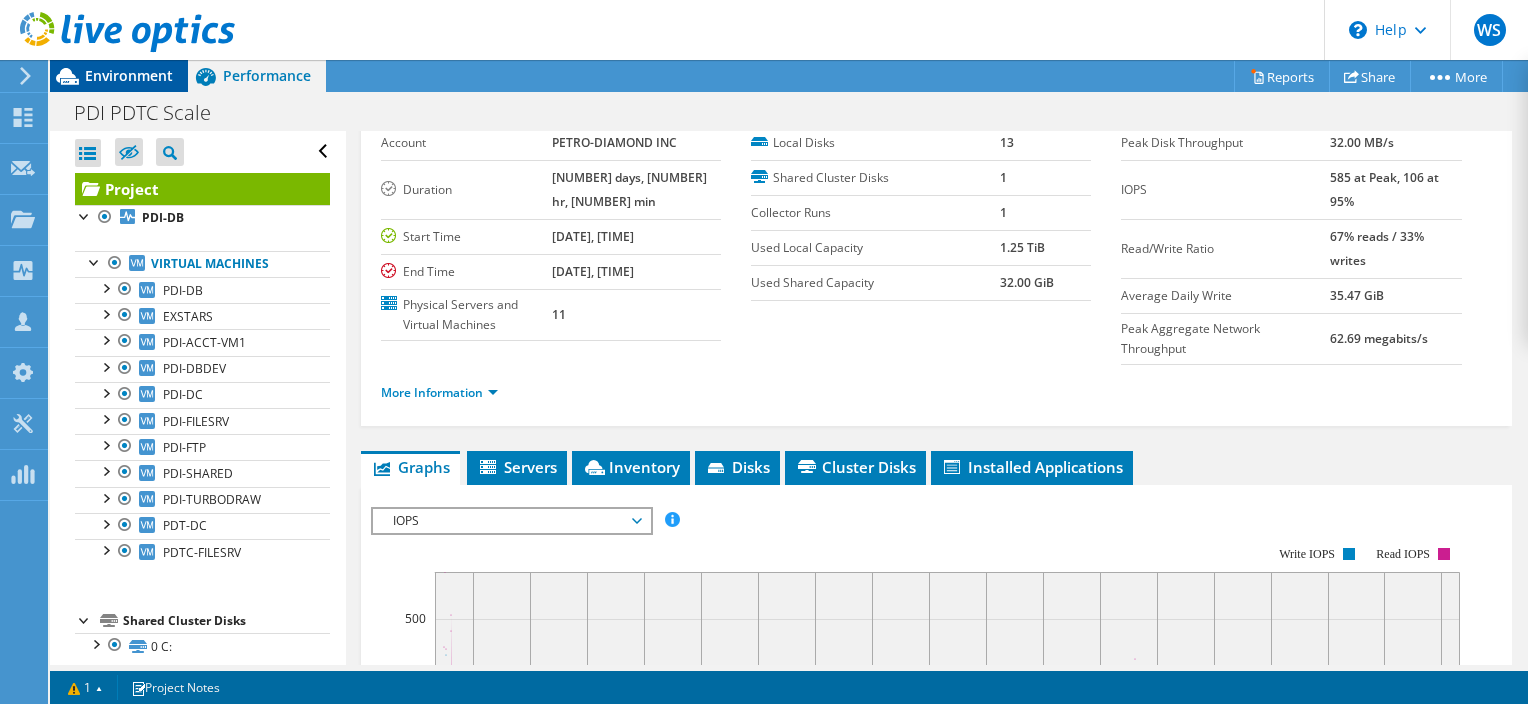 click on "Environment" at bounding box center (129, 75) 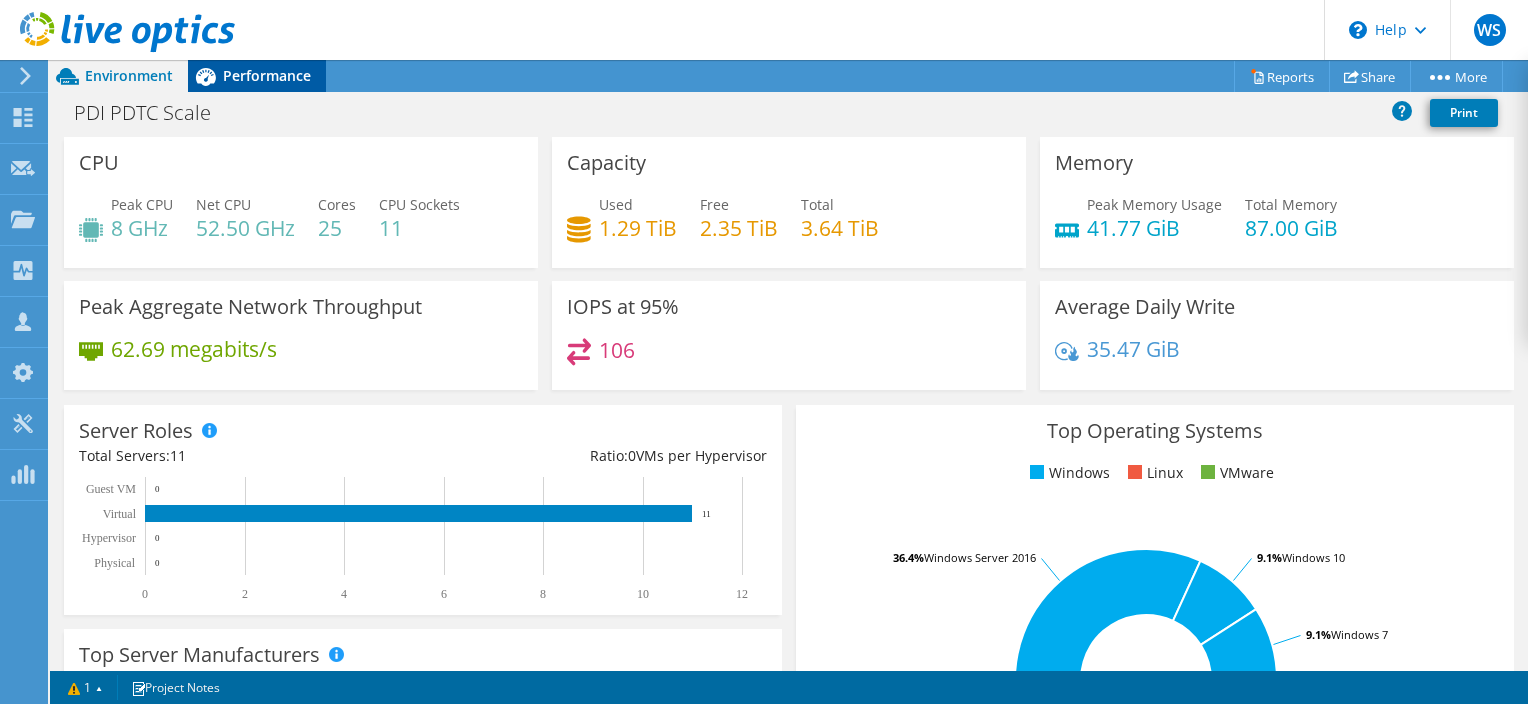 click on "Performance" at bounding box center (267, 75) 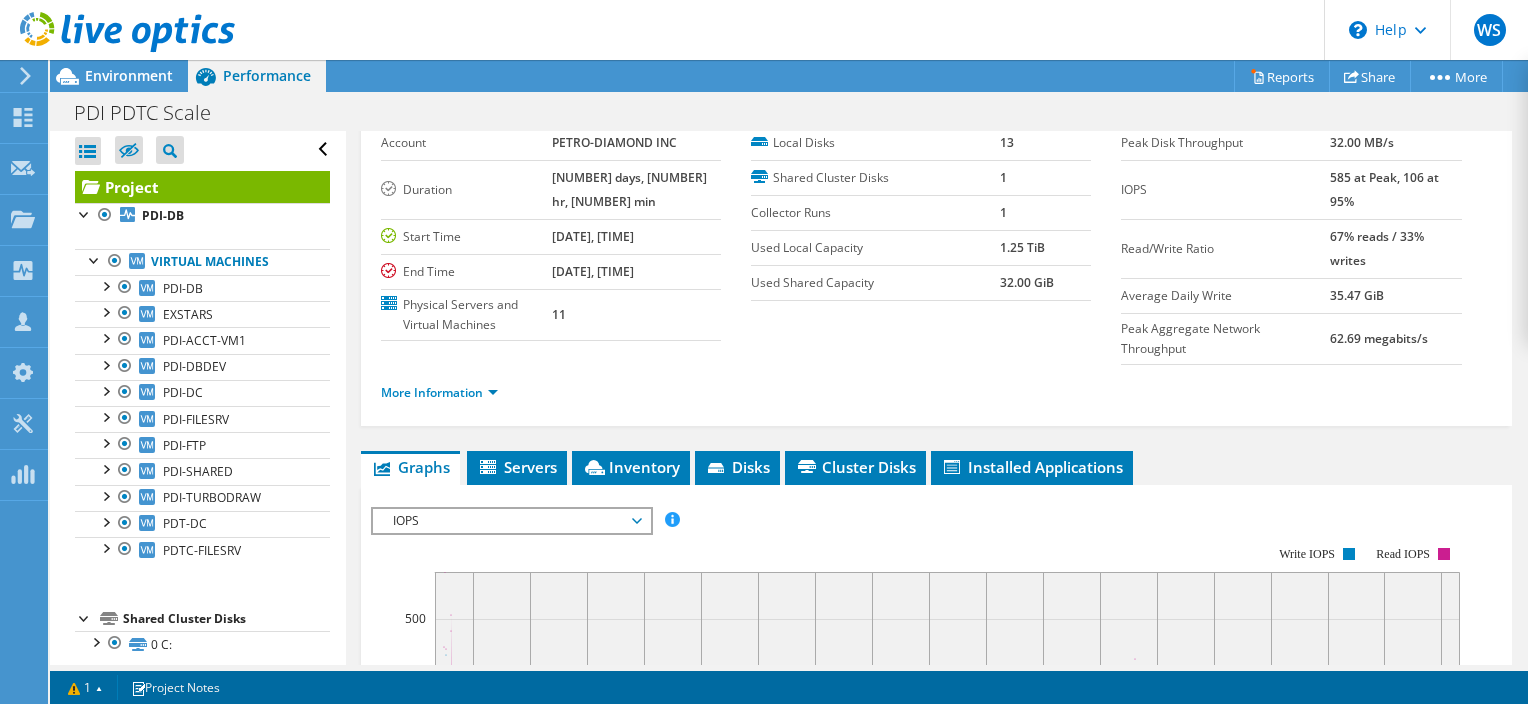 scroll, scrollTop: 0, scrollLeft: 0, axis: both 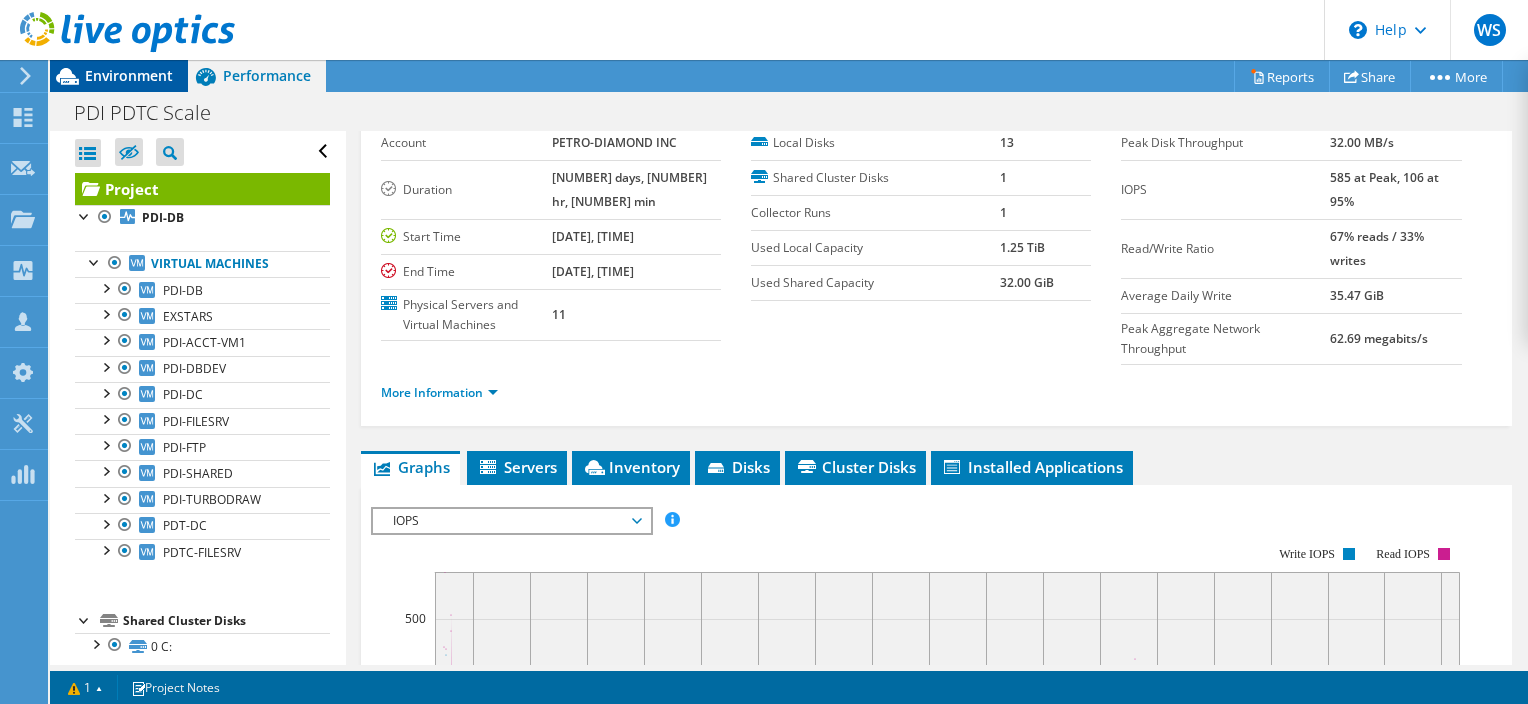 click on "Environment" at bounding box center (129, 75) 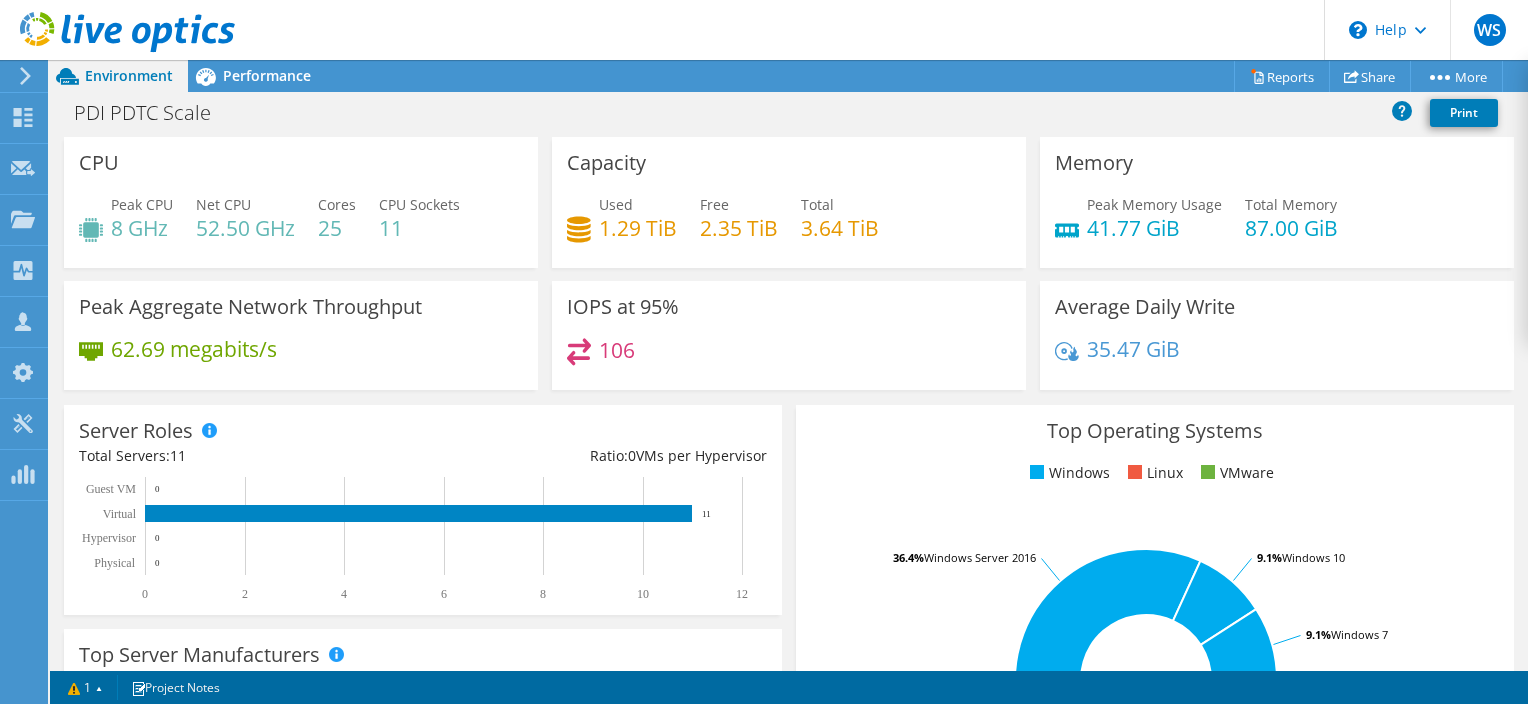 scroll, scrollTop: 200, scrollLeft: 0, axis: vertical 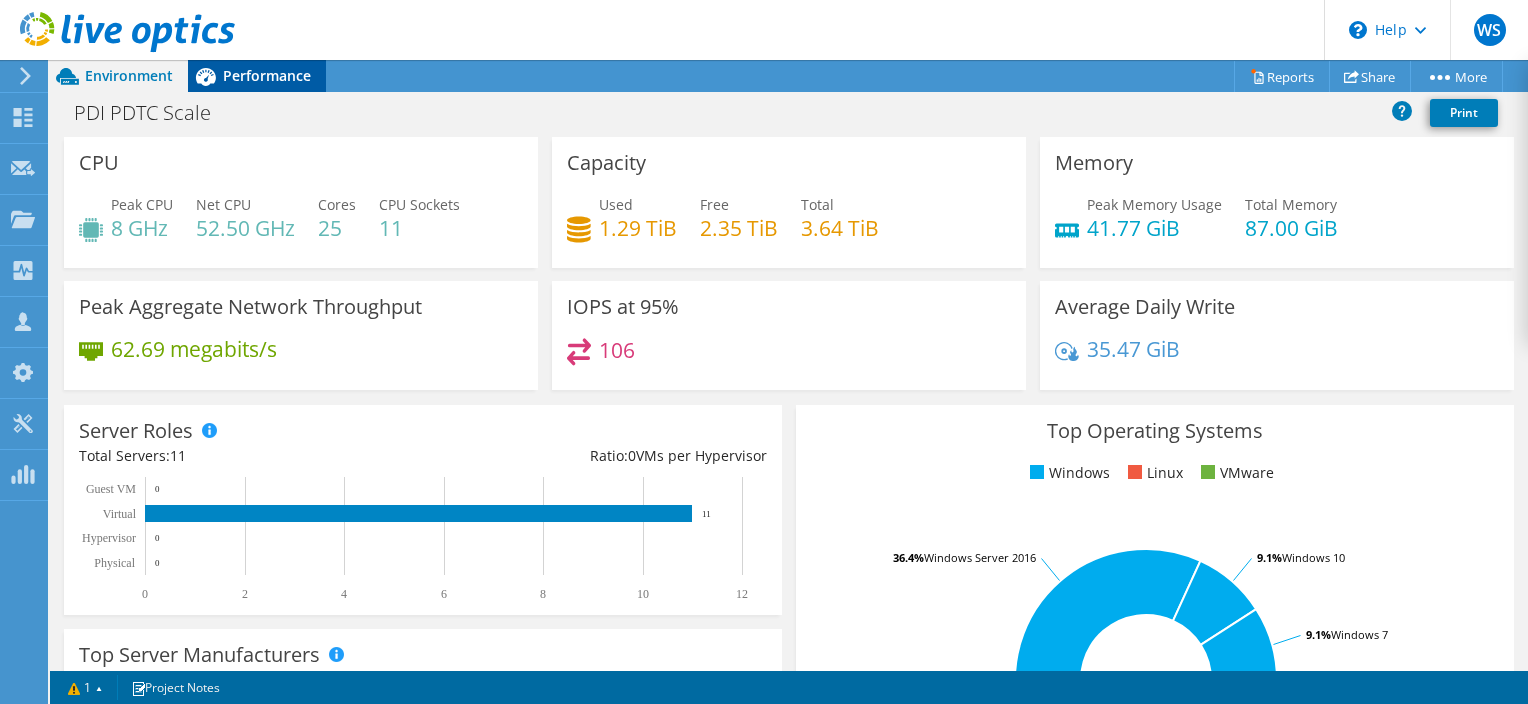 click on "Performance" at bounding box center [267, 75] 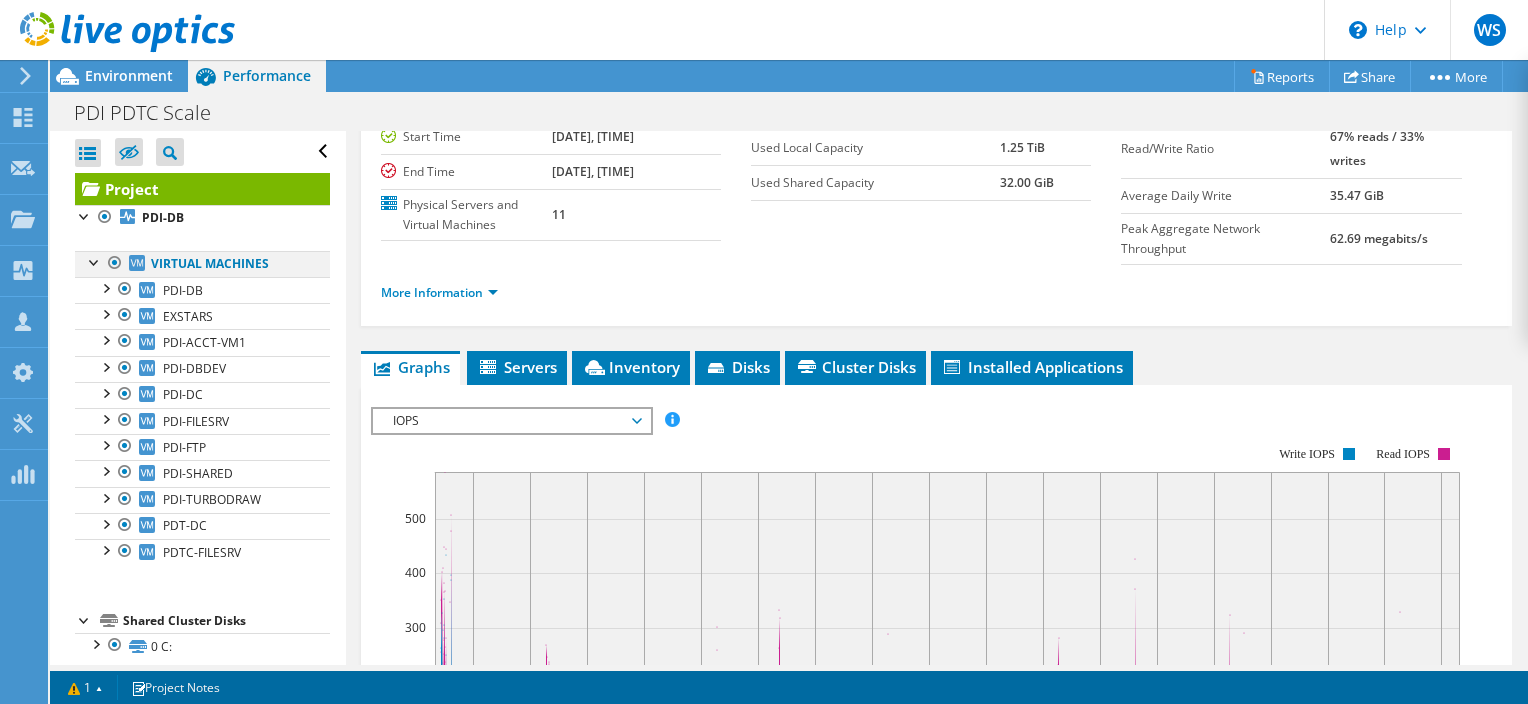 click at bounding box center [115, 263] 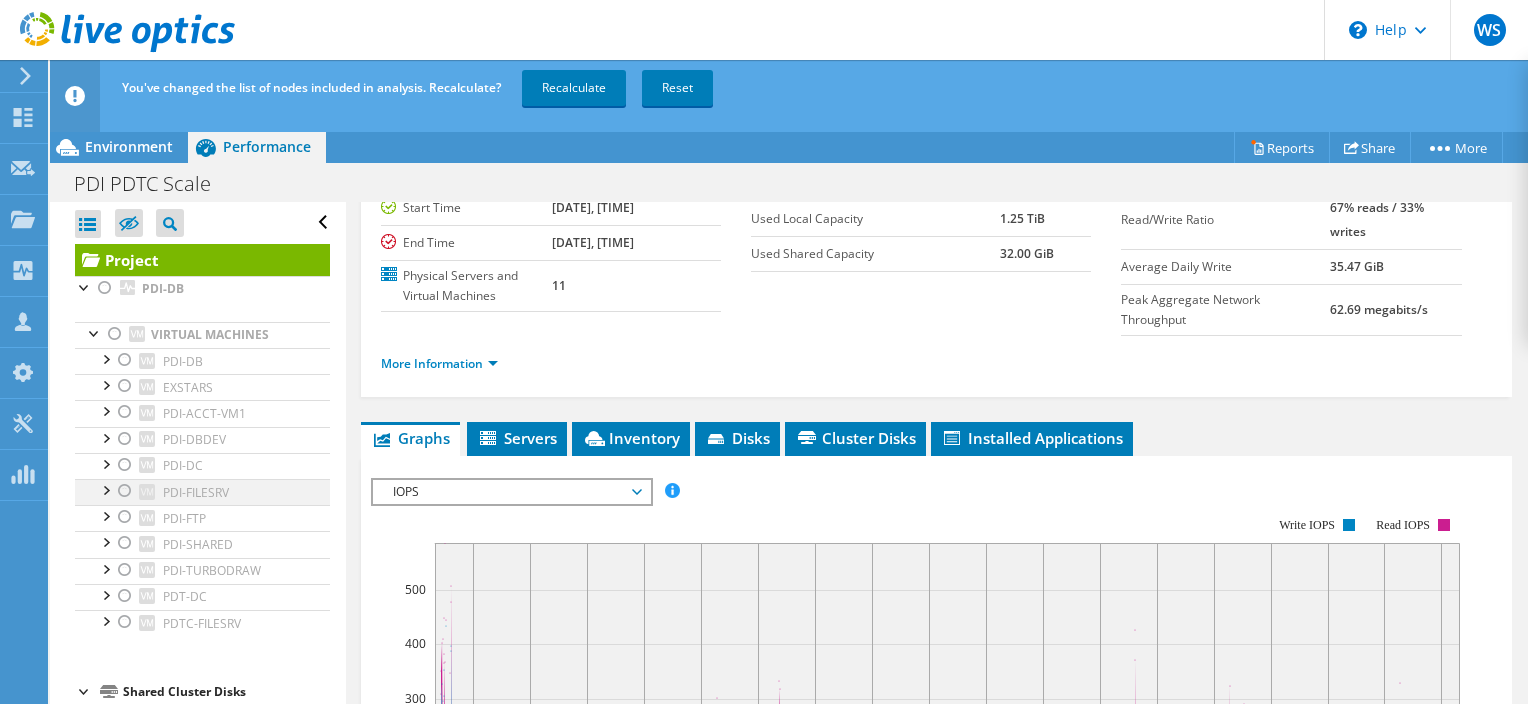 click at bounding box center [125, 491] 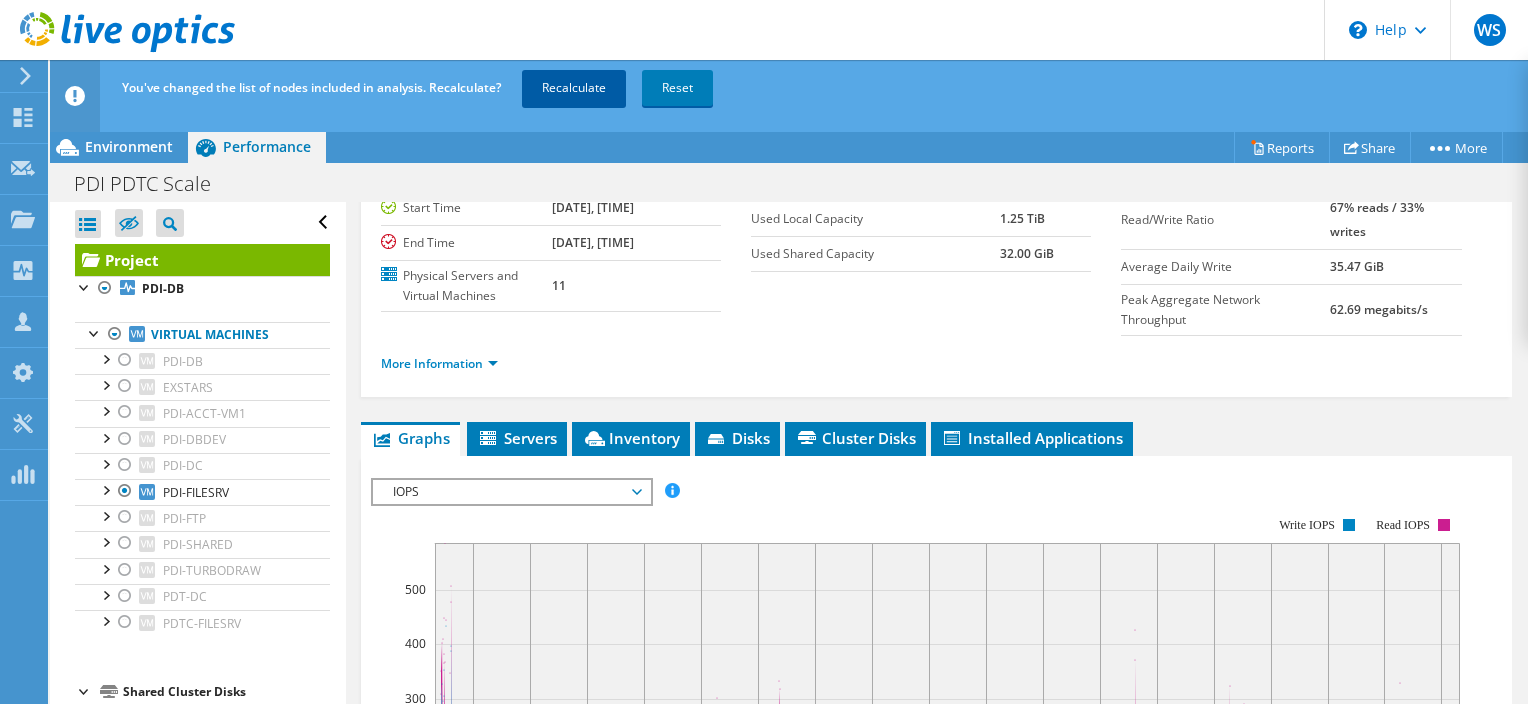 click on "Recalculate" at bounding box center [574, 88] 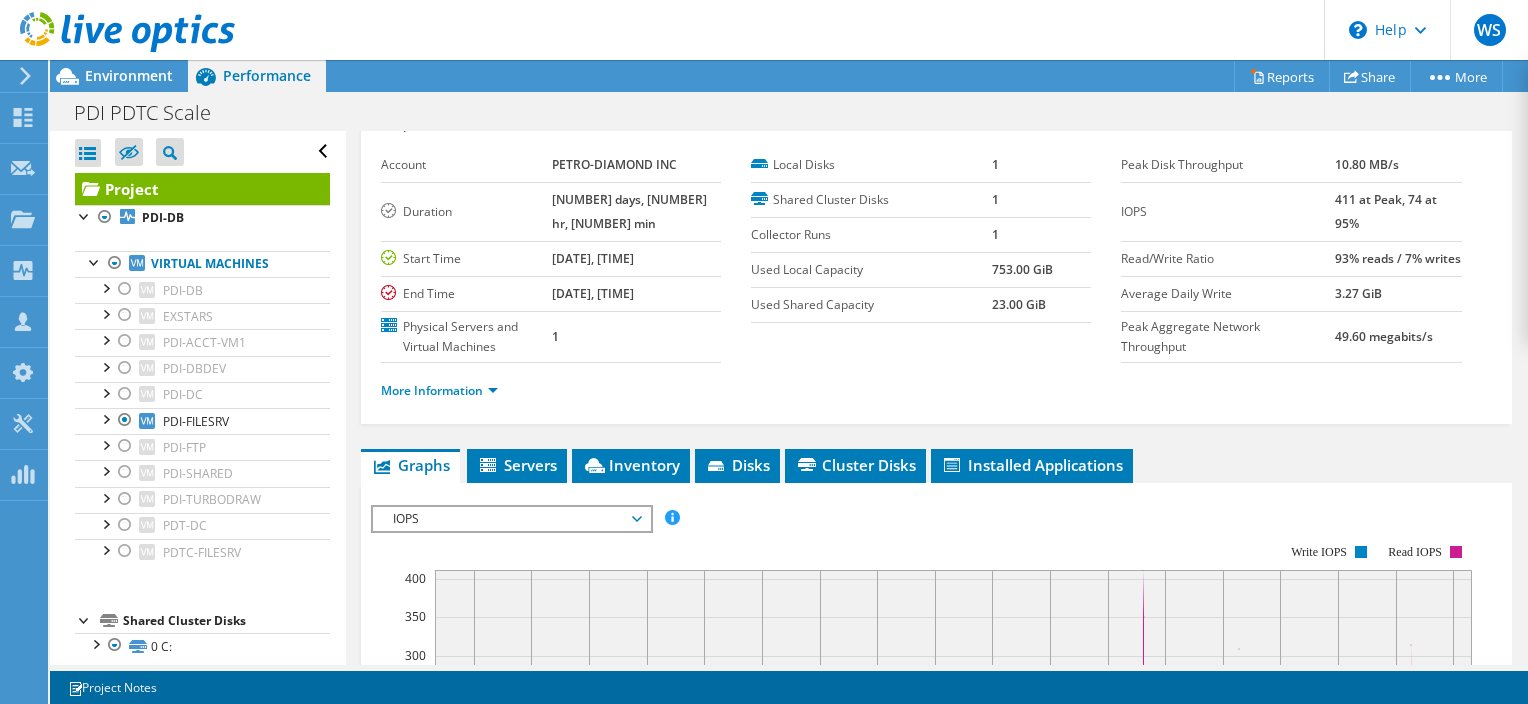 scroll, scrollTop: 0, scrollLeft: 0, axis: both 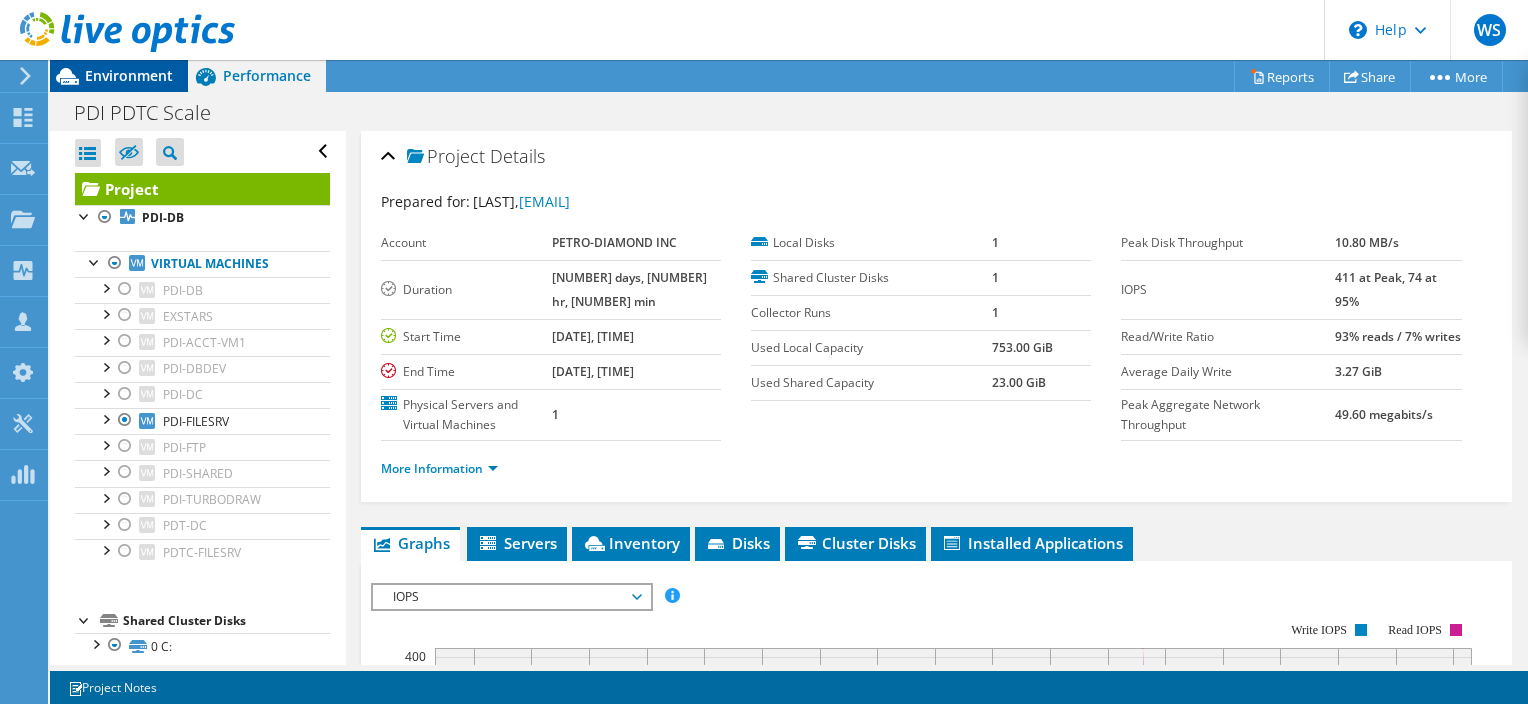 click on "Environment" at bounding box center (129, 75) 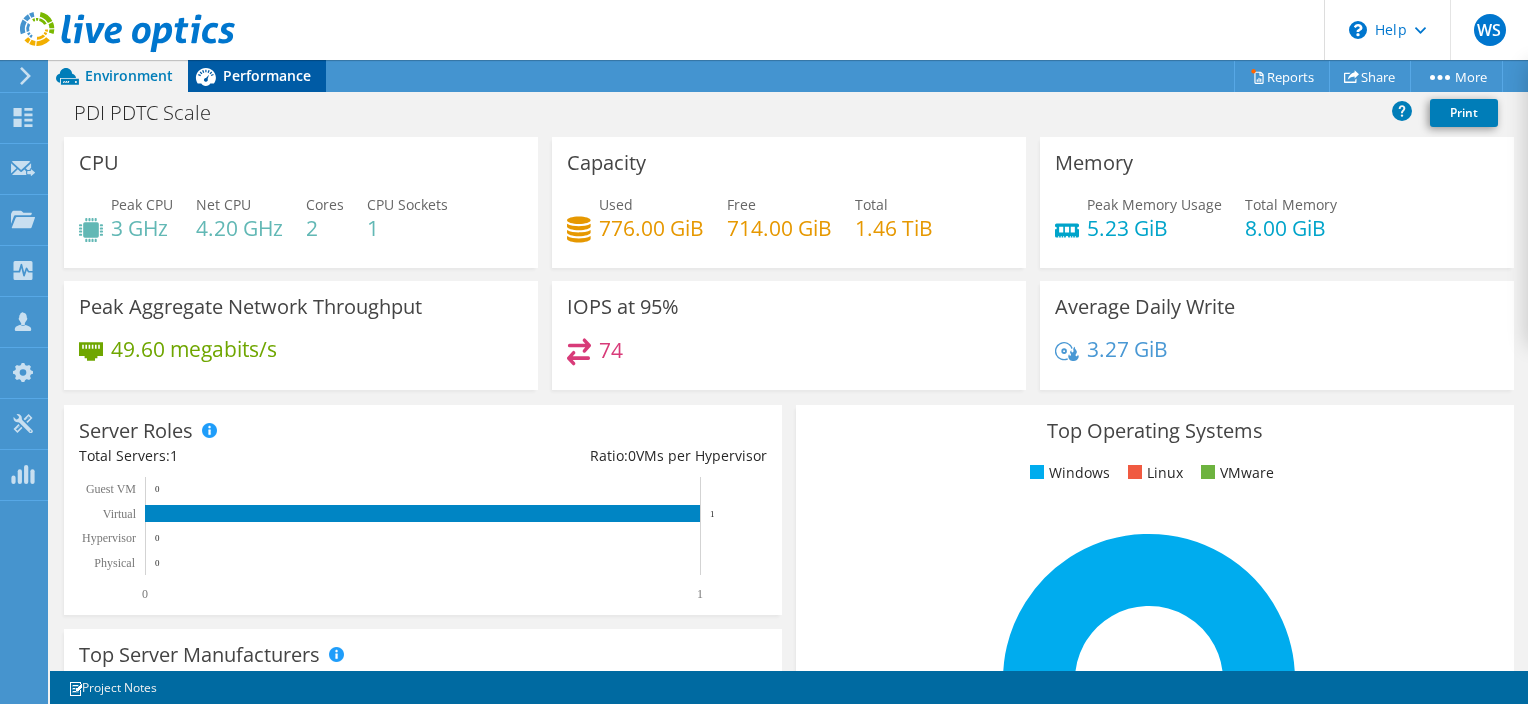 click on "Performance" at bounding box center (267, 75) 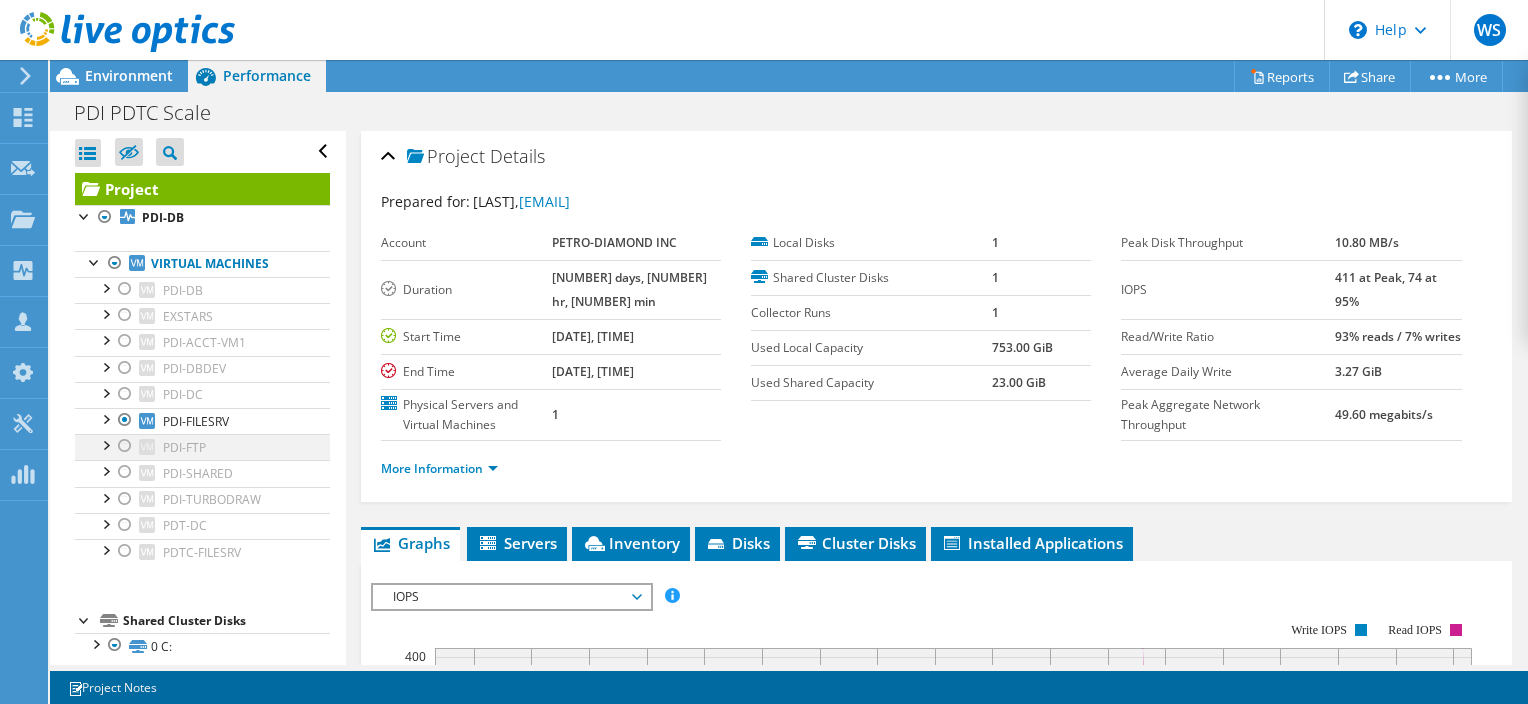 click at bounding box center (125, 446) 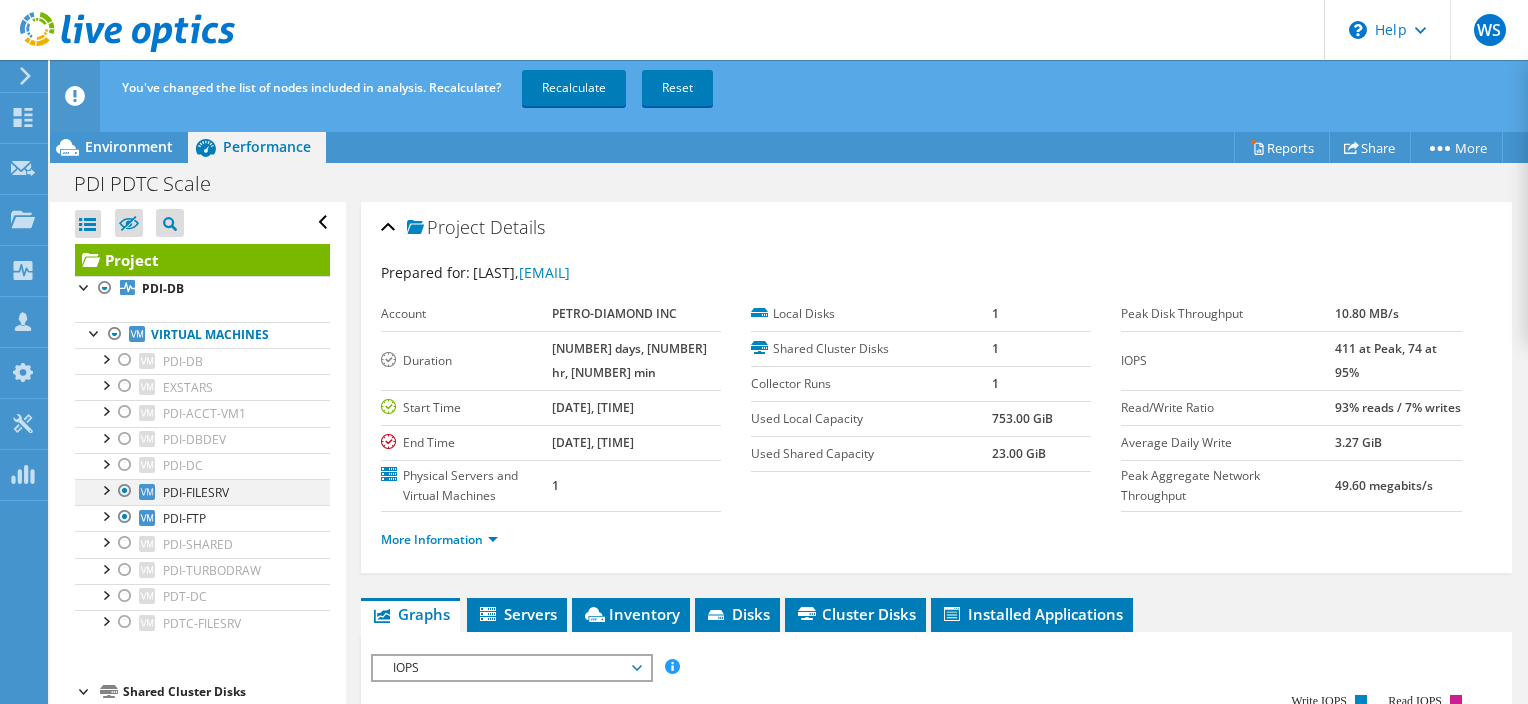 click at bounding box center (125, 491) 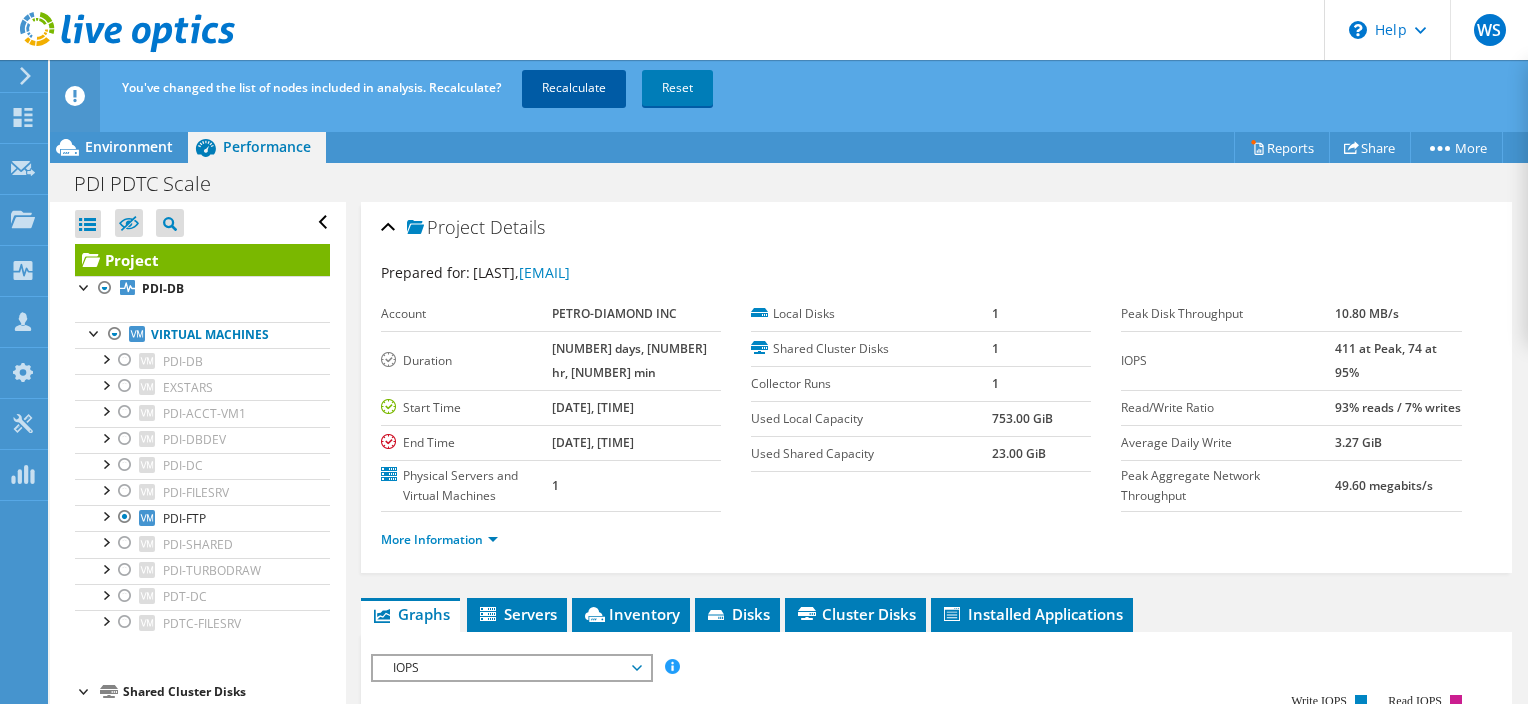 click on "Recalculate" at bounding box center (574, 88) 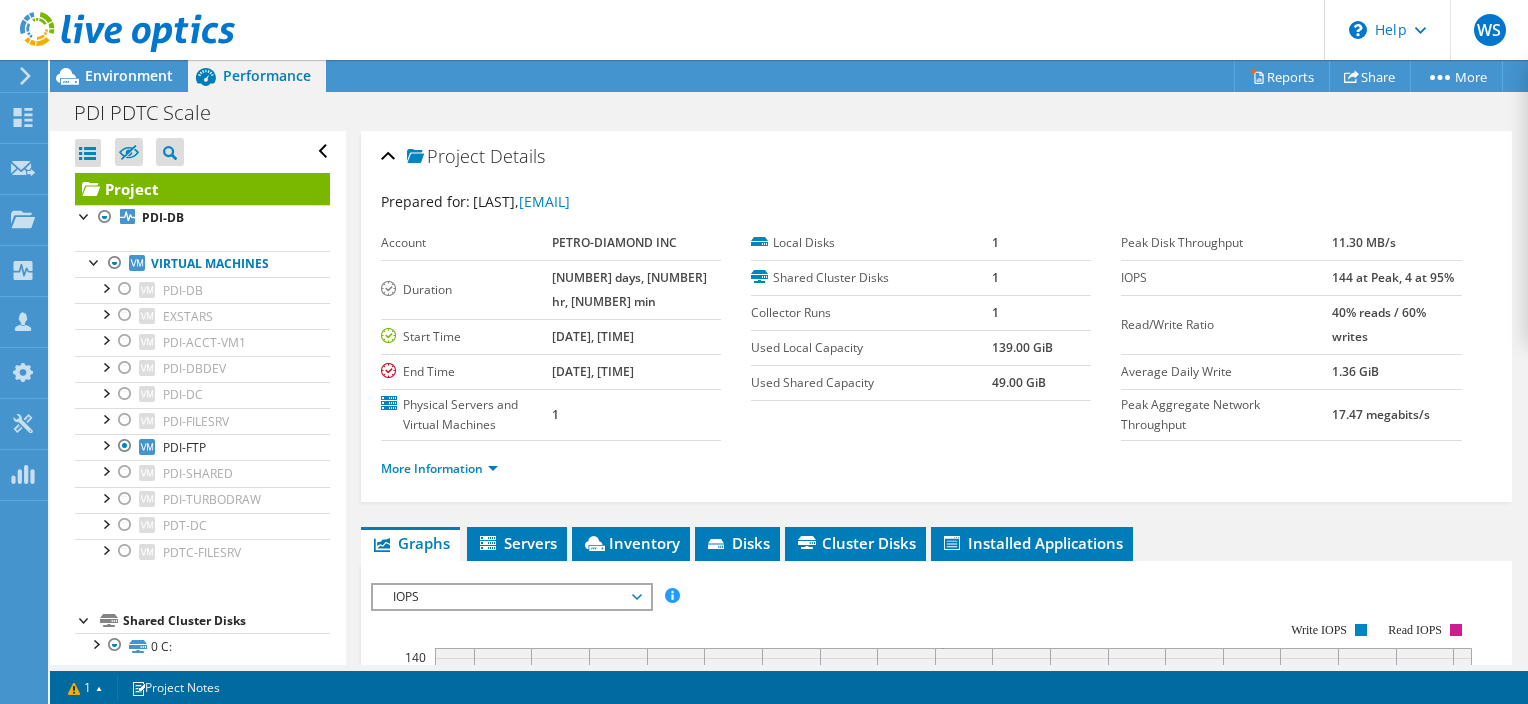 click on "Environment" at bounding box center [129, 75] 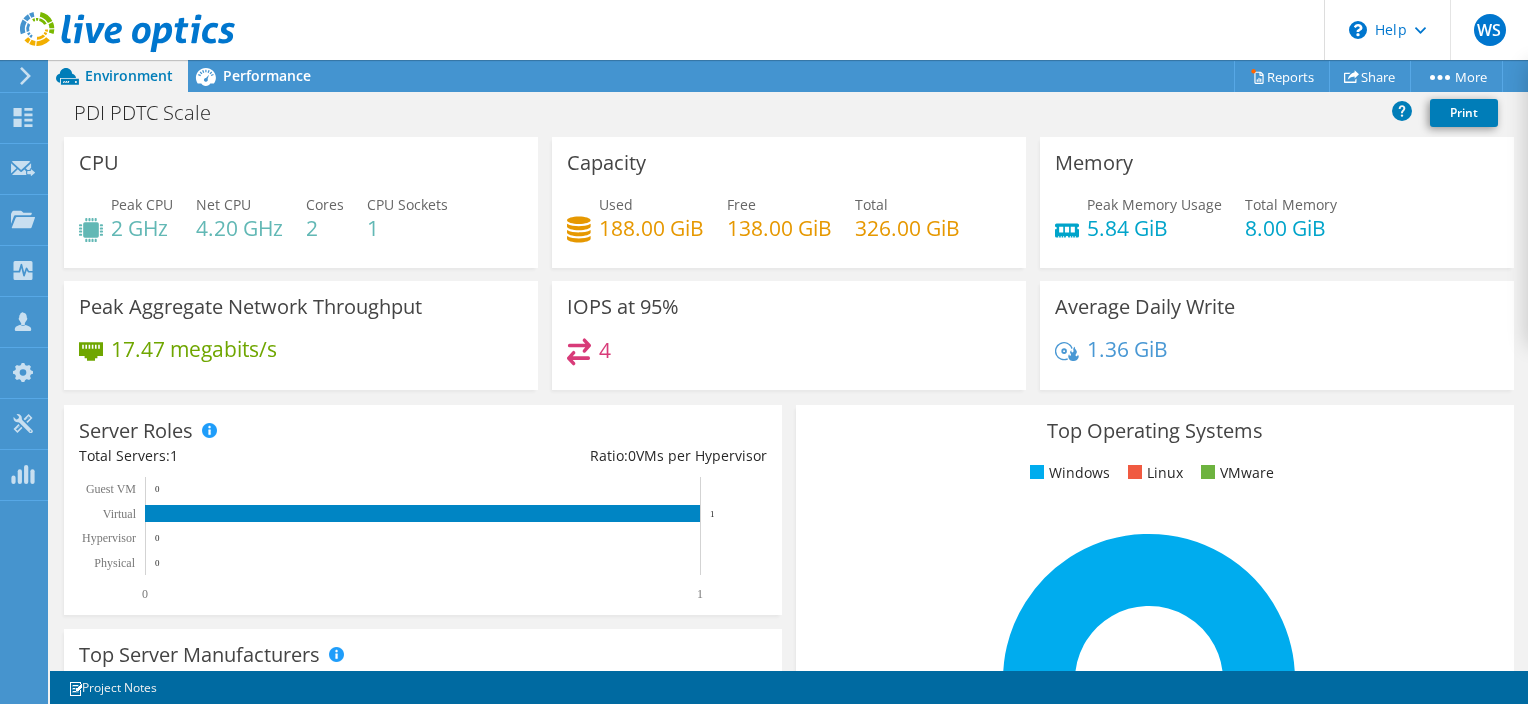 scroll, scrollTop: 100, scrollLeft: 0, axis: vertical 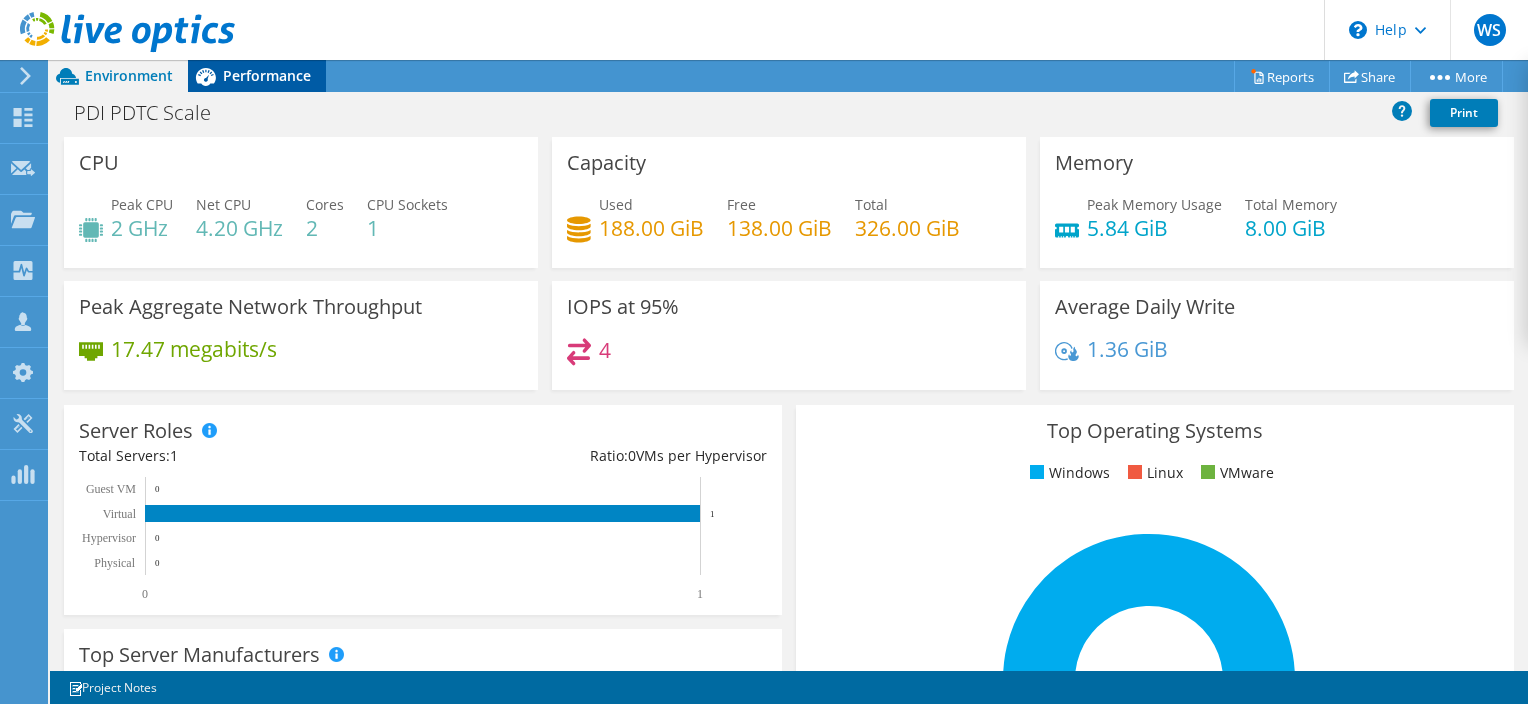click on "Performance" at bounding box center [267, 75] 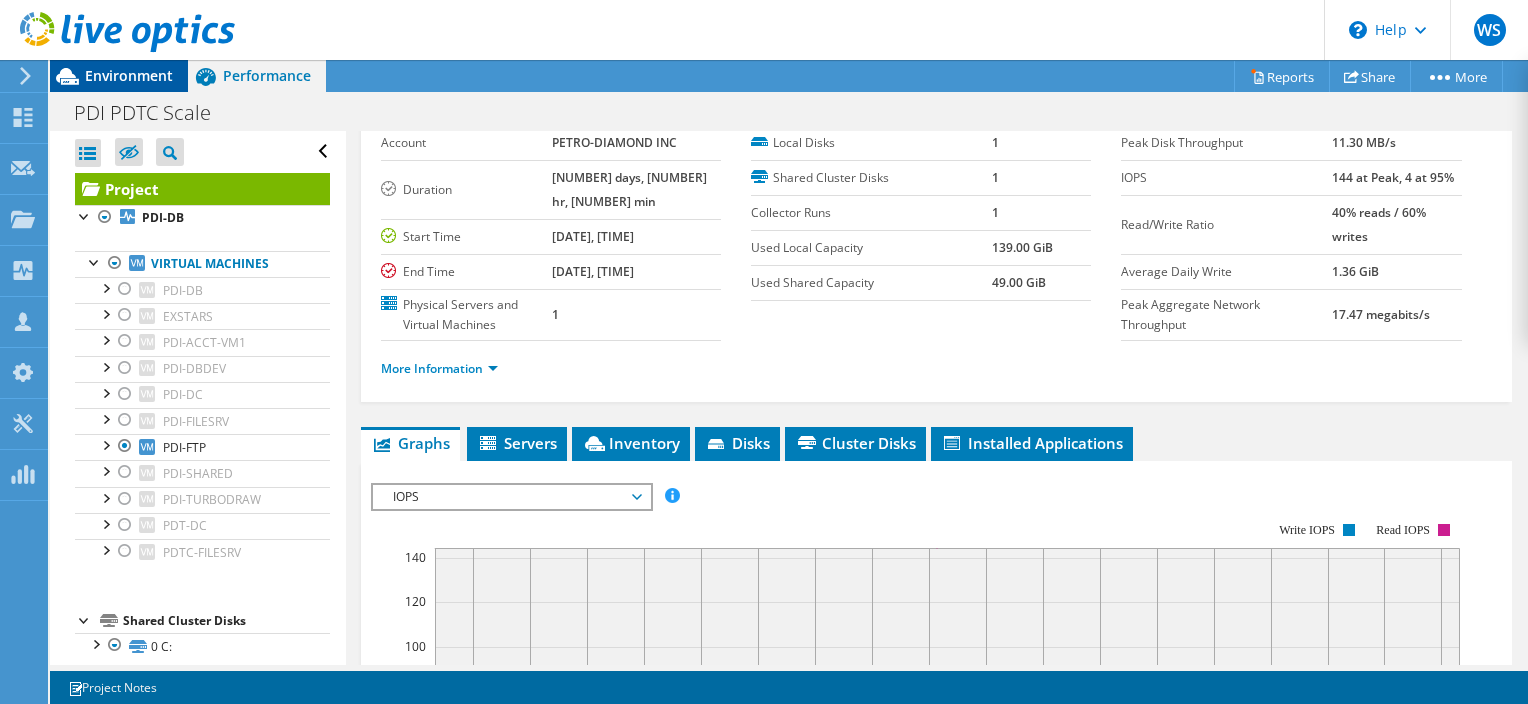 click on "Environment" at bounding box center (129, 75) 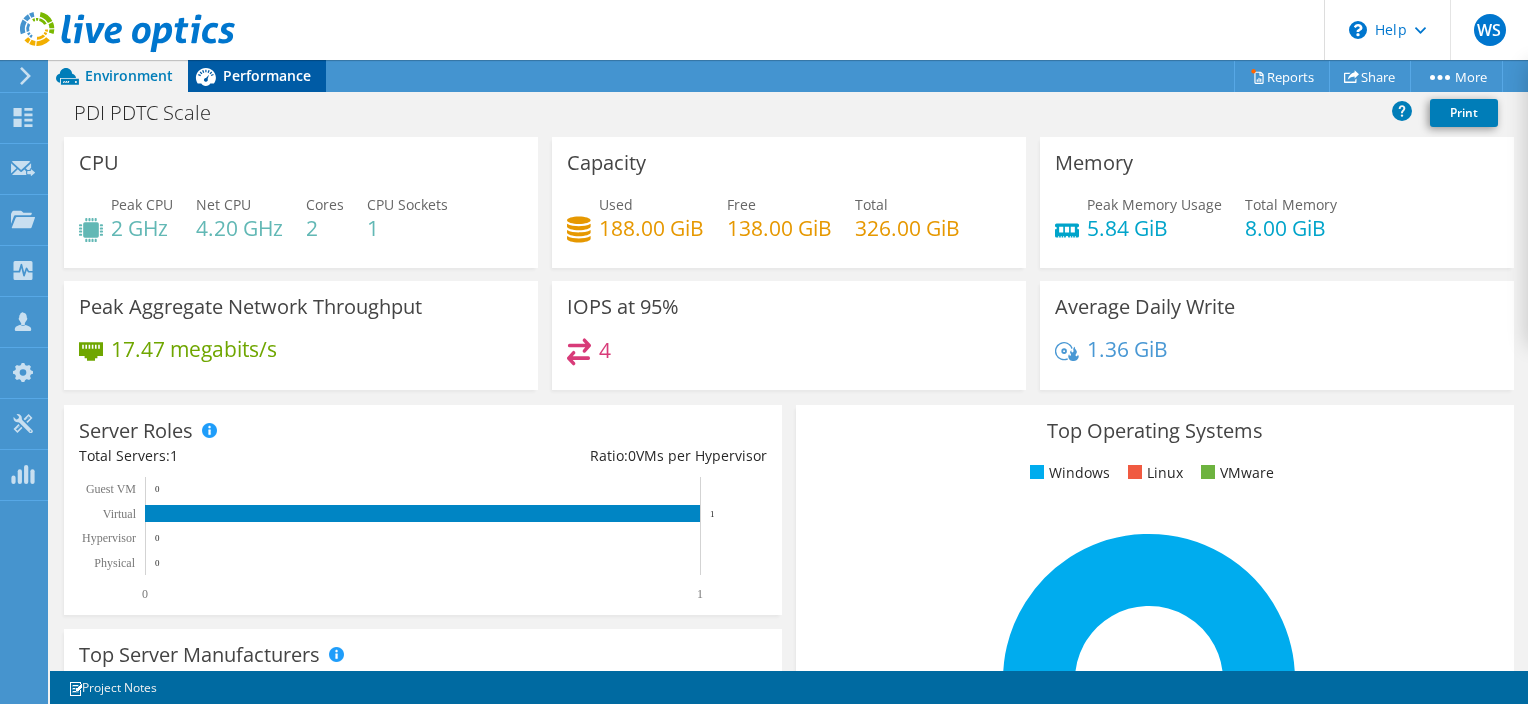 click on "Performance" at bounding box center [267, 75] 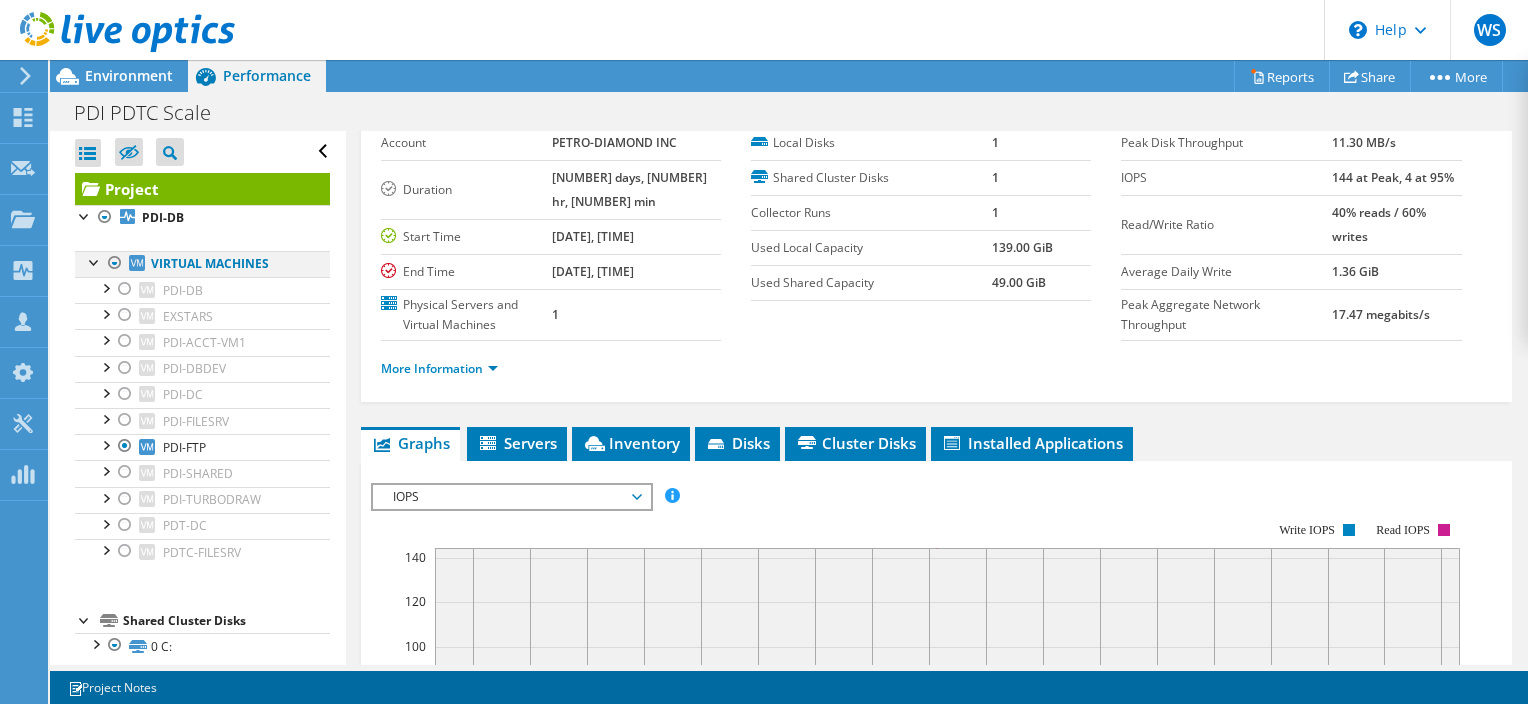 click at bounding box center [115, 263] 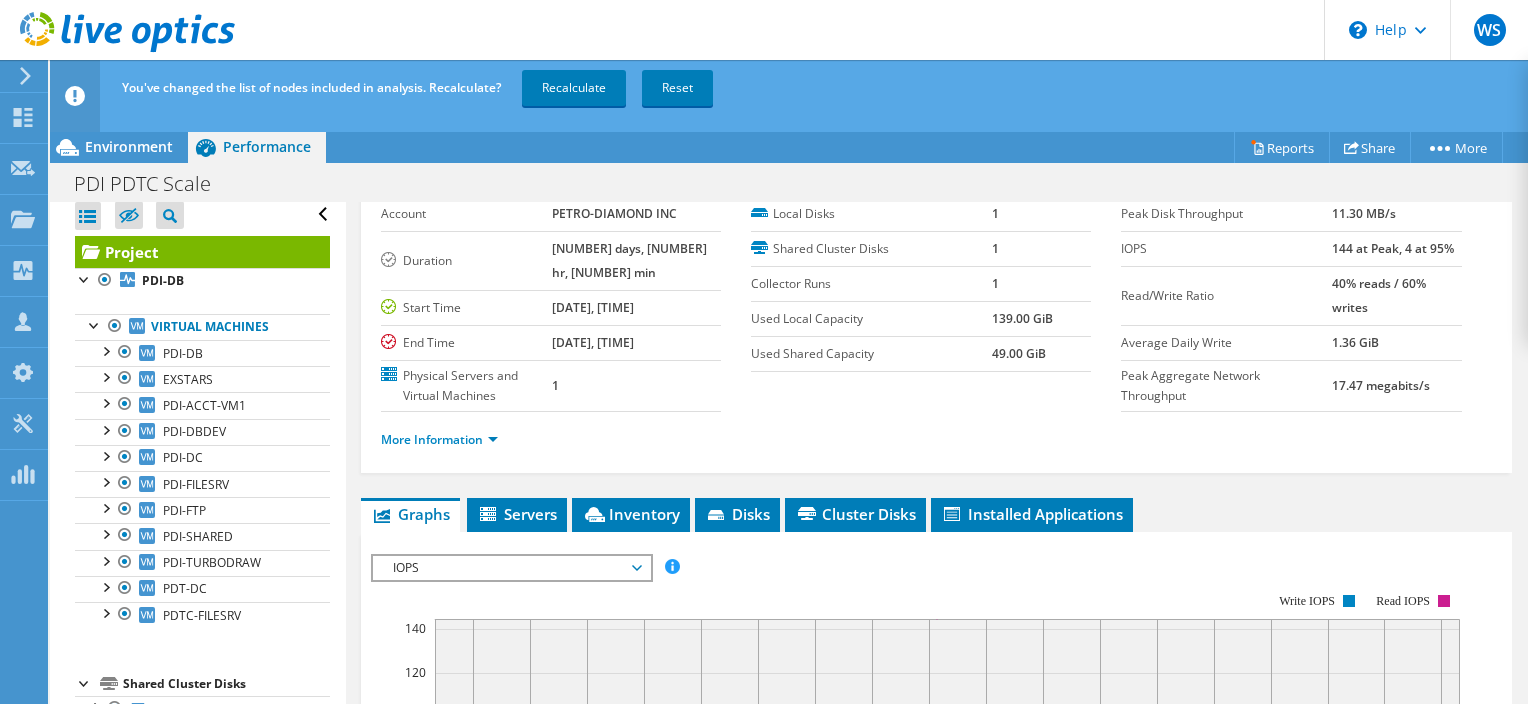 scroll, scrollTop: 16, scrollLeft: 0, axis: vertical 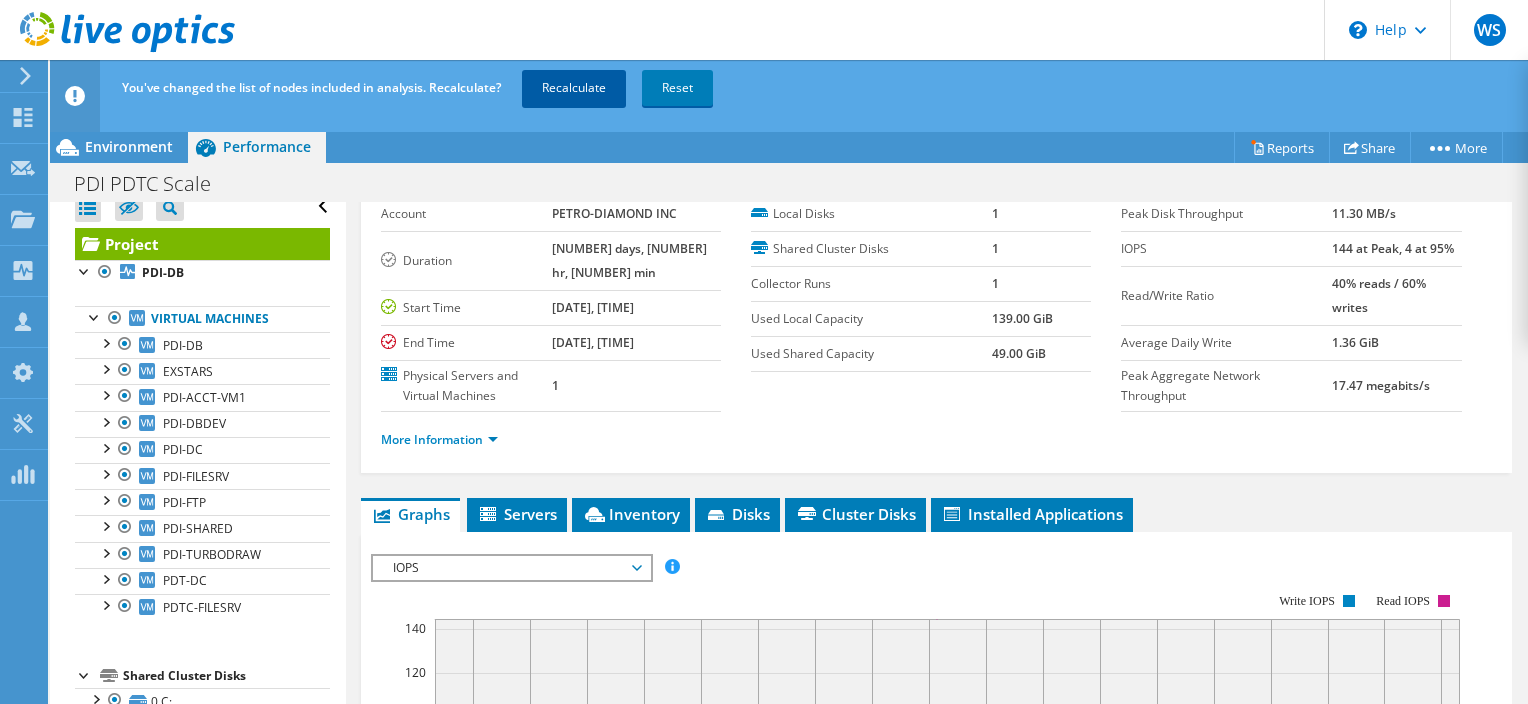 click on "Recalculate" at bounding box center (574, 88) 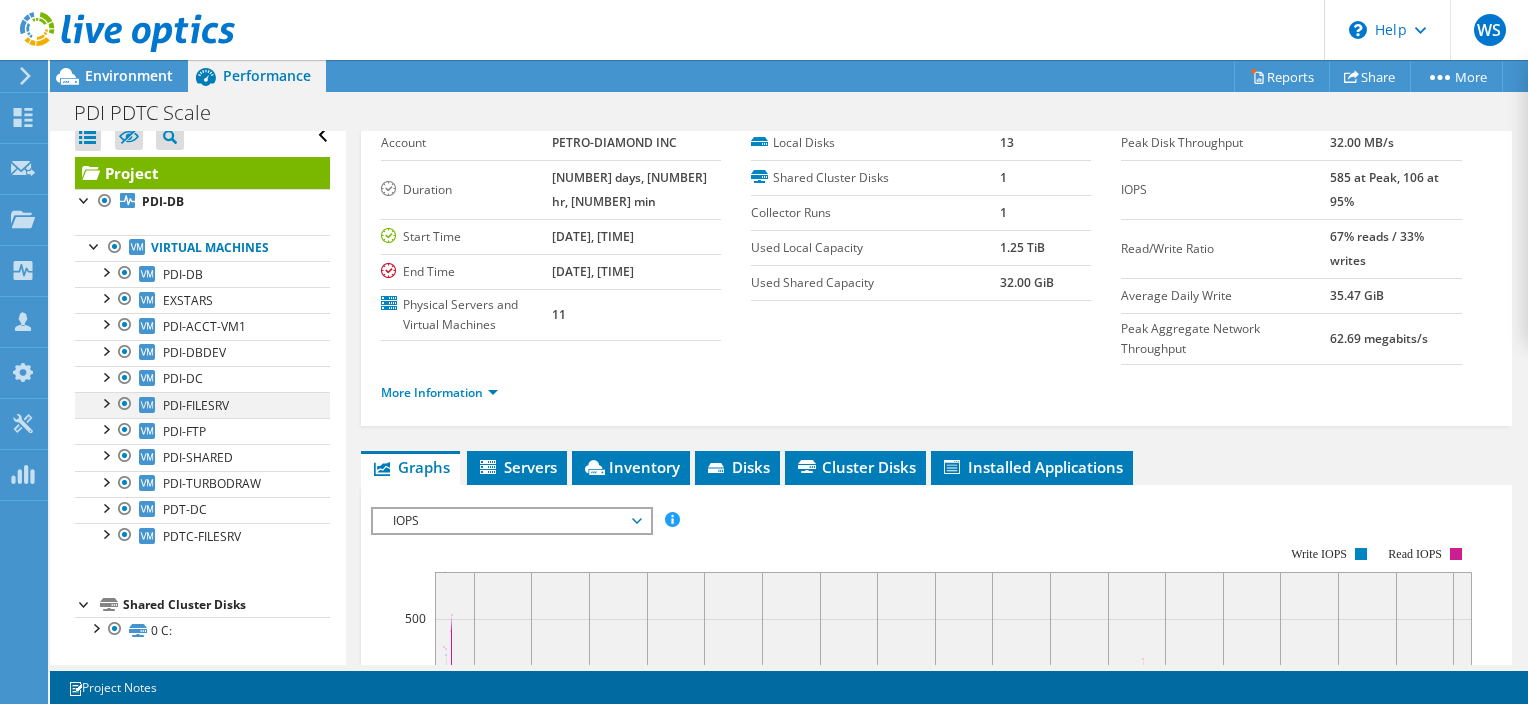 click at bounding box center (105, 402) 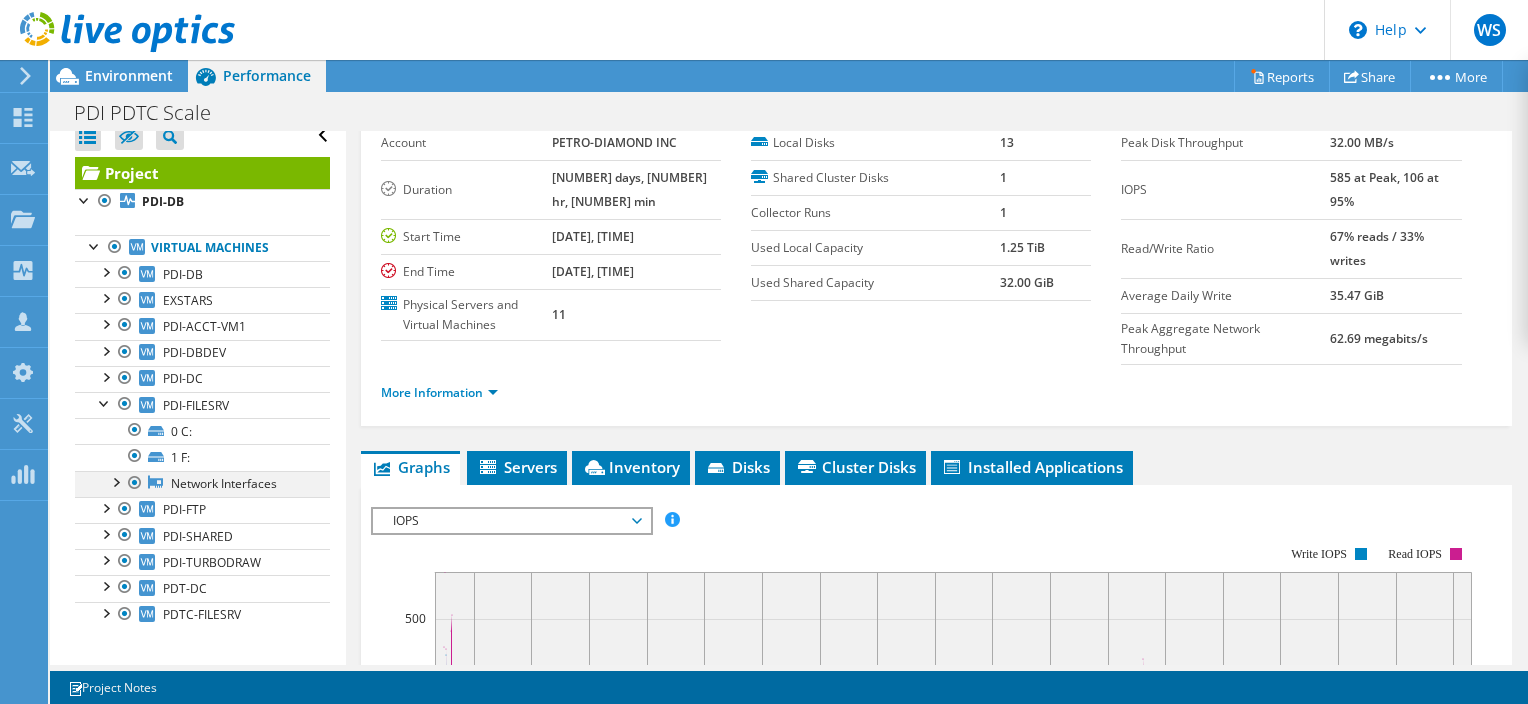 click at bounding box center [115, 481] 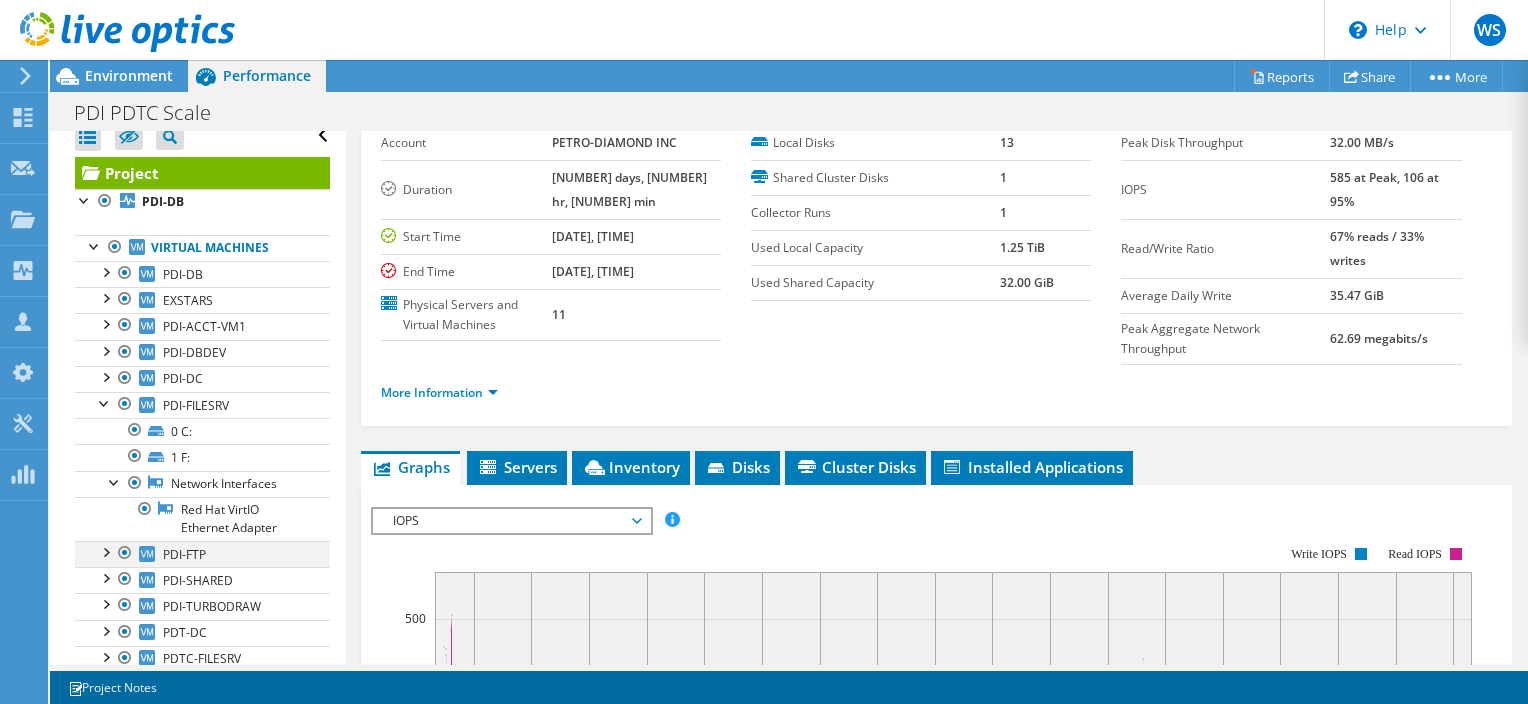 click at bounding box center (105, 551) 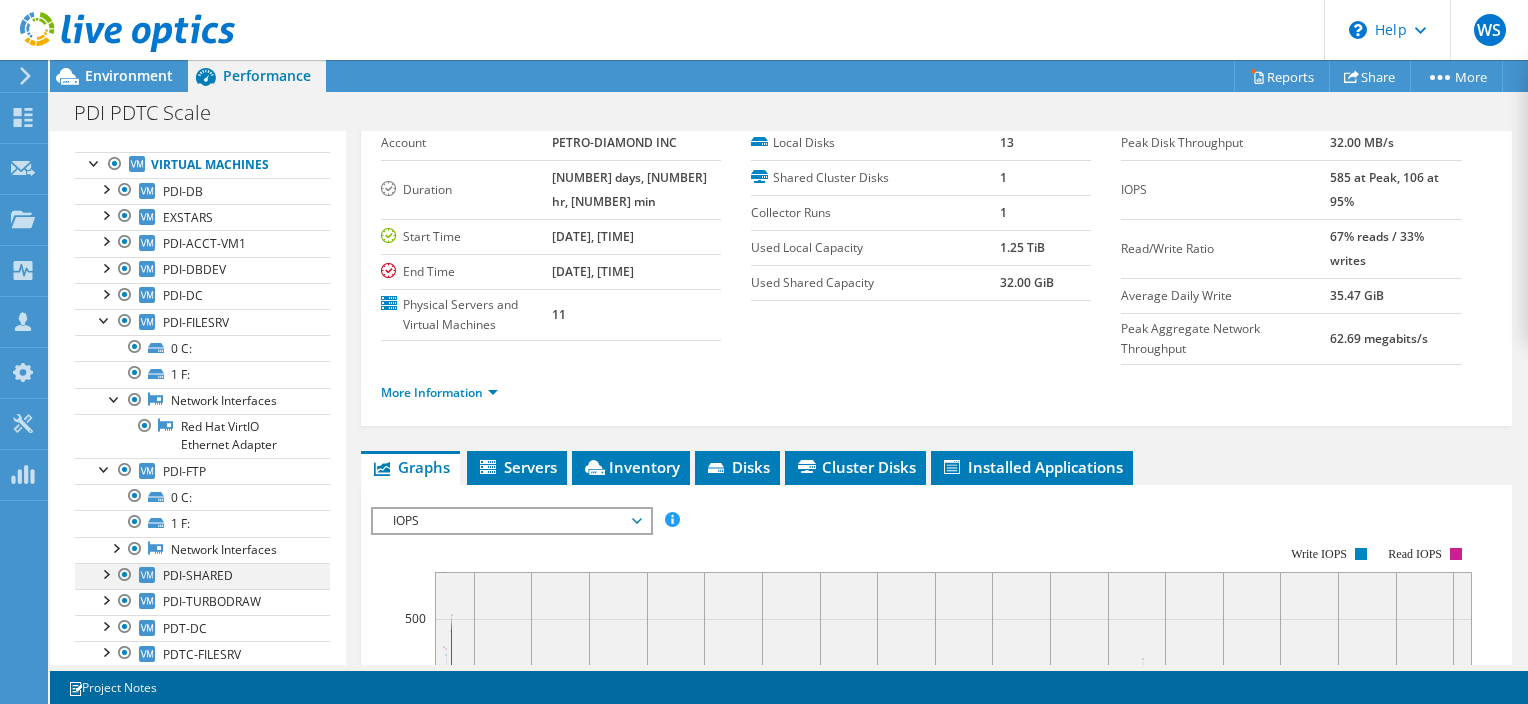 scroll, scrollTop: 116, scrollLeft: 0, axis: vertical 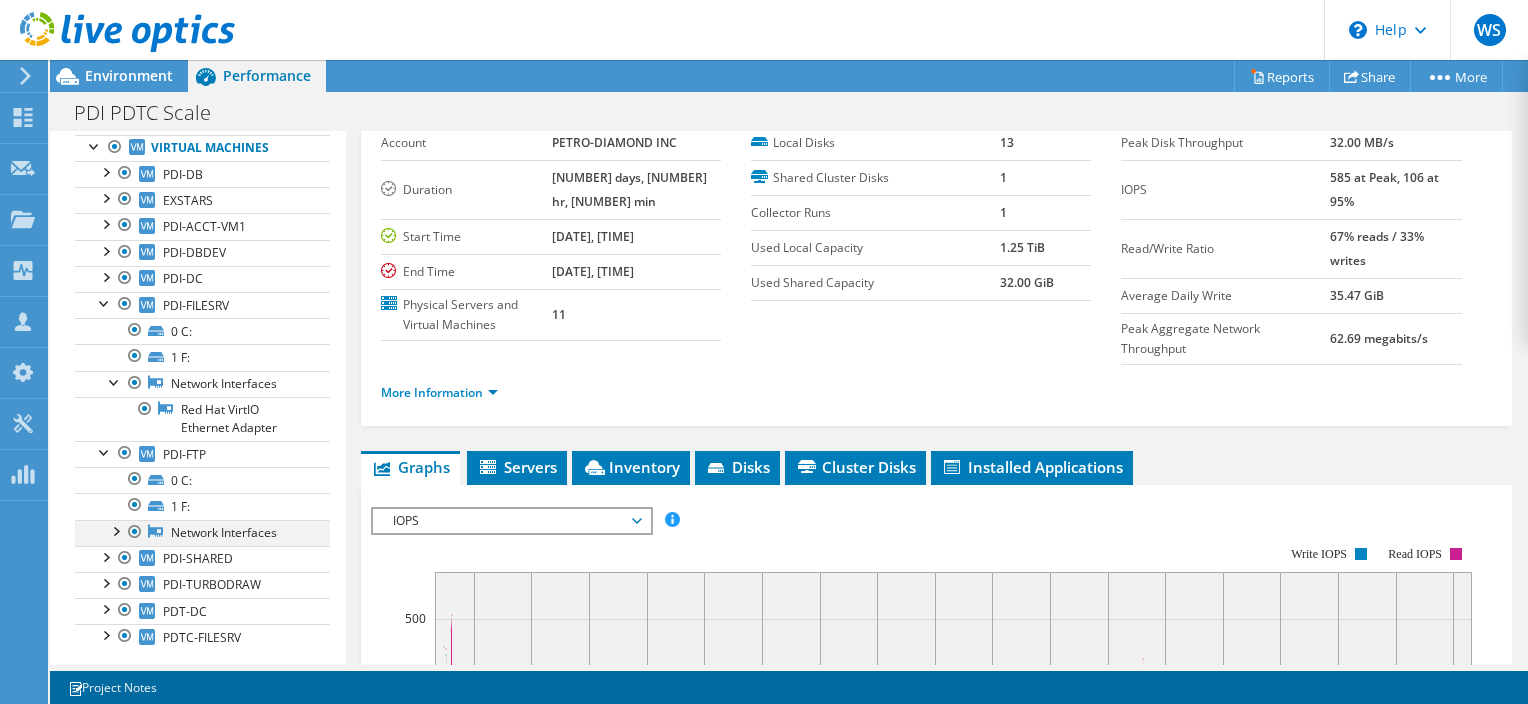 click at bounding box center (115, 530) 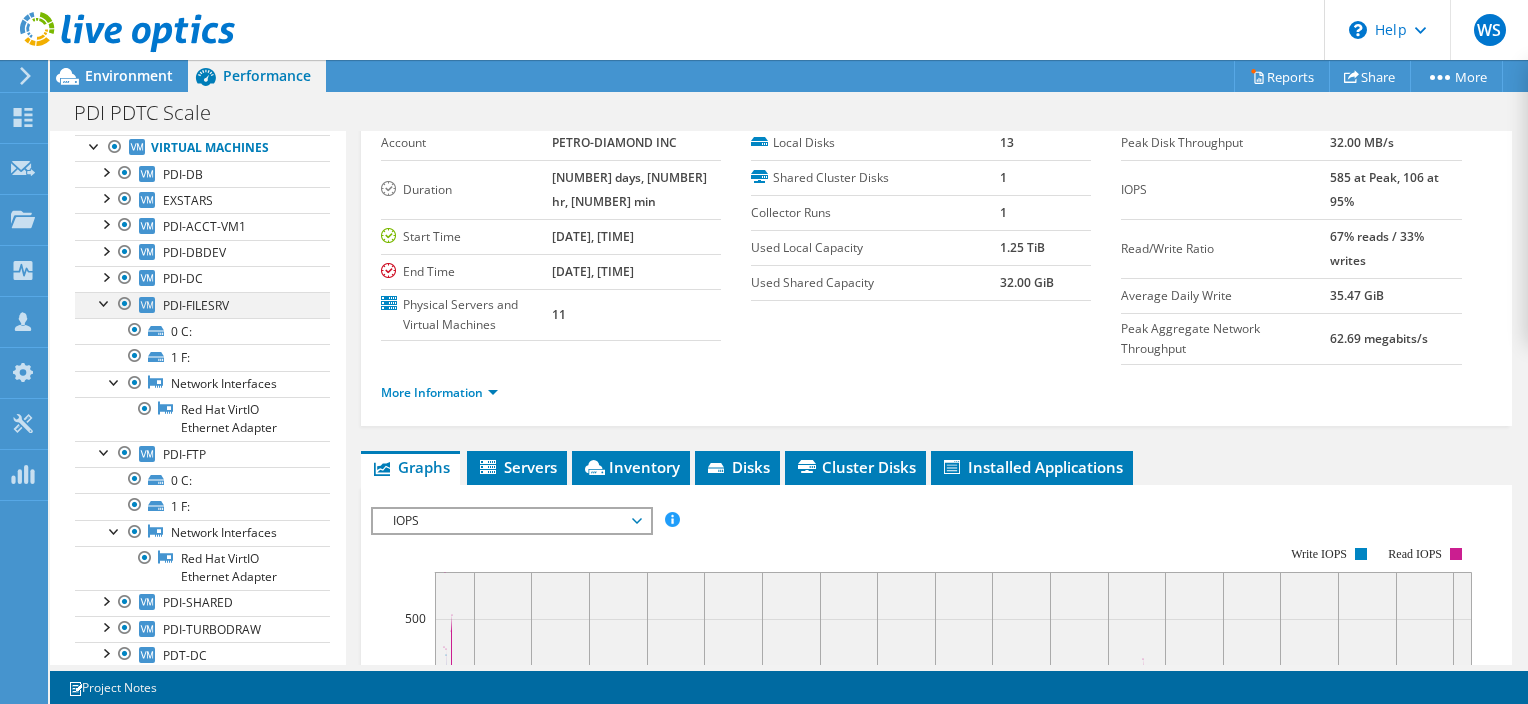 click at bounding box center (105, 302) 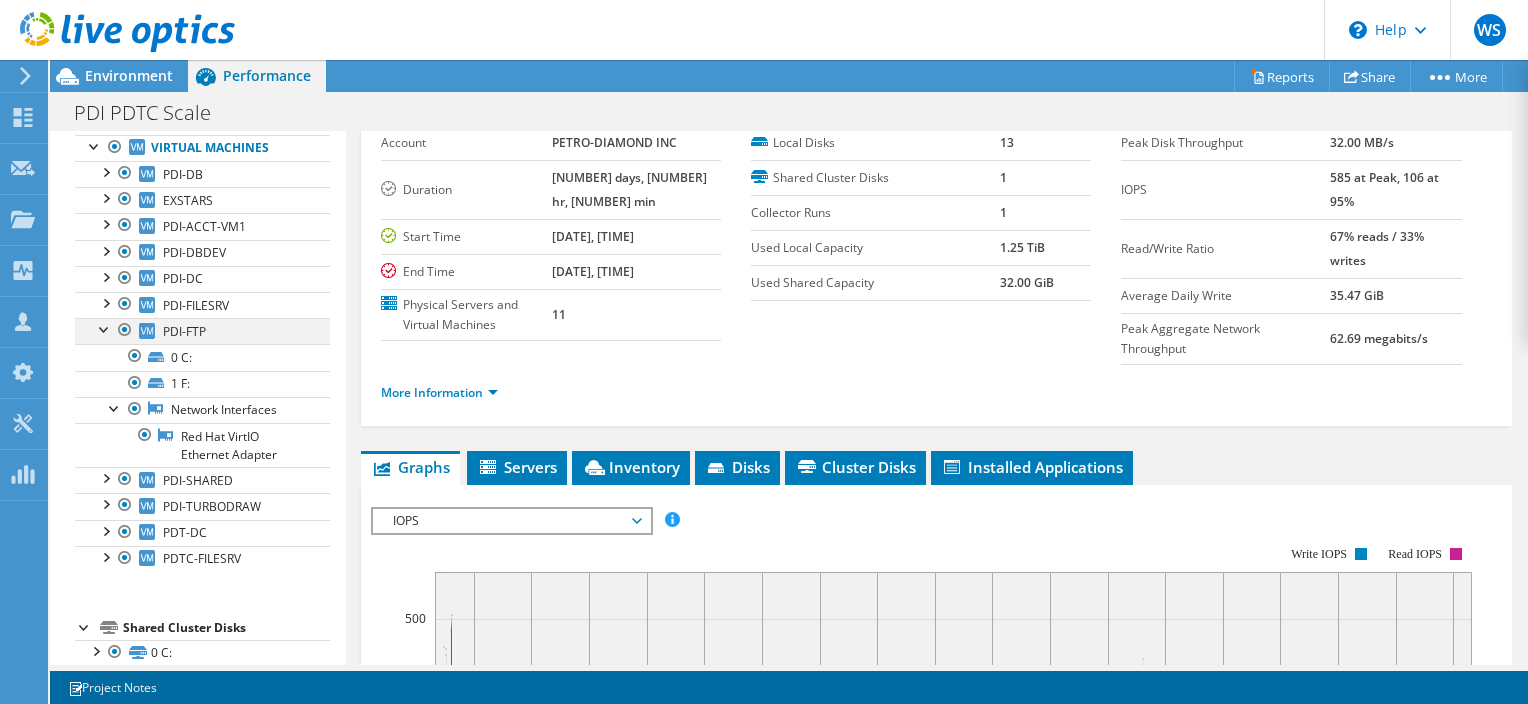 click at bounding box center [105, 328] 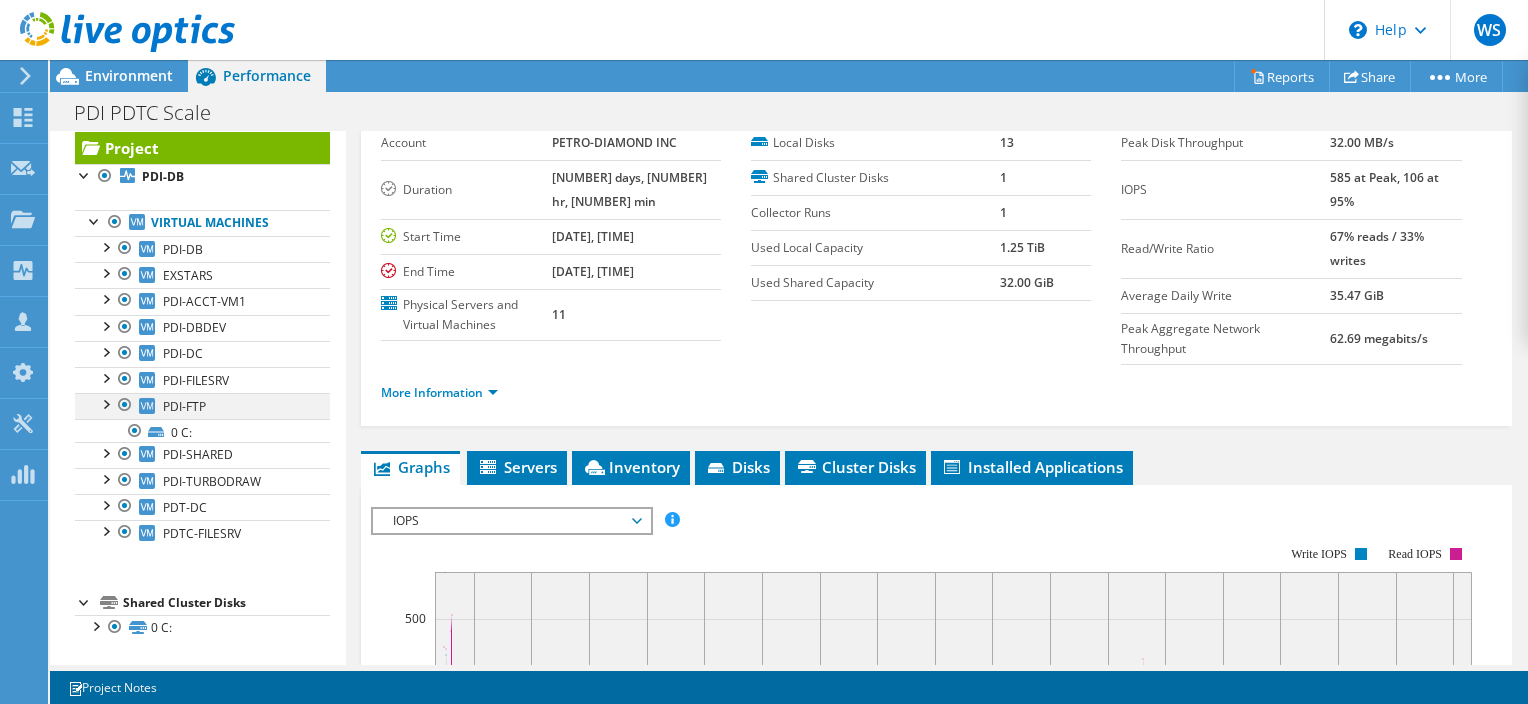 scroll, scrollTop: 16, scrollLeft: 0, axis: vertical 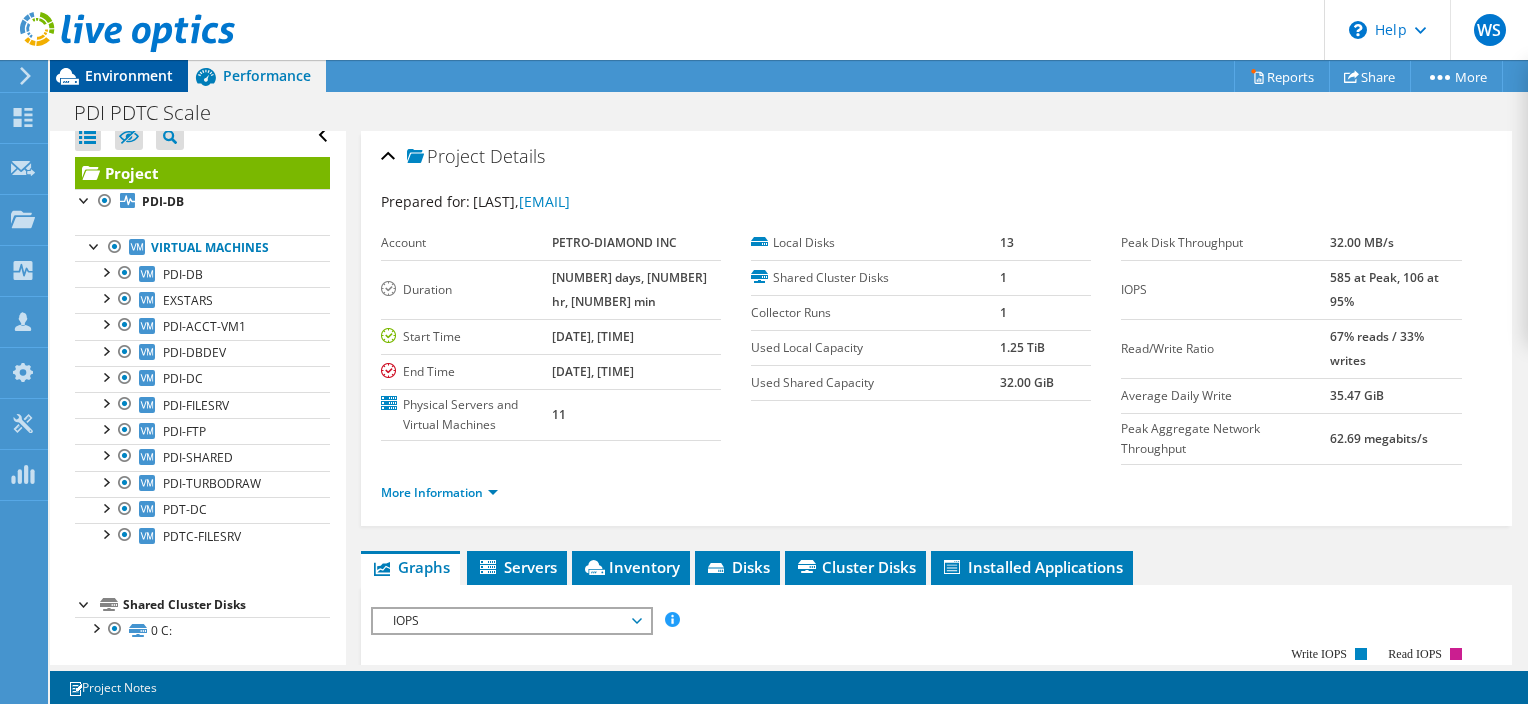 click on "Environment" at bounding box center (129, 75) 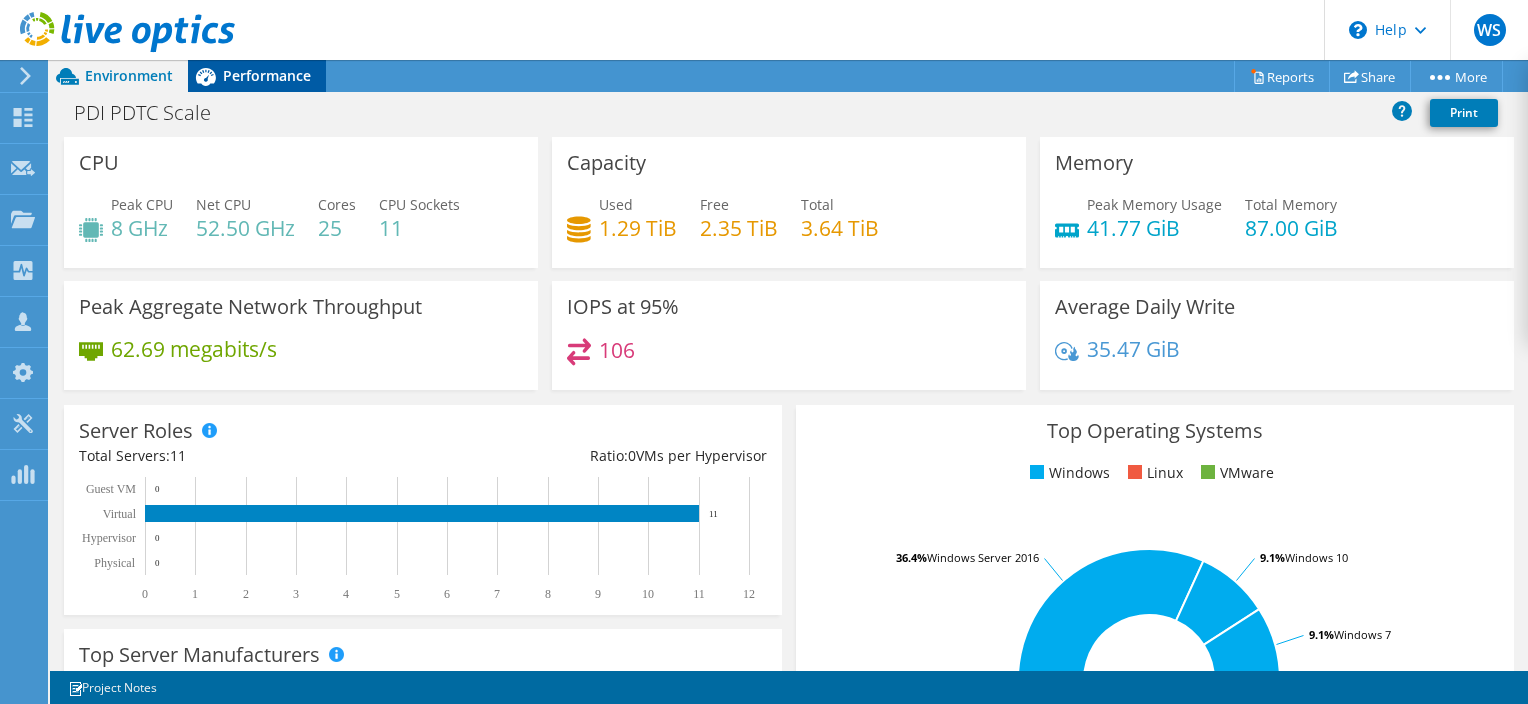 click on "Performance" at bounding box center (267, 75) 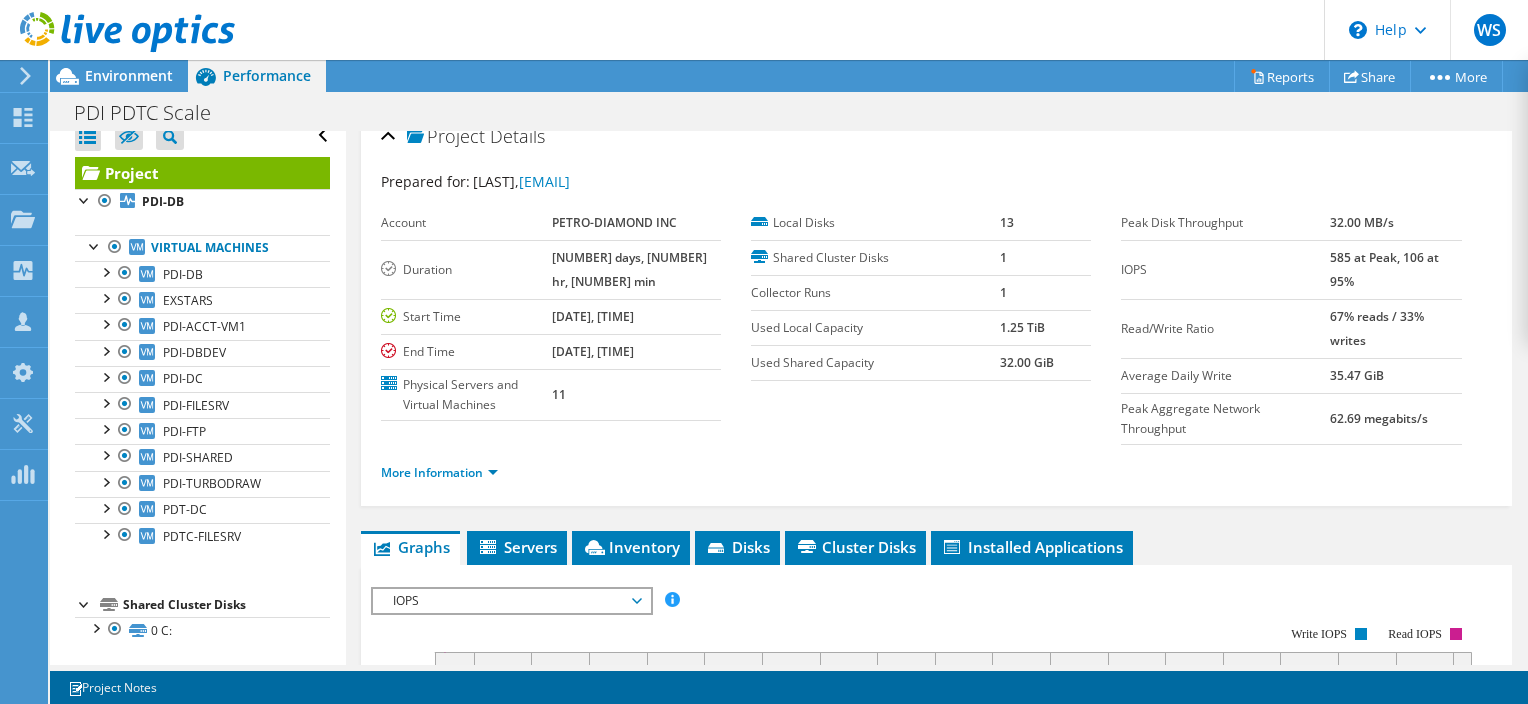 scroll, scrollTop: 0, scrollLeft: 0, axis: both 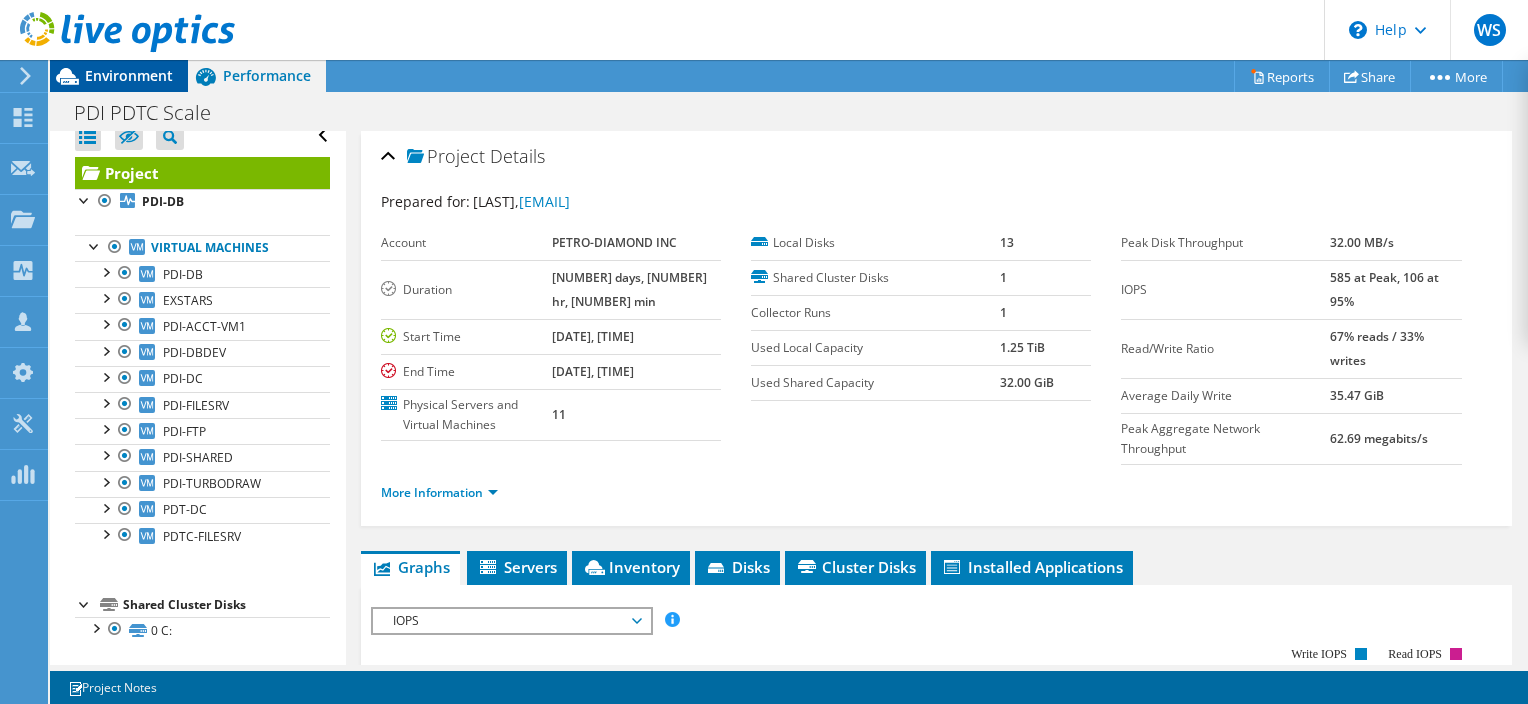 click on "Environment" at bounding box center [129, 75] 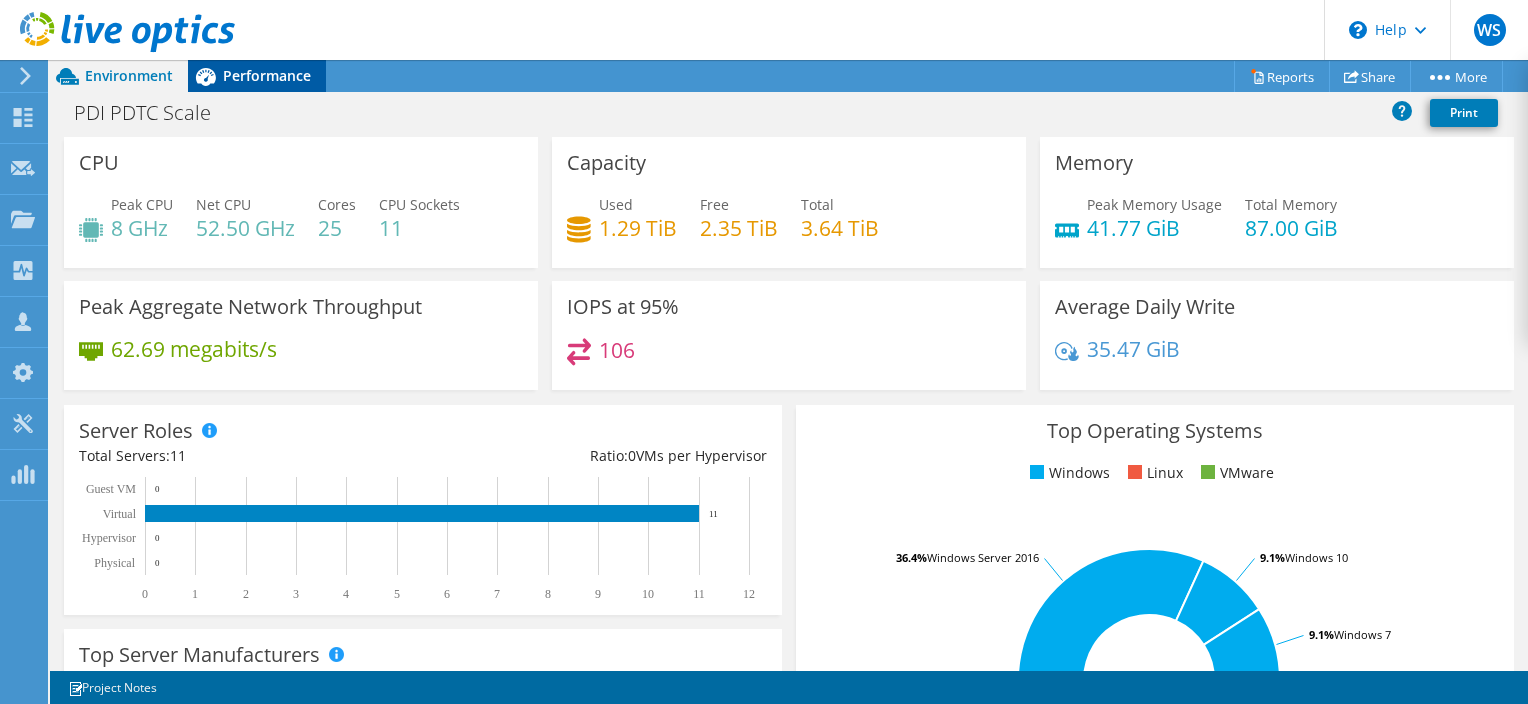 click on "Performance" at bounding box center [267, 75] 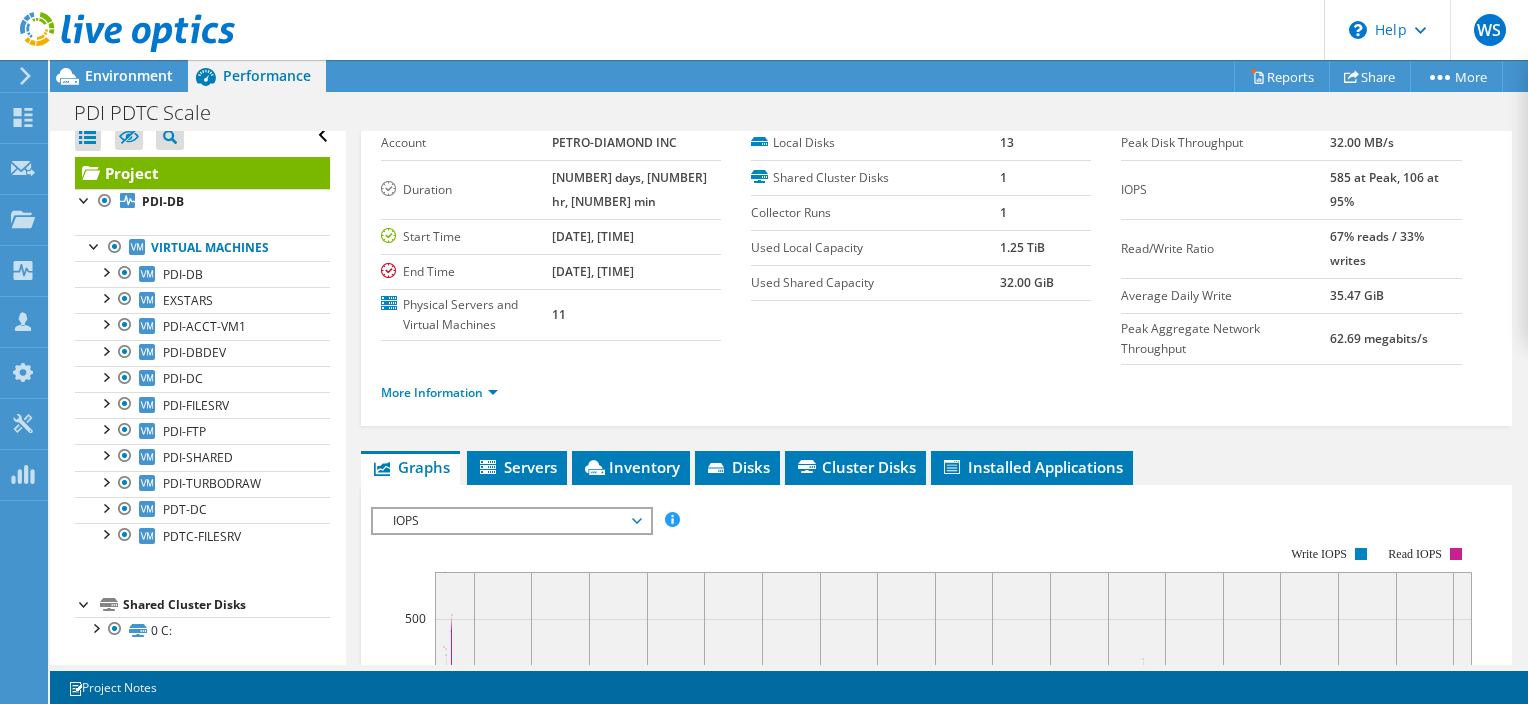 scroll, scrollTop: 200, scrollLeft: 0, axis: vertical 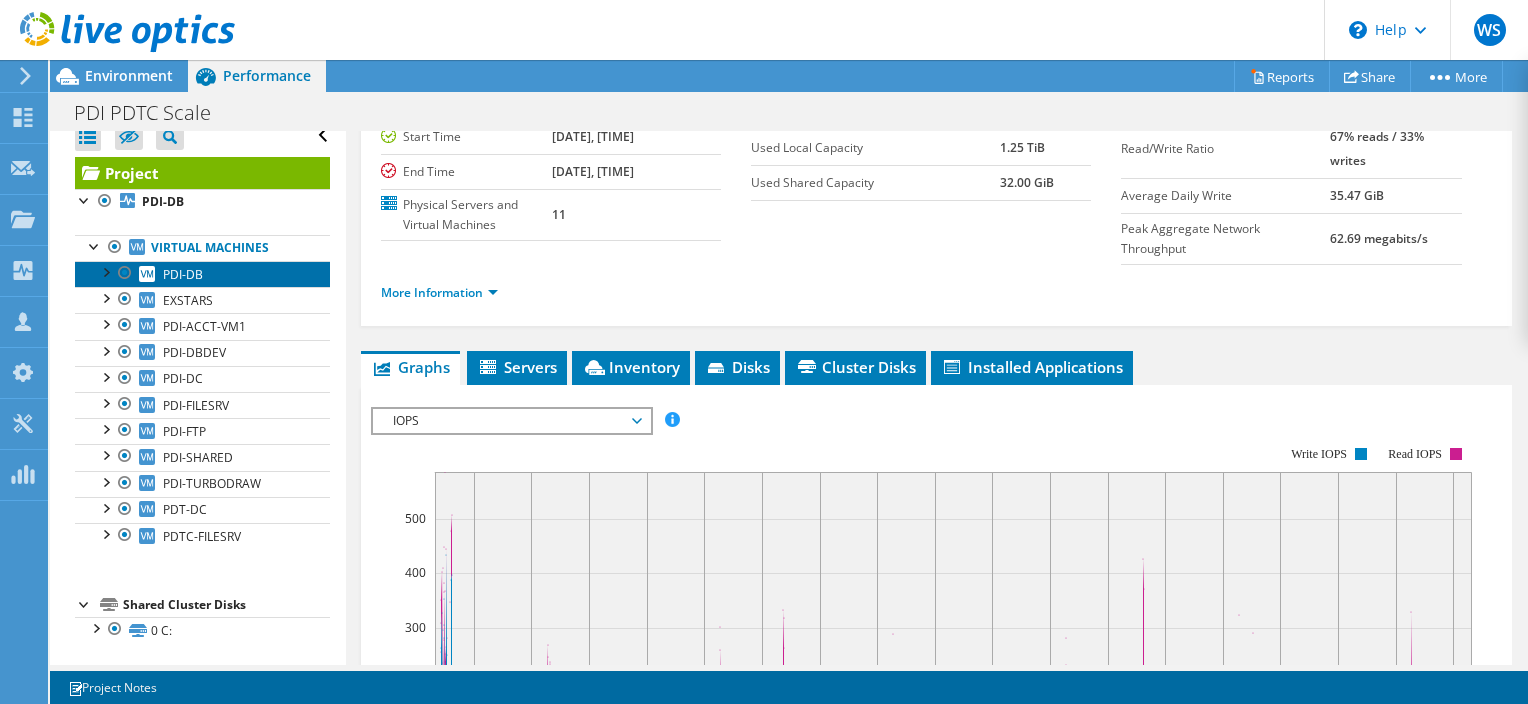 click on "PDI-DB" at bounding box center [183, 274] 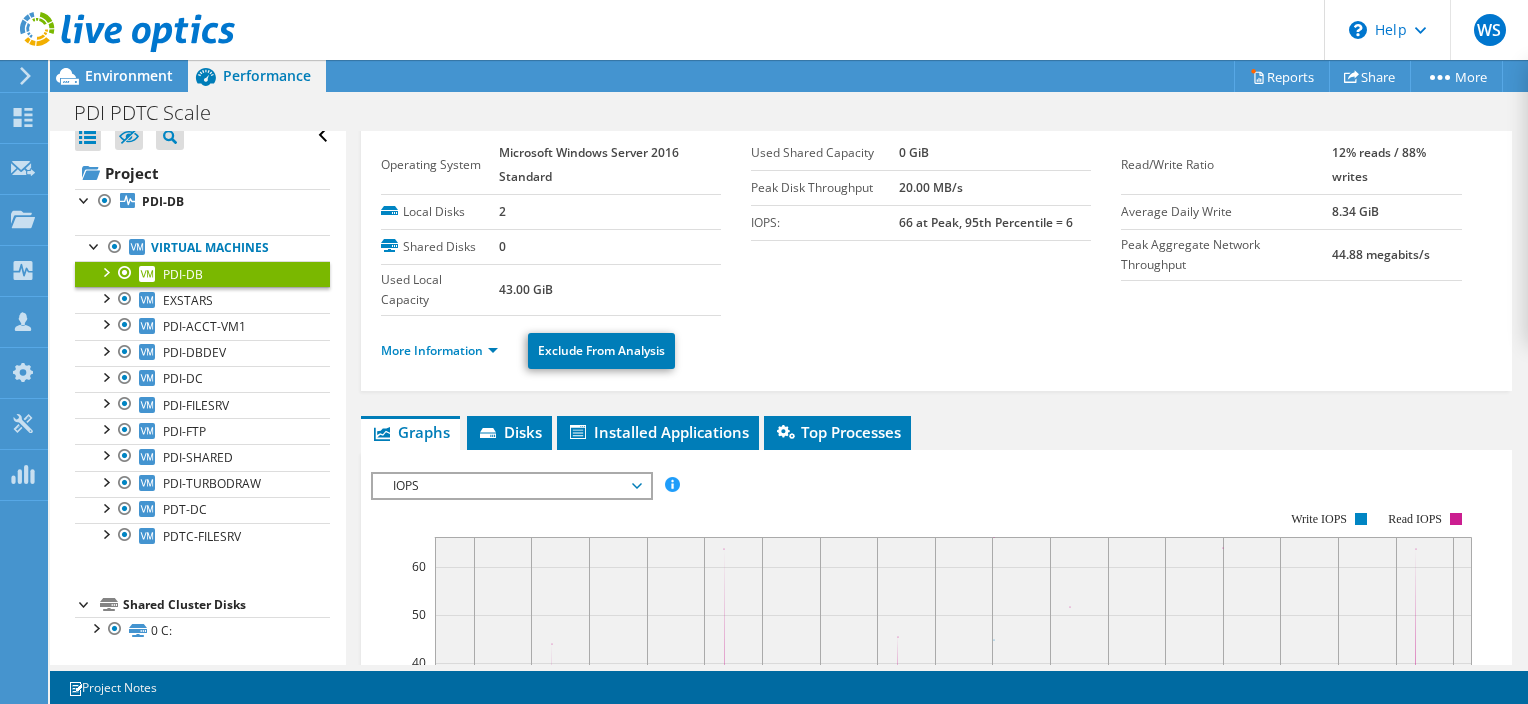 scroll, scrollTop: 0, scrollLeft: 0, axis: both 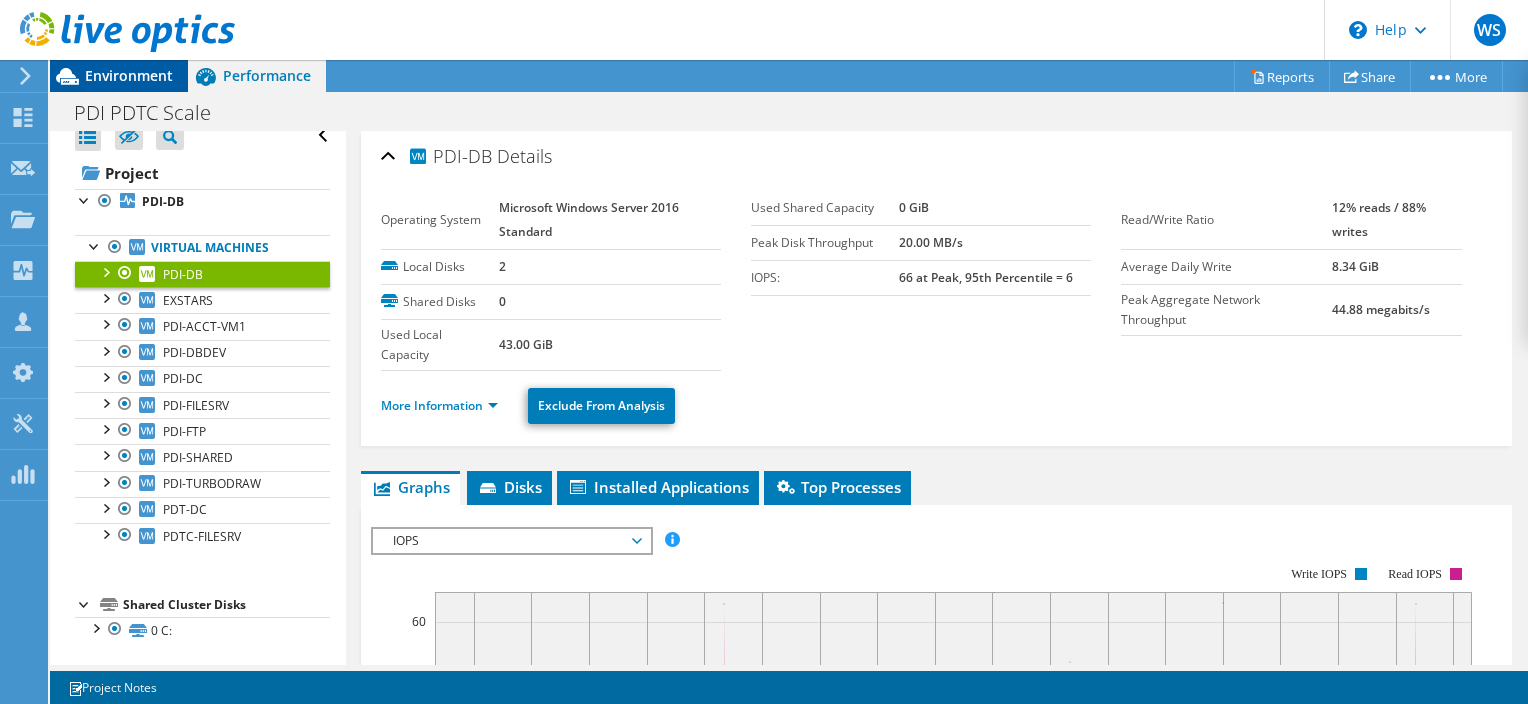 click on "Environment" at bounding box center (129, 75) 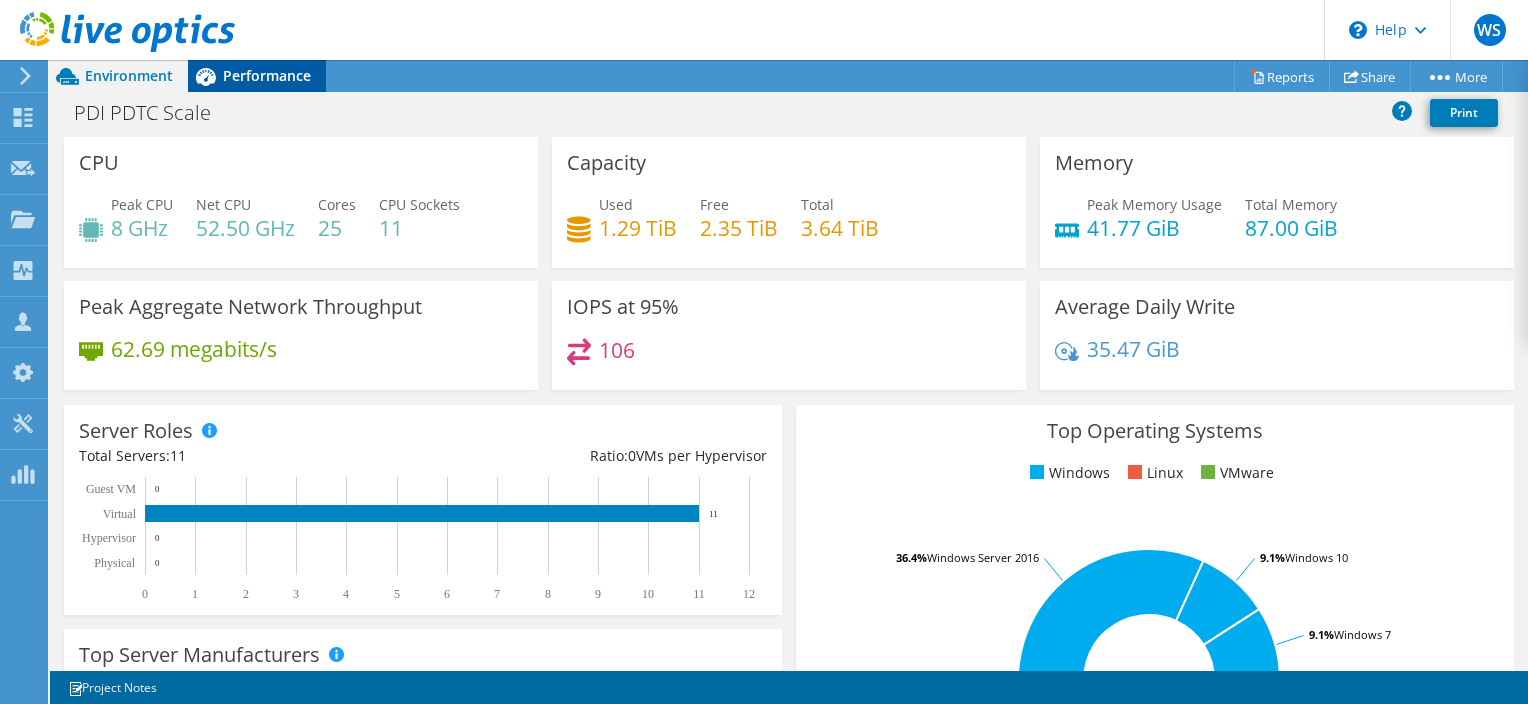click on "Performance" at bounding box center (267, 75) 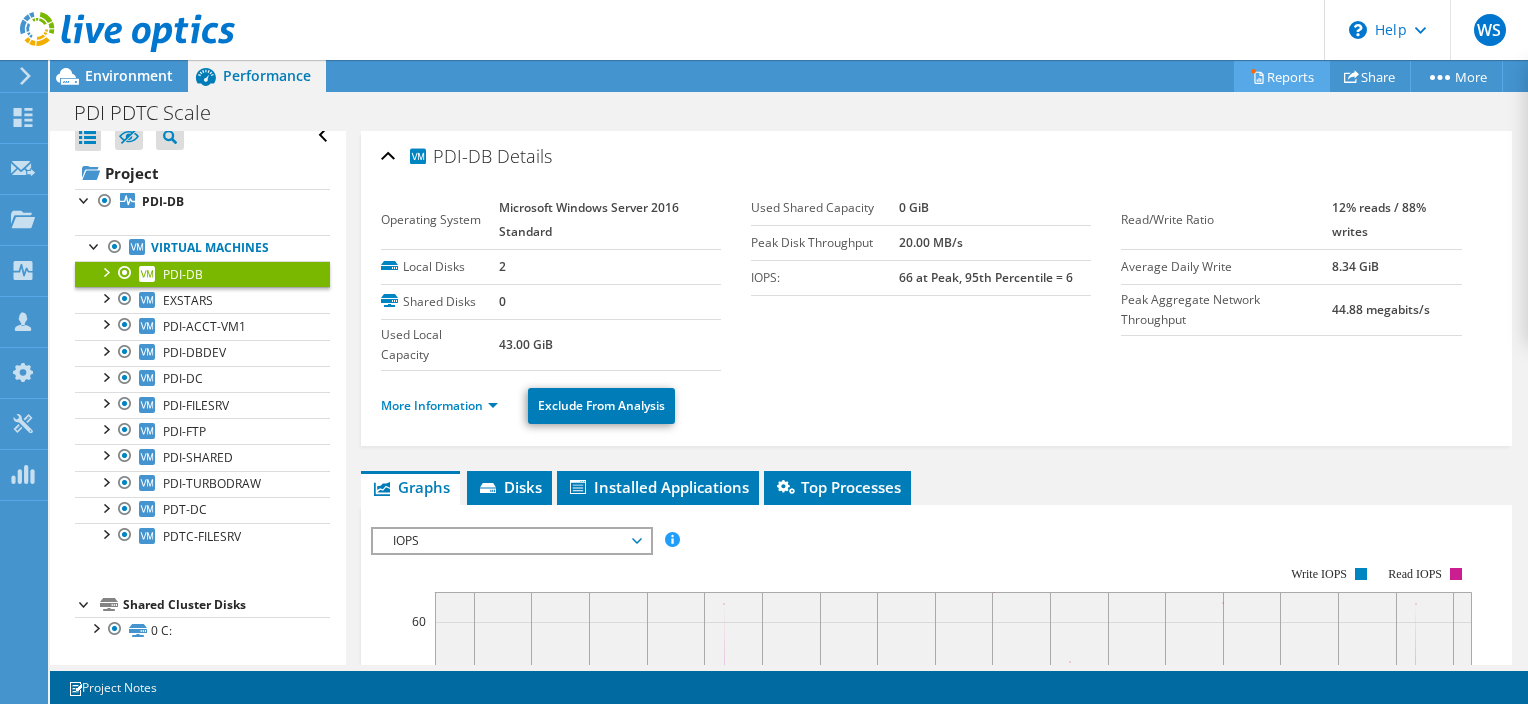 click on "Reports" at bounding box center [1282, 76] 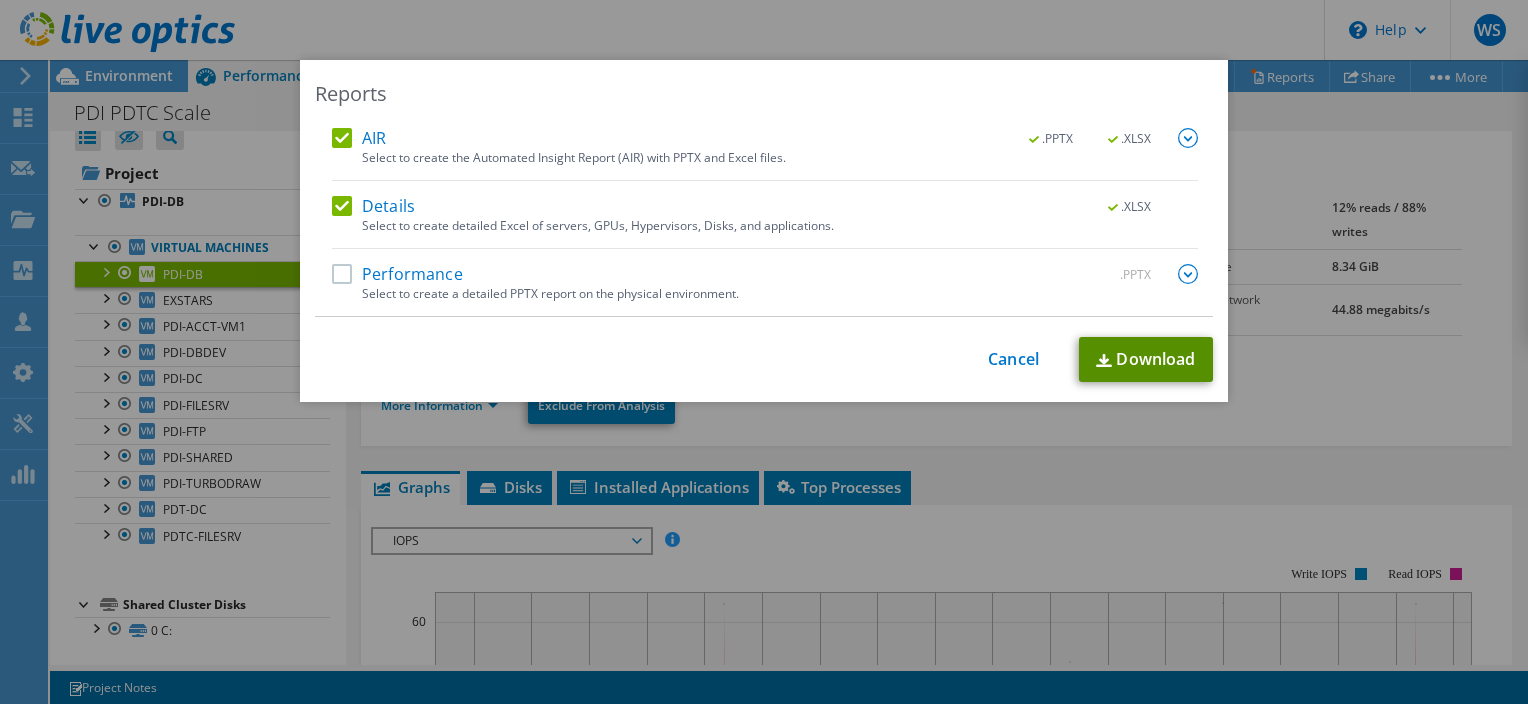 click on "Download" at bounding box center (1146, 359) 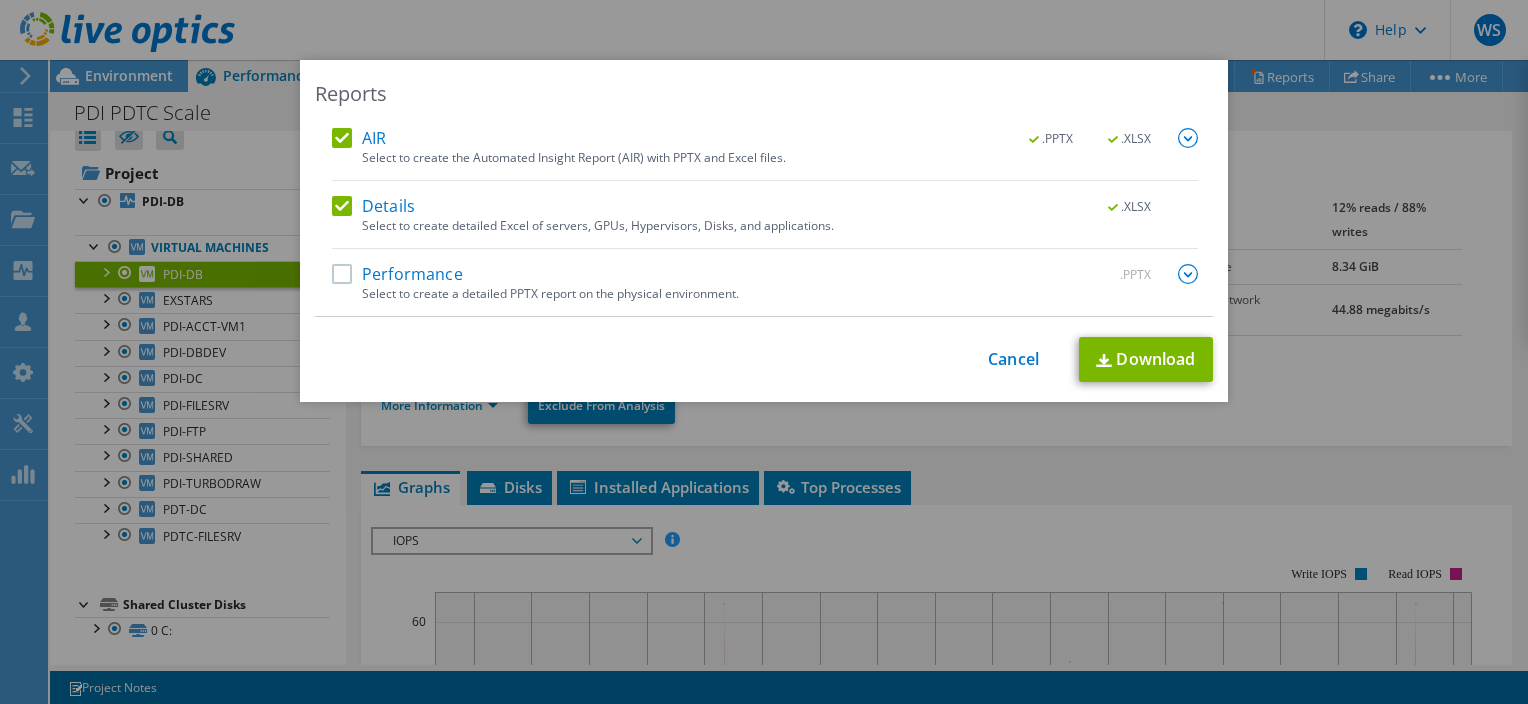 click on "Reports
AIR
.PPTX
.XLSX
Select to create the Automated Insight Report (AIR) with PPTX and Excel files.
.PPTX
.XLSX
Details 6" at bounding box center [764, 352] 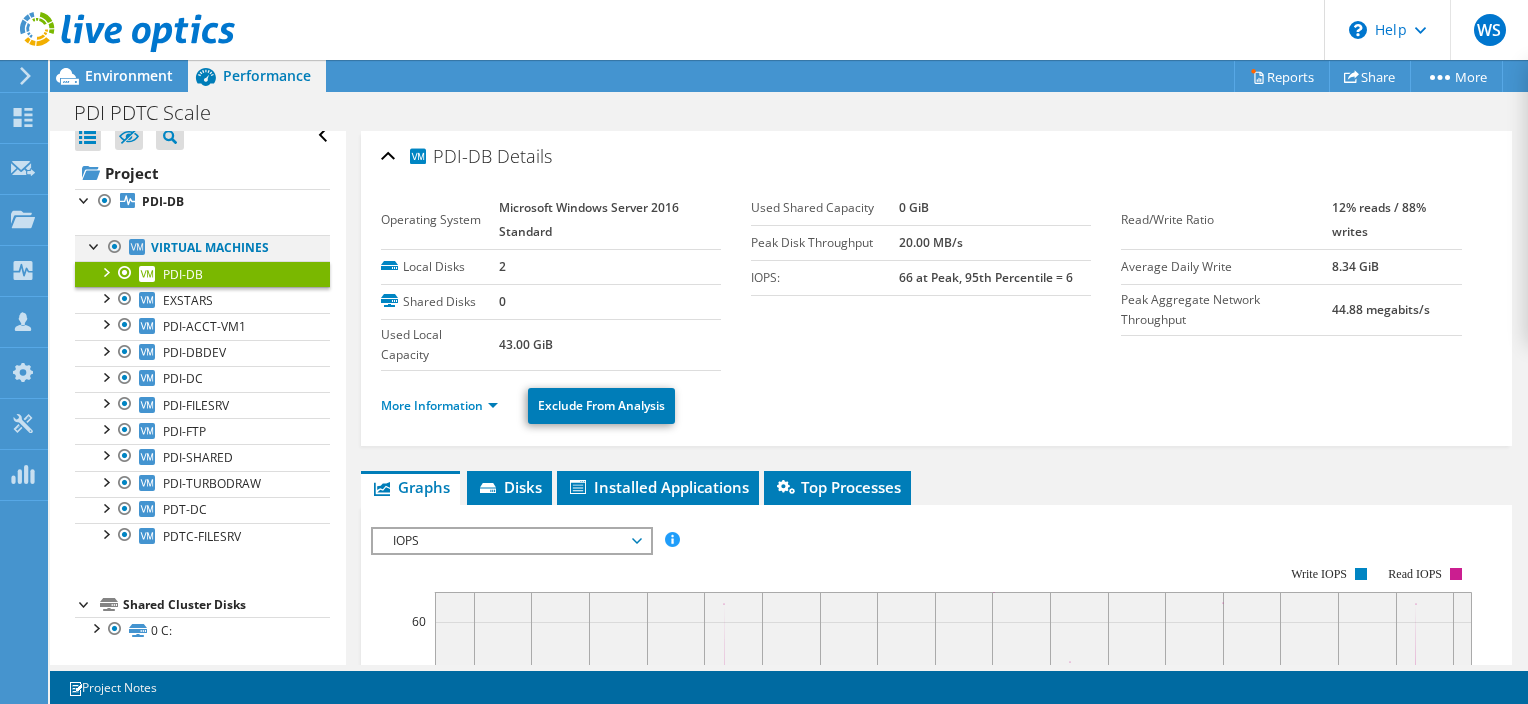 click at bounding box center [115, 247] 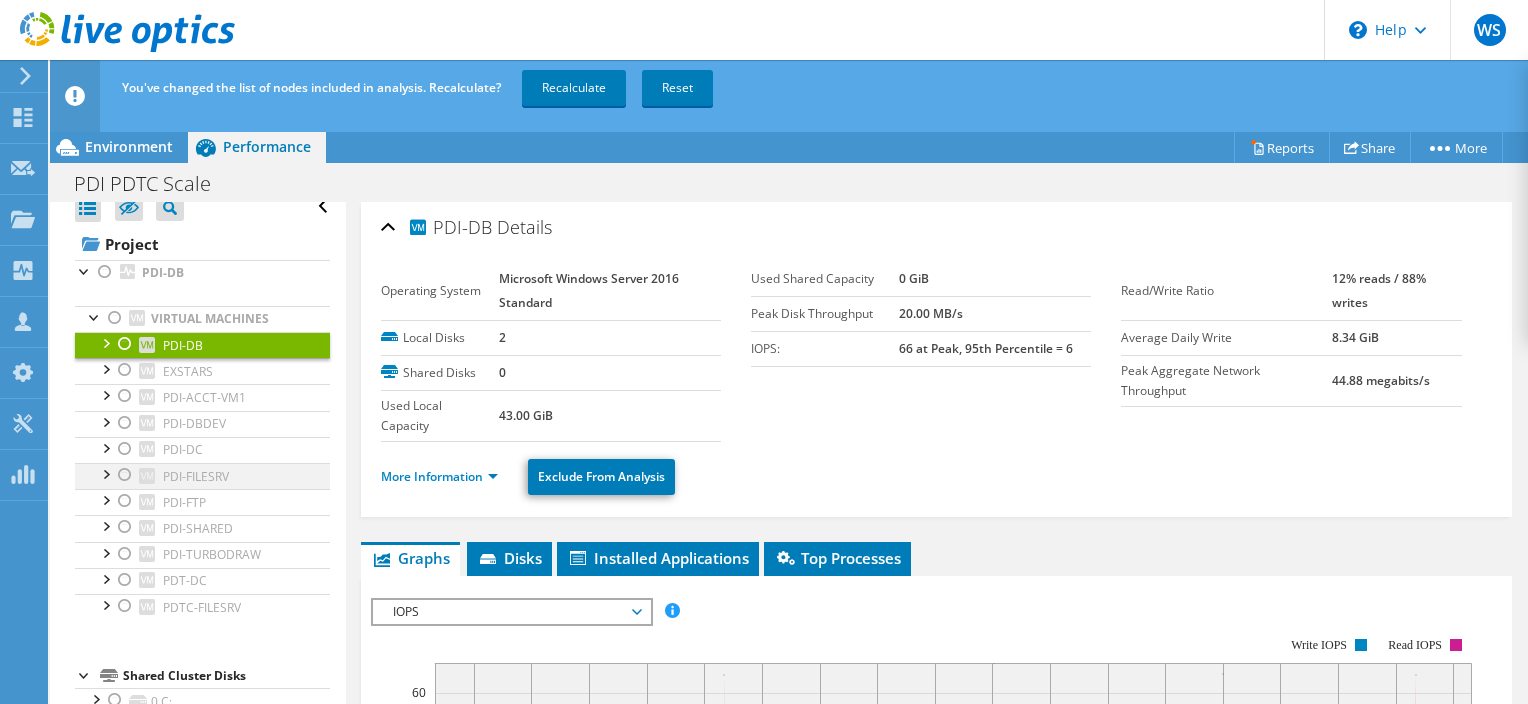 click at bounding box center [125, 475] 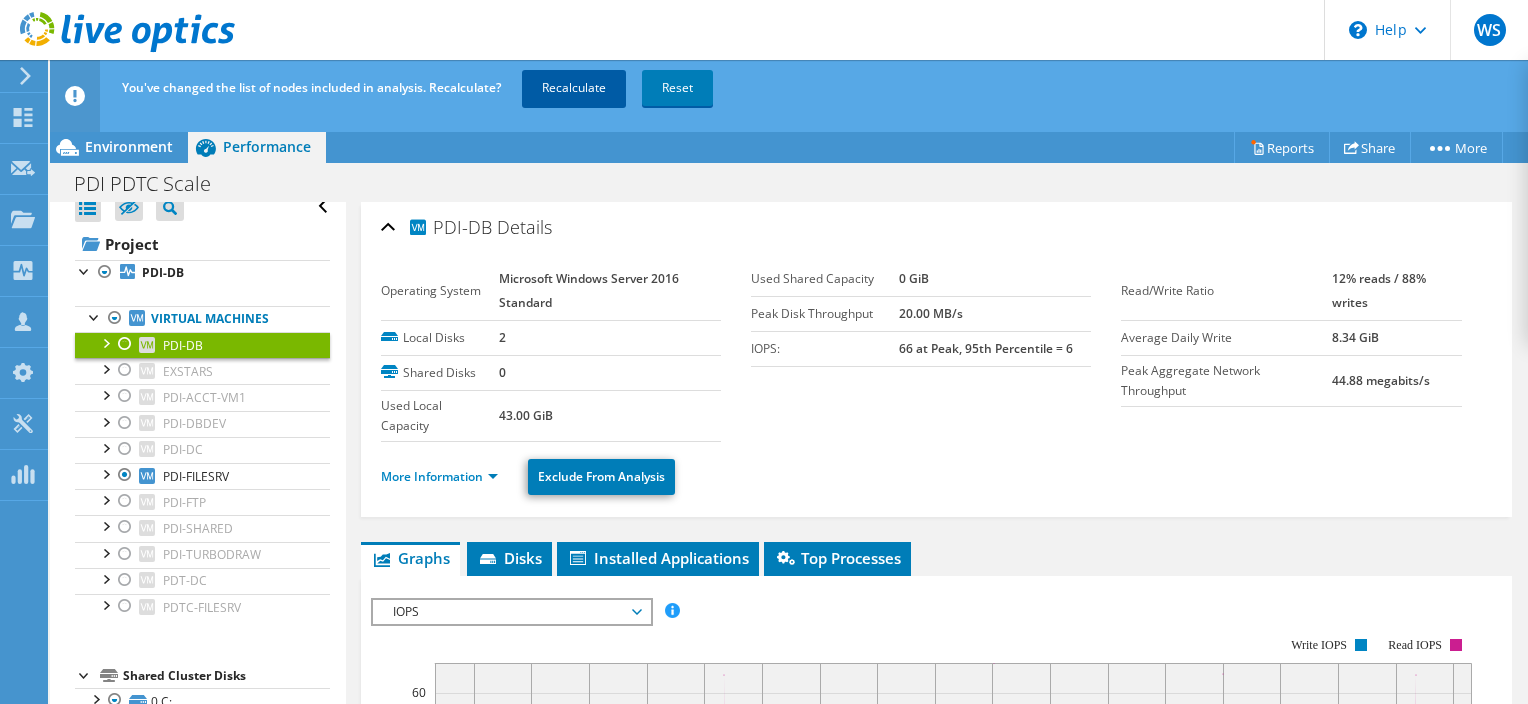 click on "Recalculate" at bounding box center [574, 88] 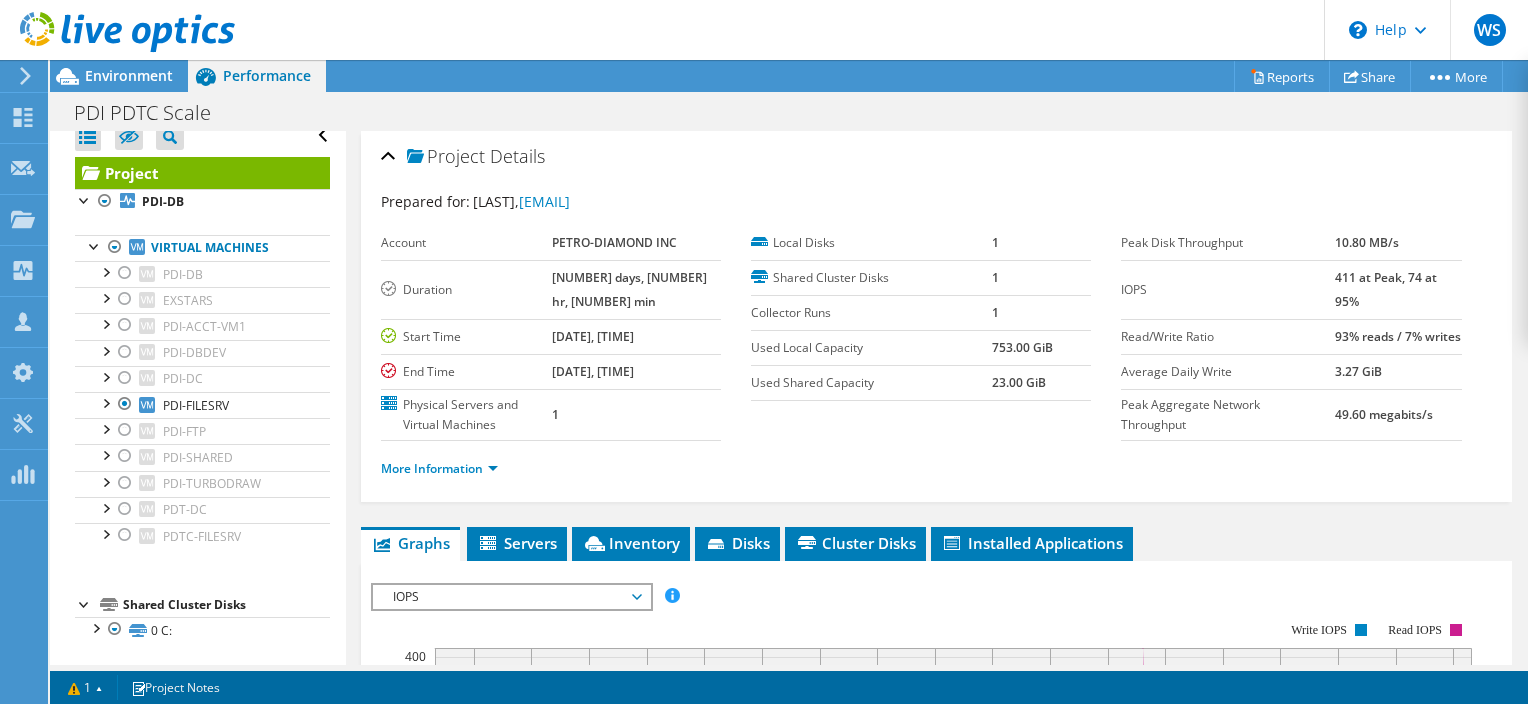 scroll, scrollTop: 0, scrollLeft: 0, axis: both 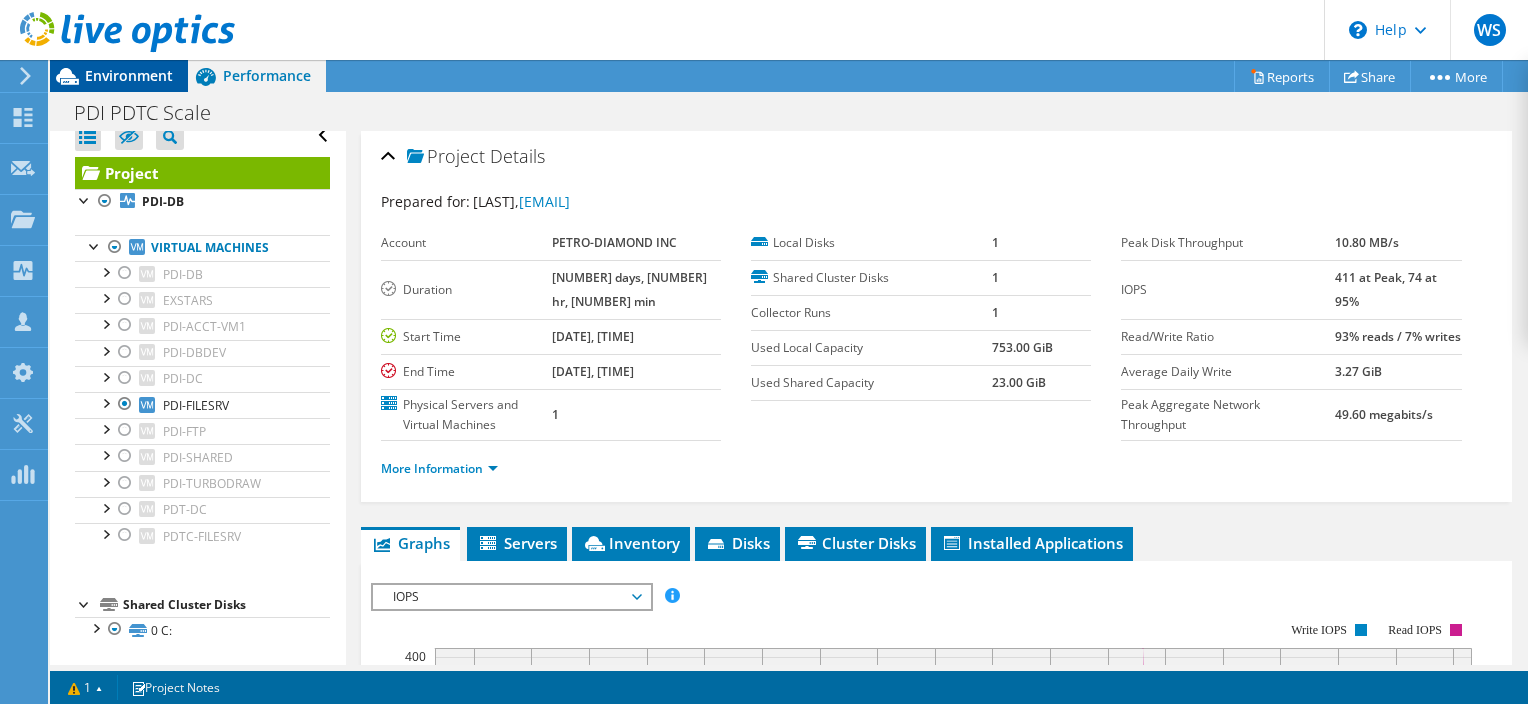 click on "Environment" at bounding box center [129, 75] 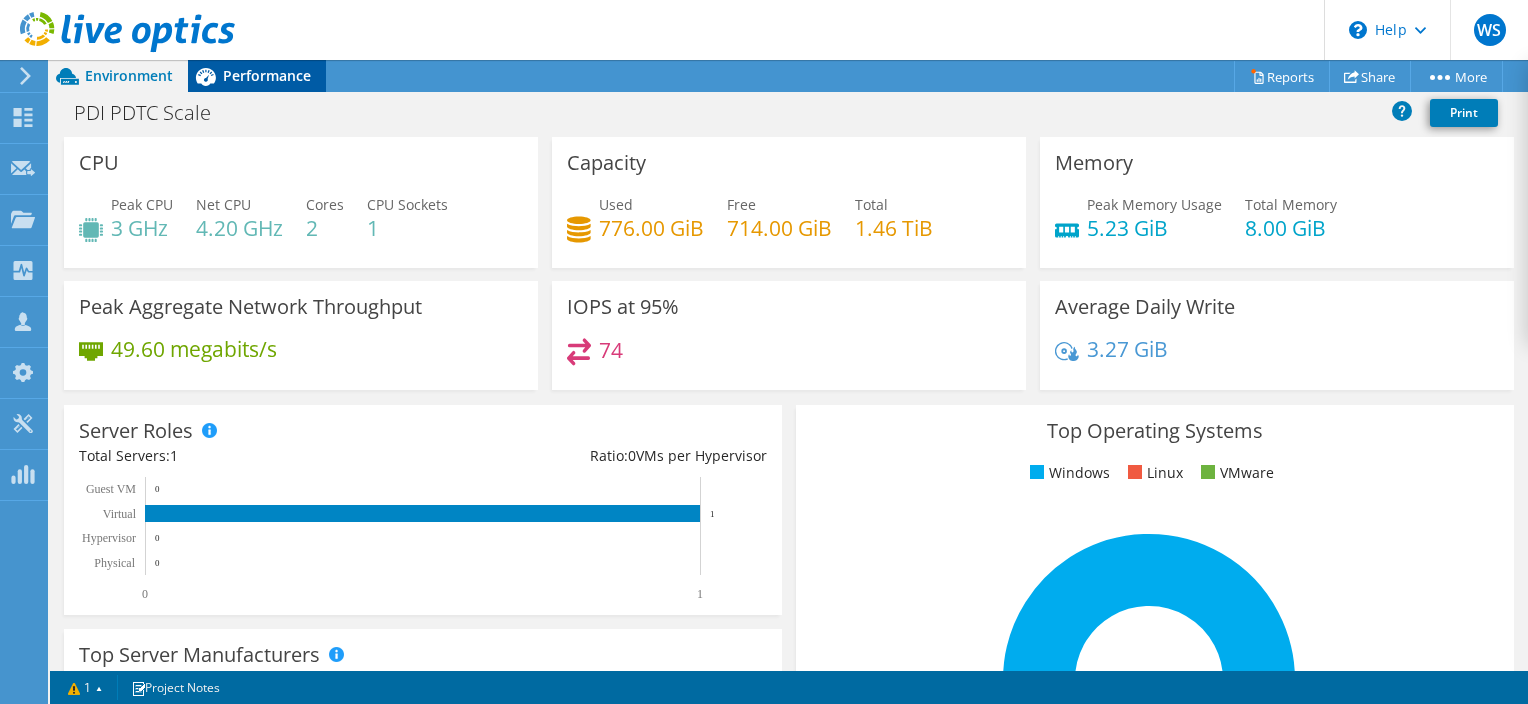 click on "Performance" at bounding box center [267, 75] 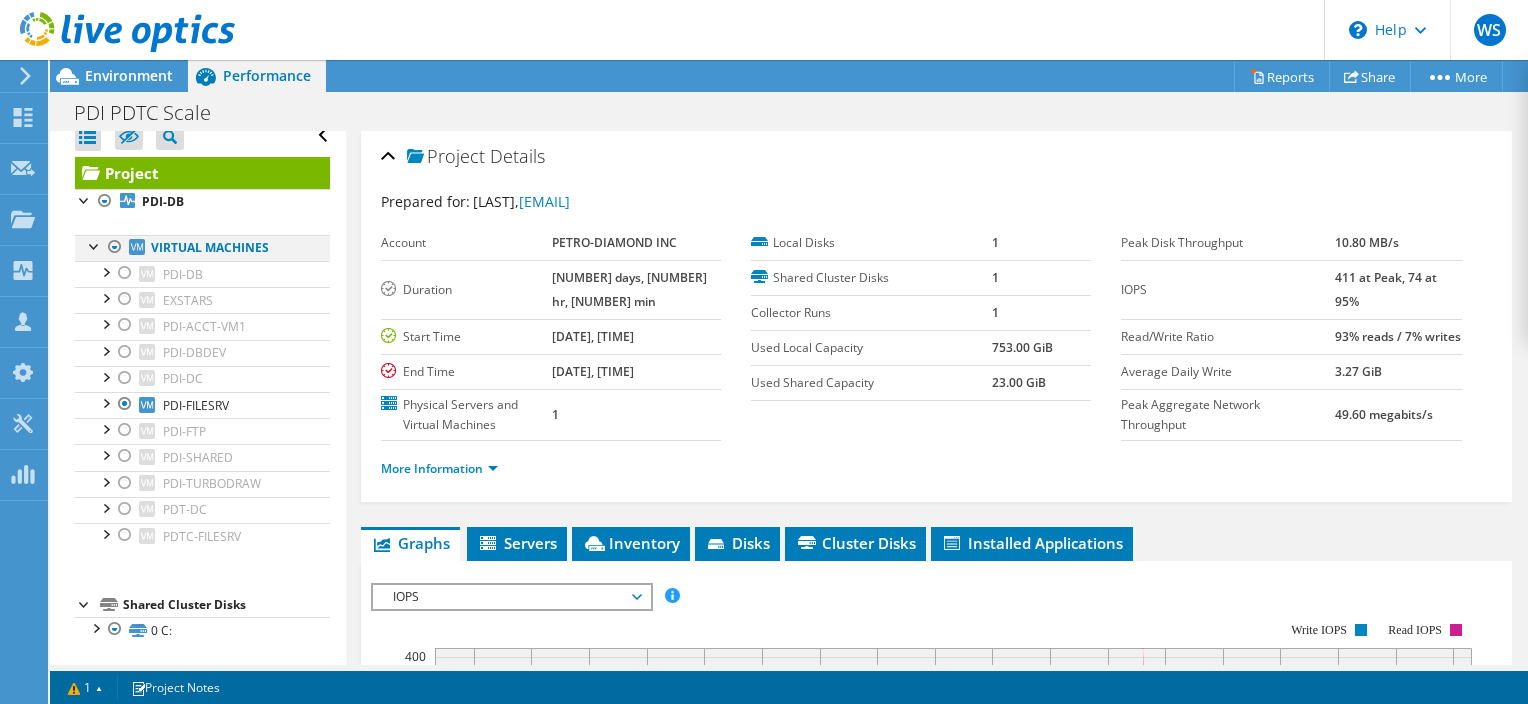 click at bounding box center [115, 247] 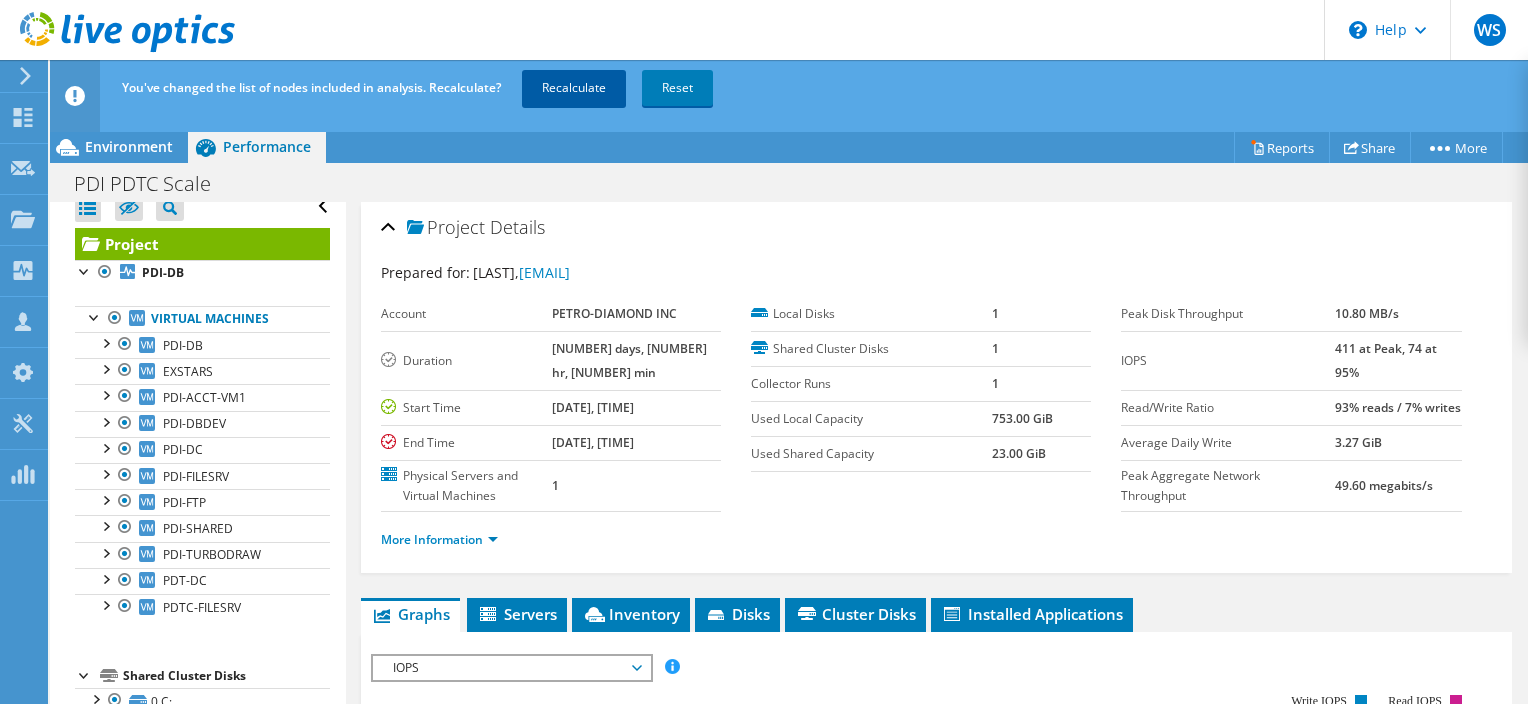 click on "Recalculate" at bounding box center (574, 88) 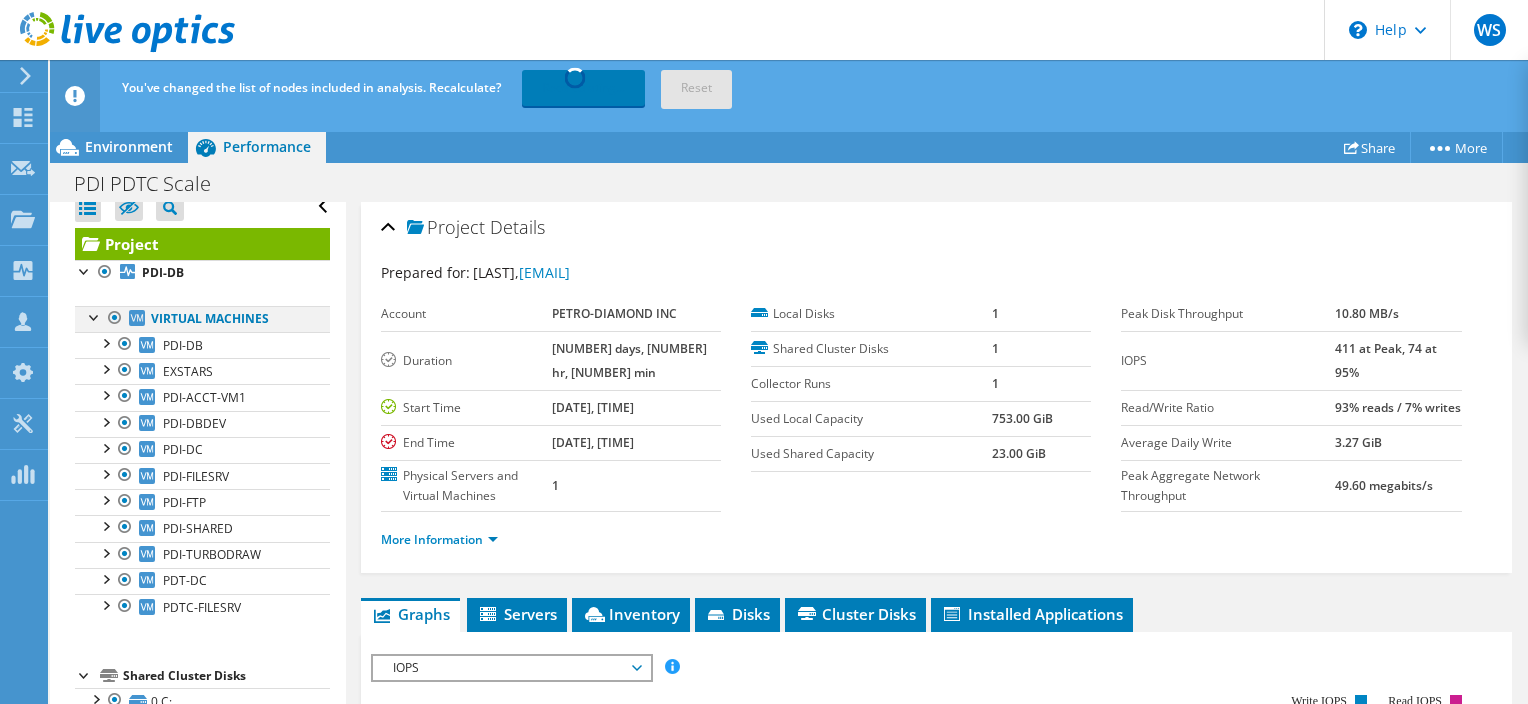 click at bounding box center [115, 318] 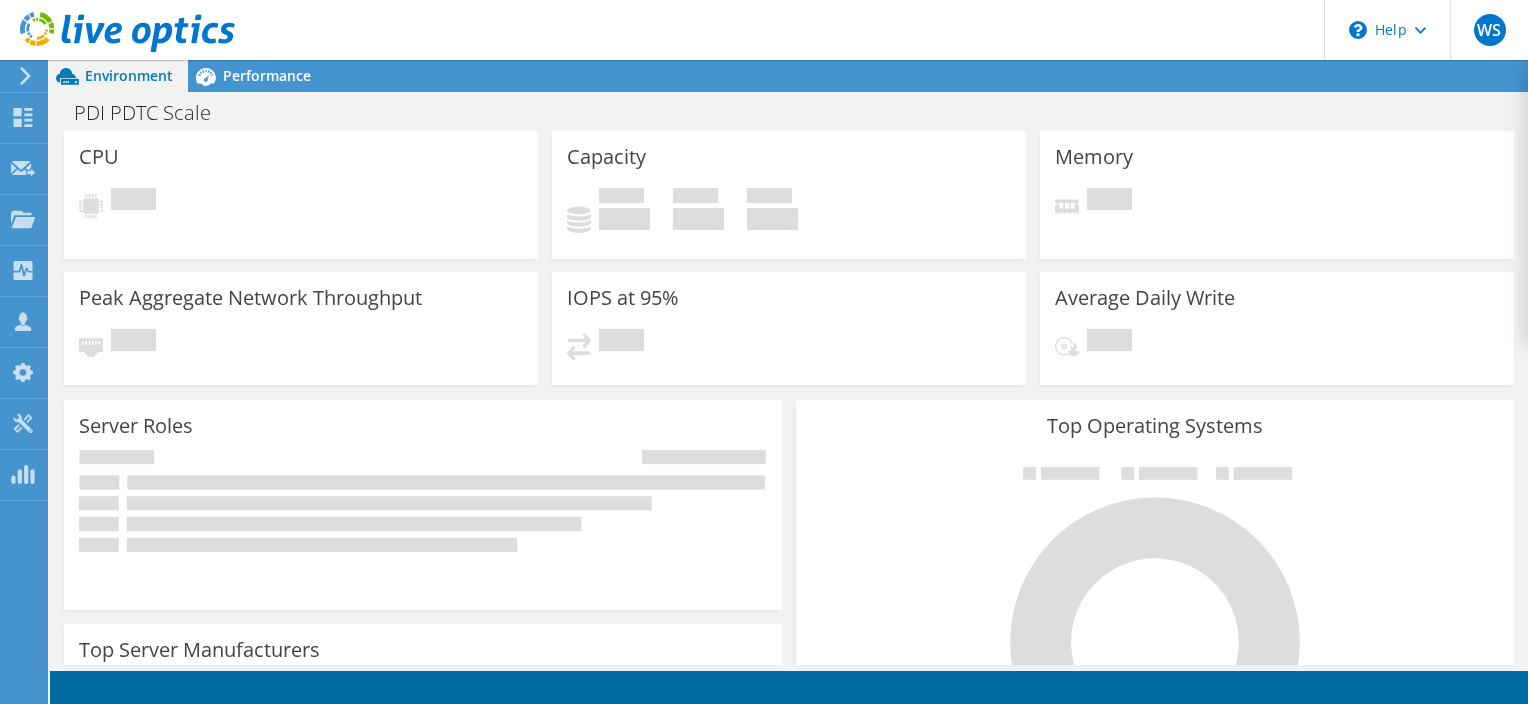 scroll, scrollTop: 0, scrollLeft: 0, axis: both 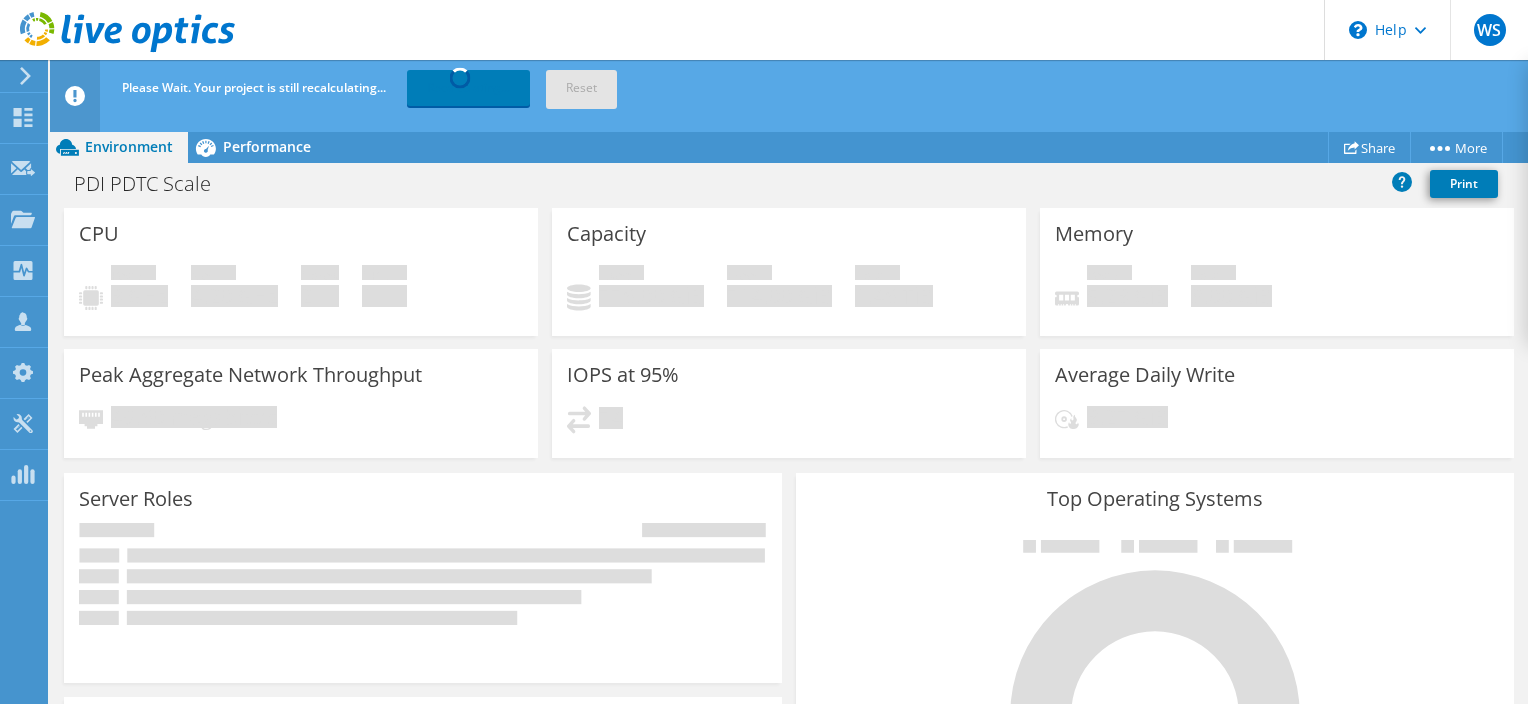click on "Recalculating..." at bounding box center [468, 88] 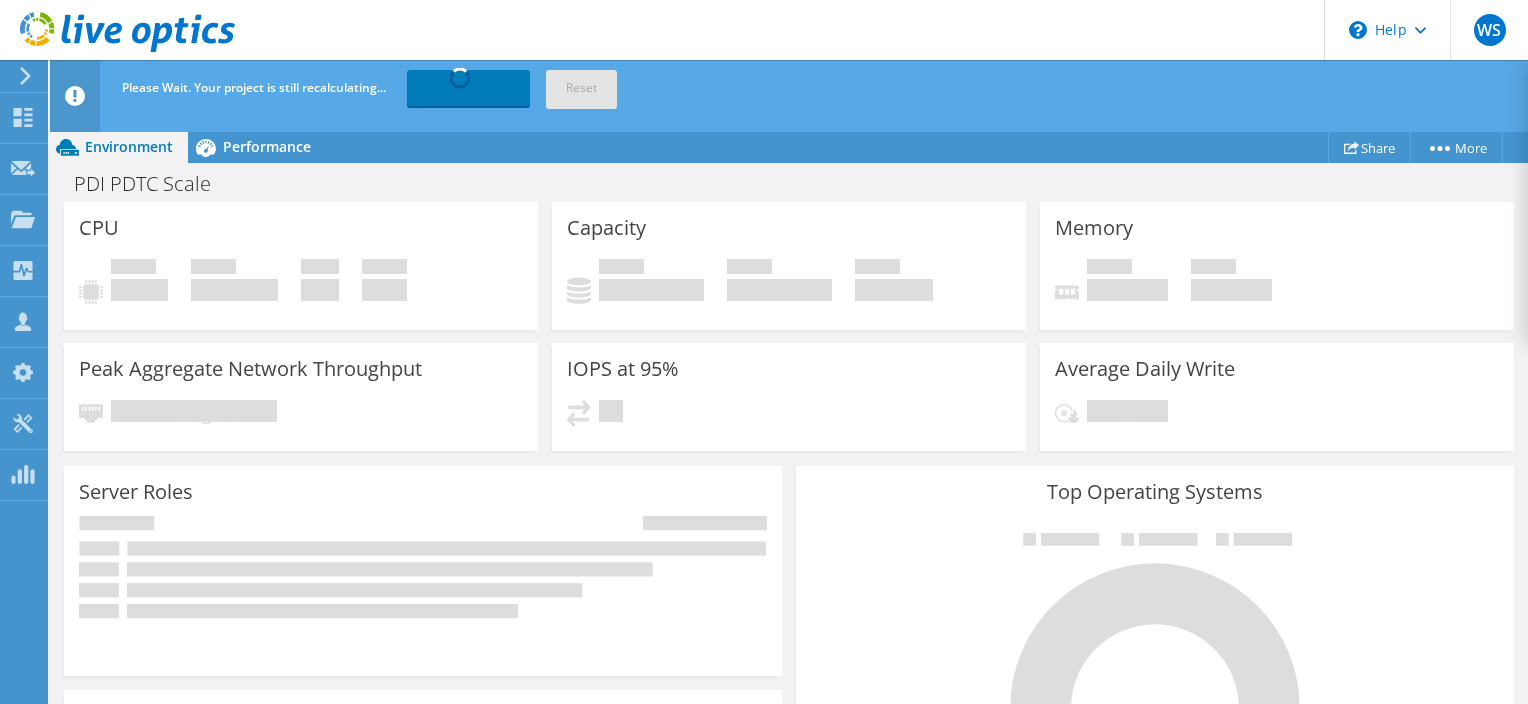 click on "Recalculating... Reset" at bounding box center (514, 87) 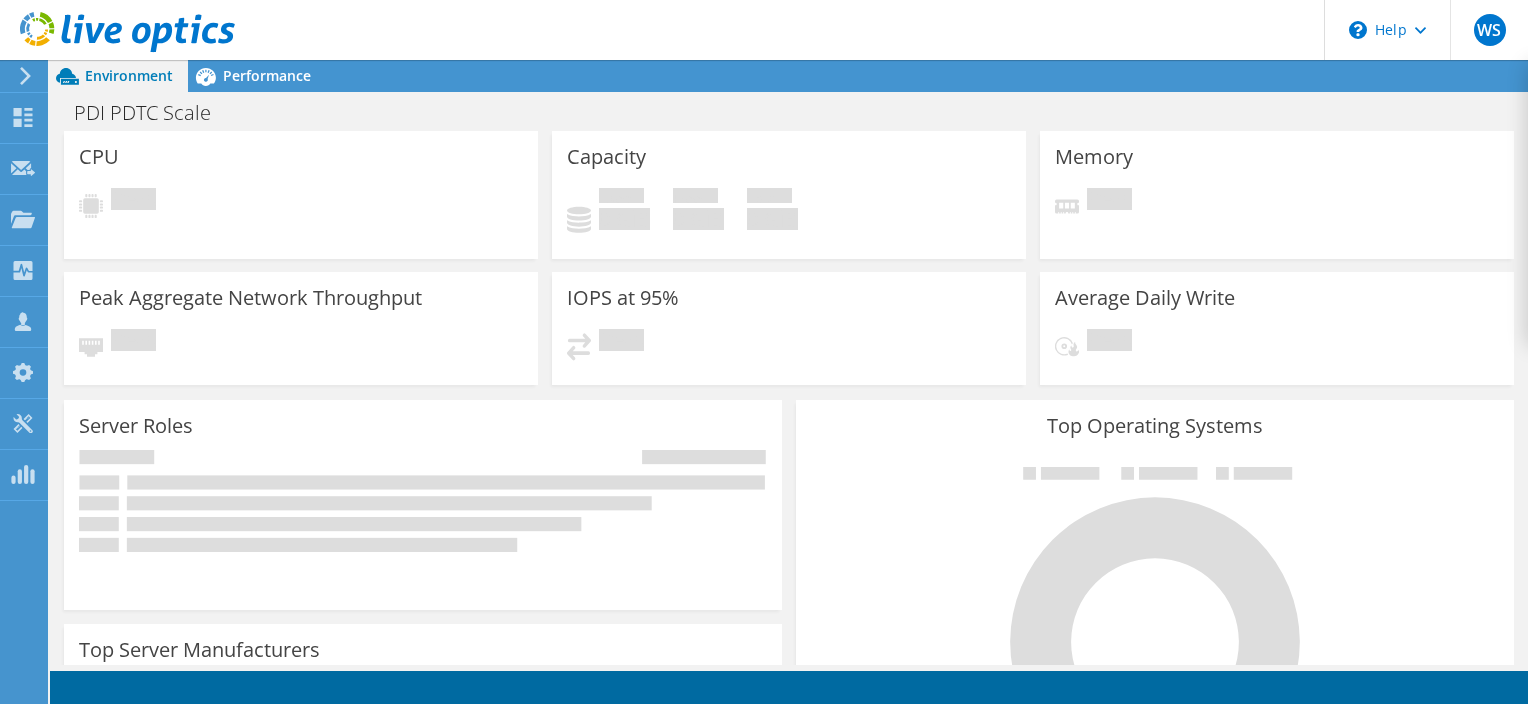 scroll, scrollTop: 0, scrollLeft: 0, axis: both 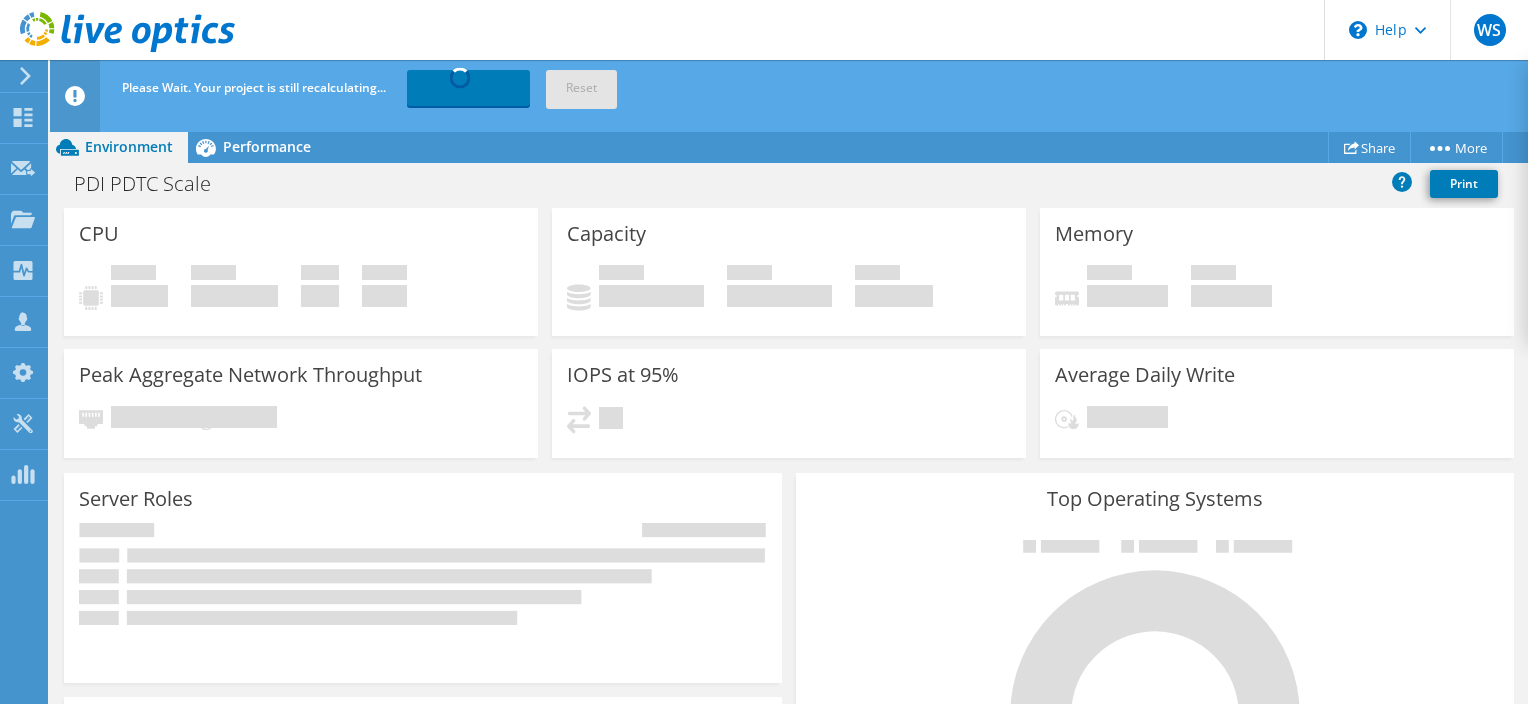 click on "Recalculating..." at bounding box center [468, 88] 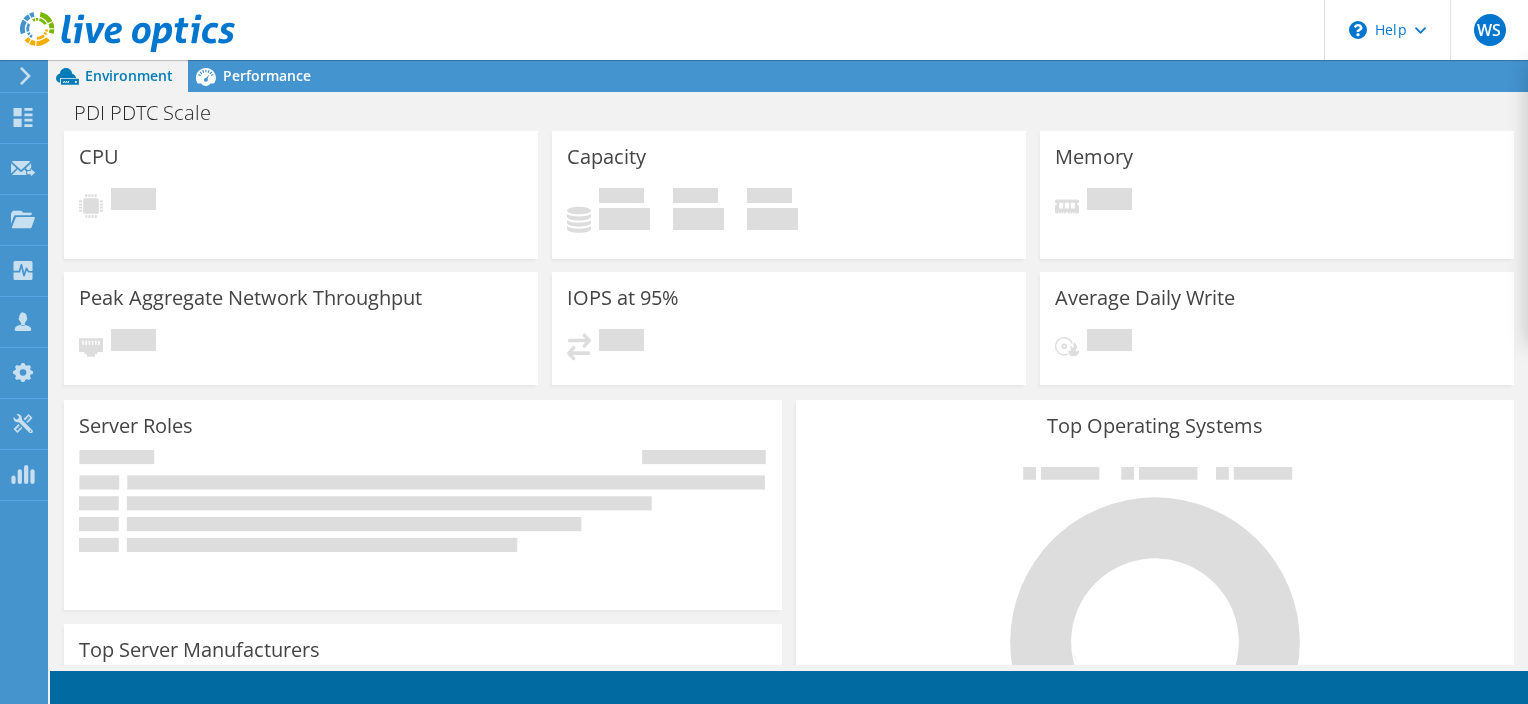 scroll, scrollTop: 0, scrollLeft: 0, axis: both 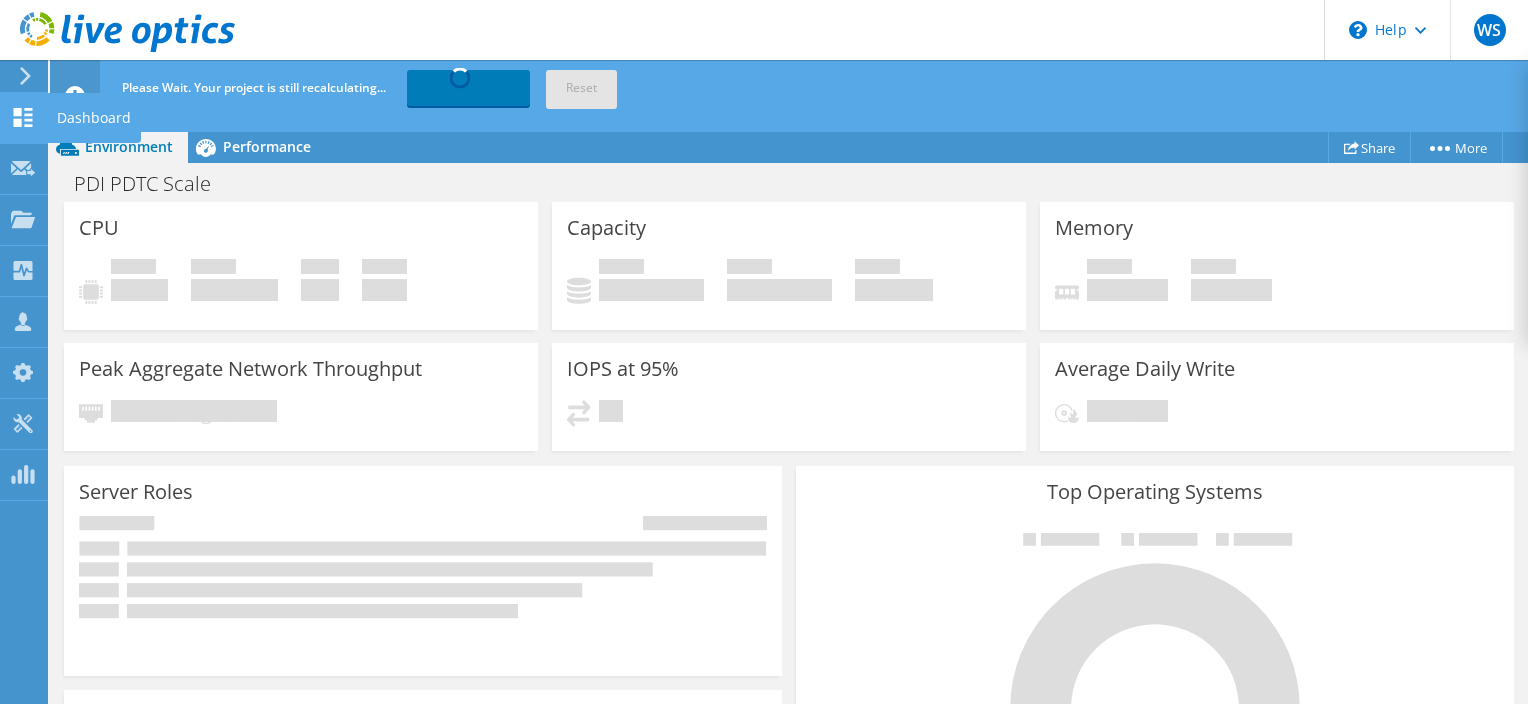 click 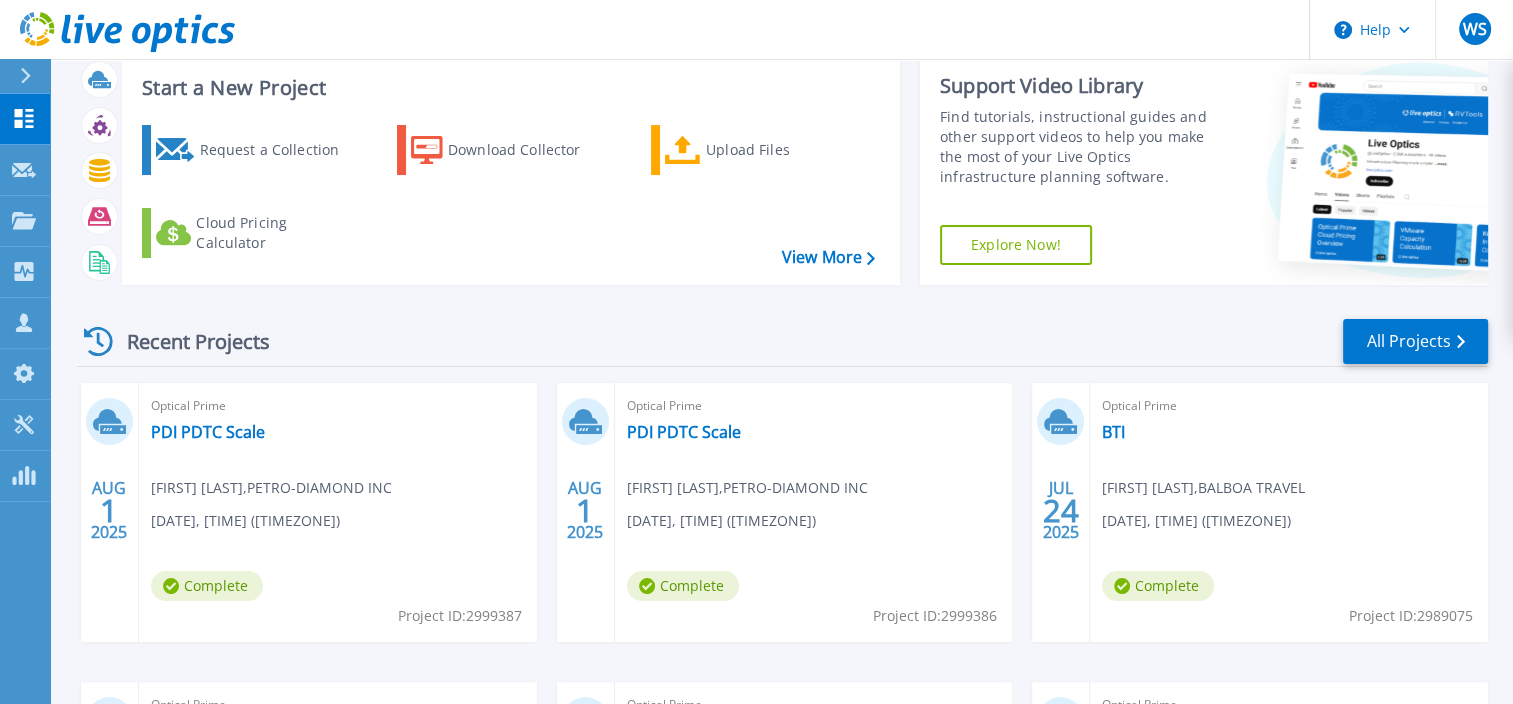 scroll, scrollTop: 100, scrollLeft: 0, axis: vertical 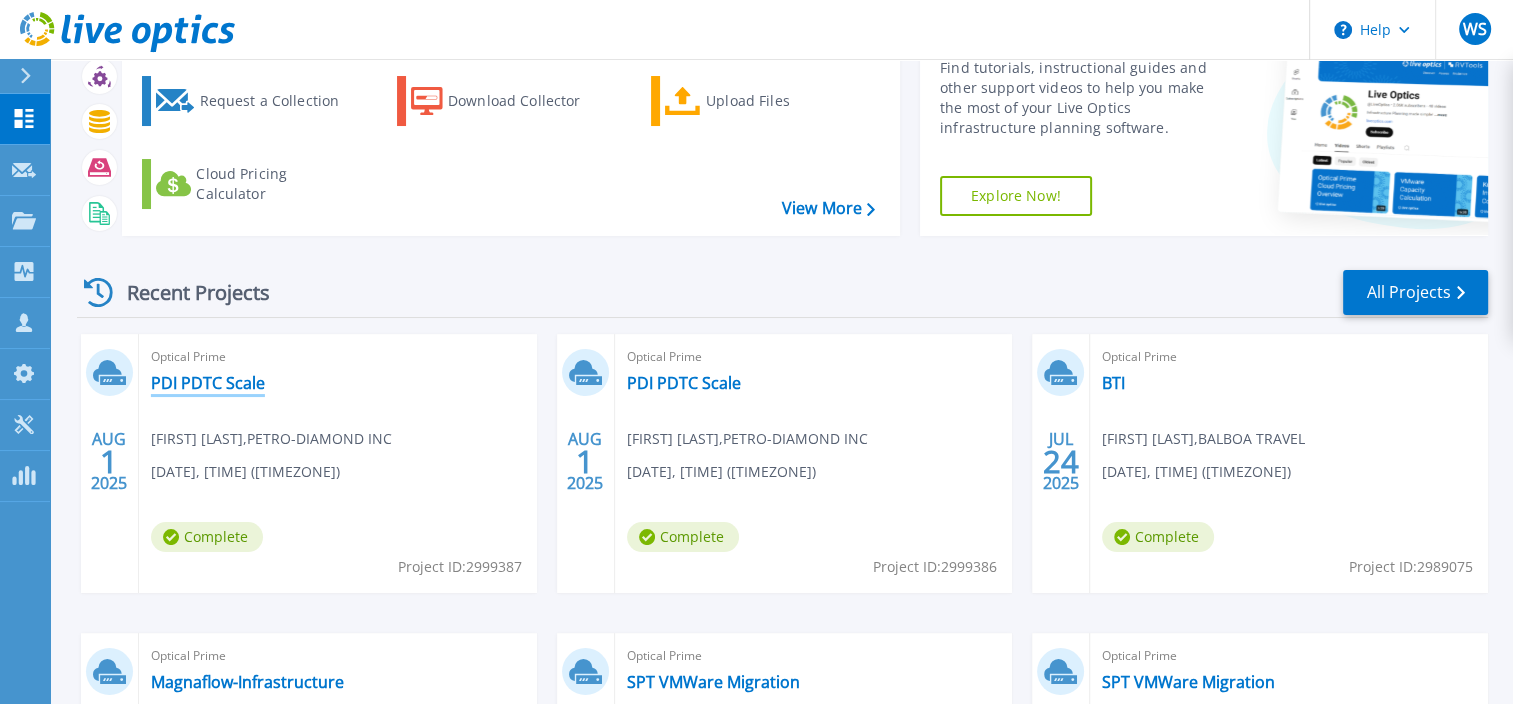 click on "PDI  PDTC Scale" at bounding box center (208, 383) 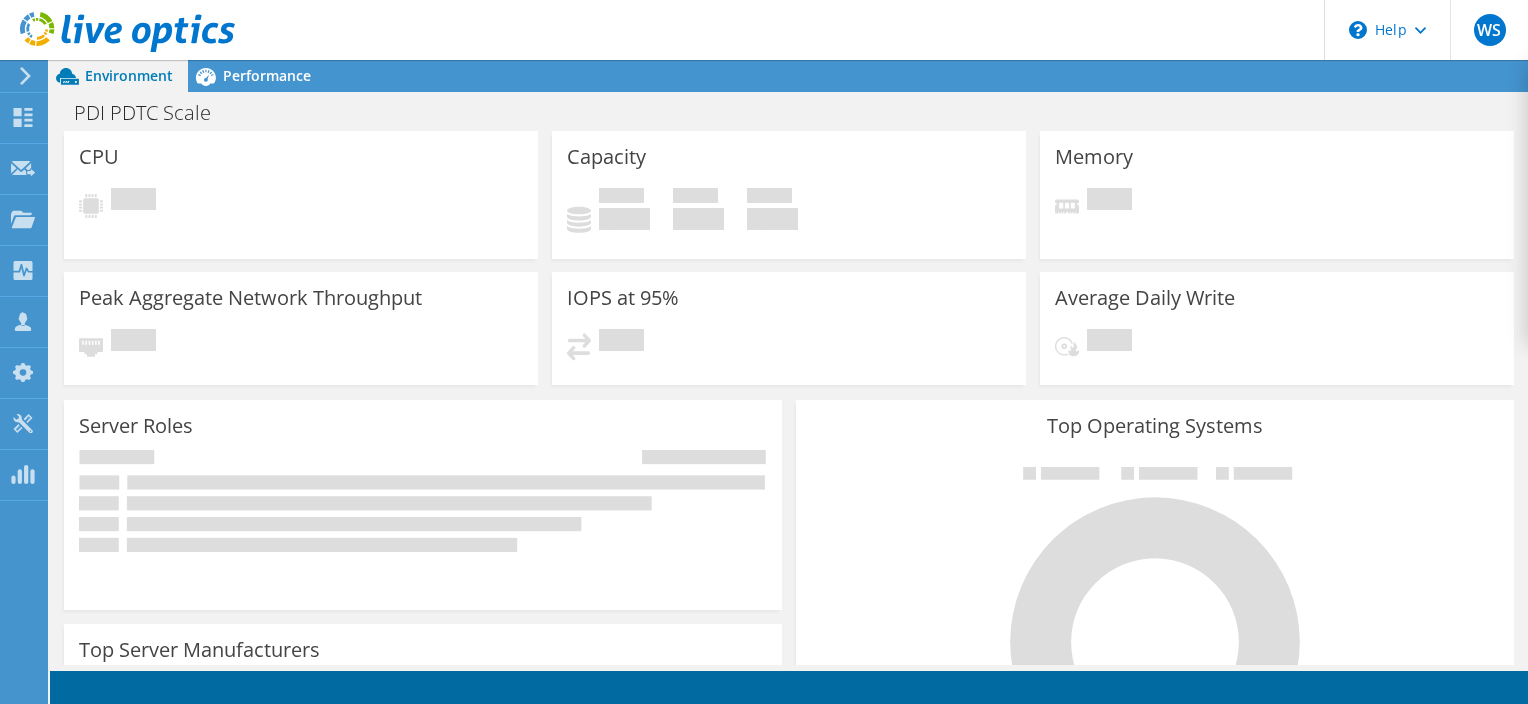 scroll, scrollTop: 0, scrollLeft: 0, axis: both 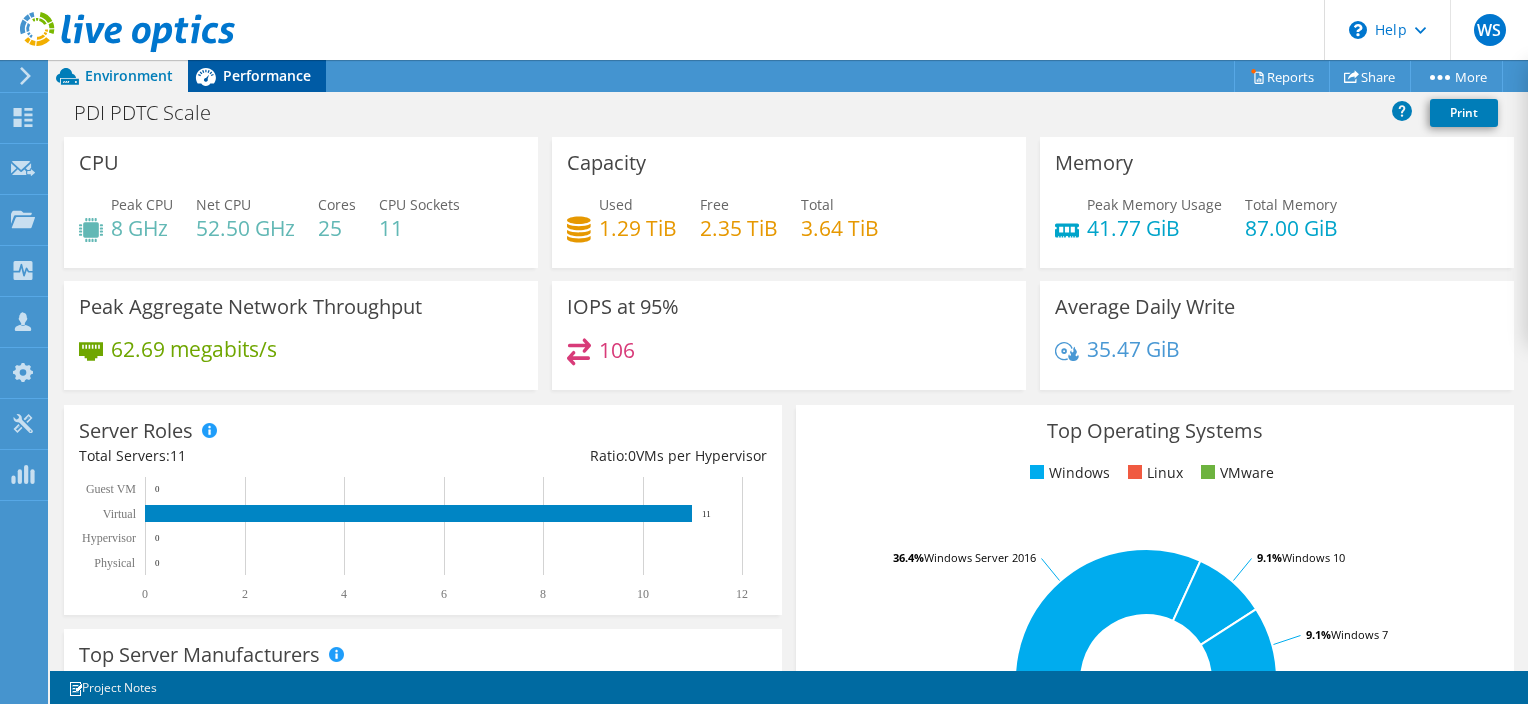 click on "Performance" at bounding box center (267, 75) 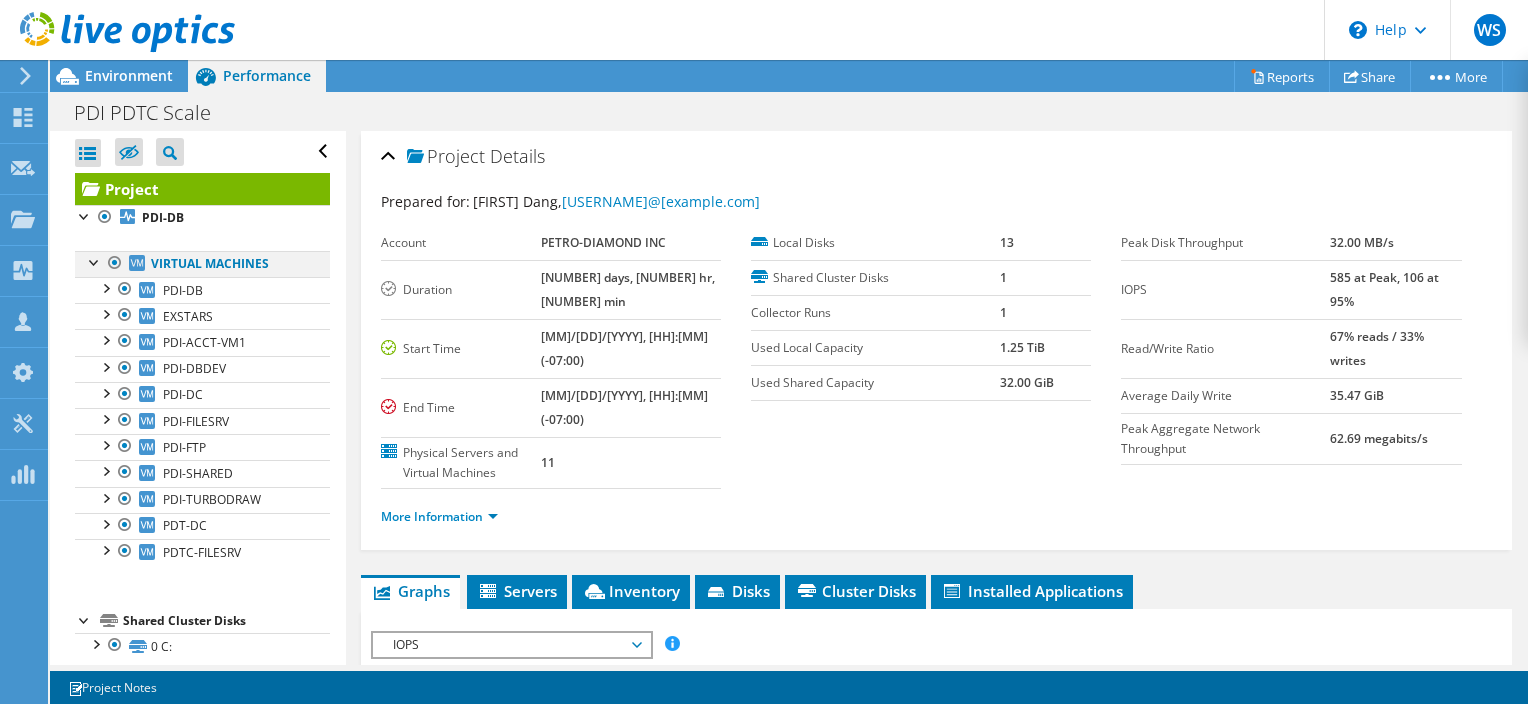 click at bounding box center (115, 263) 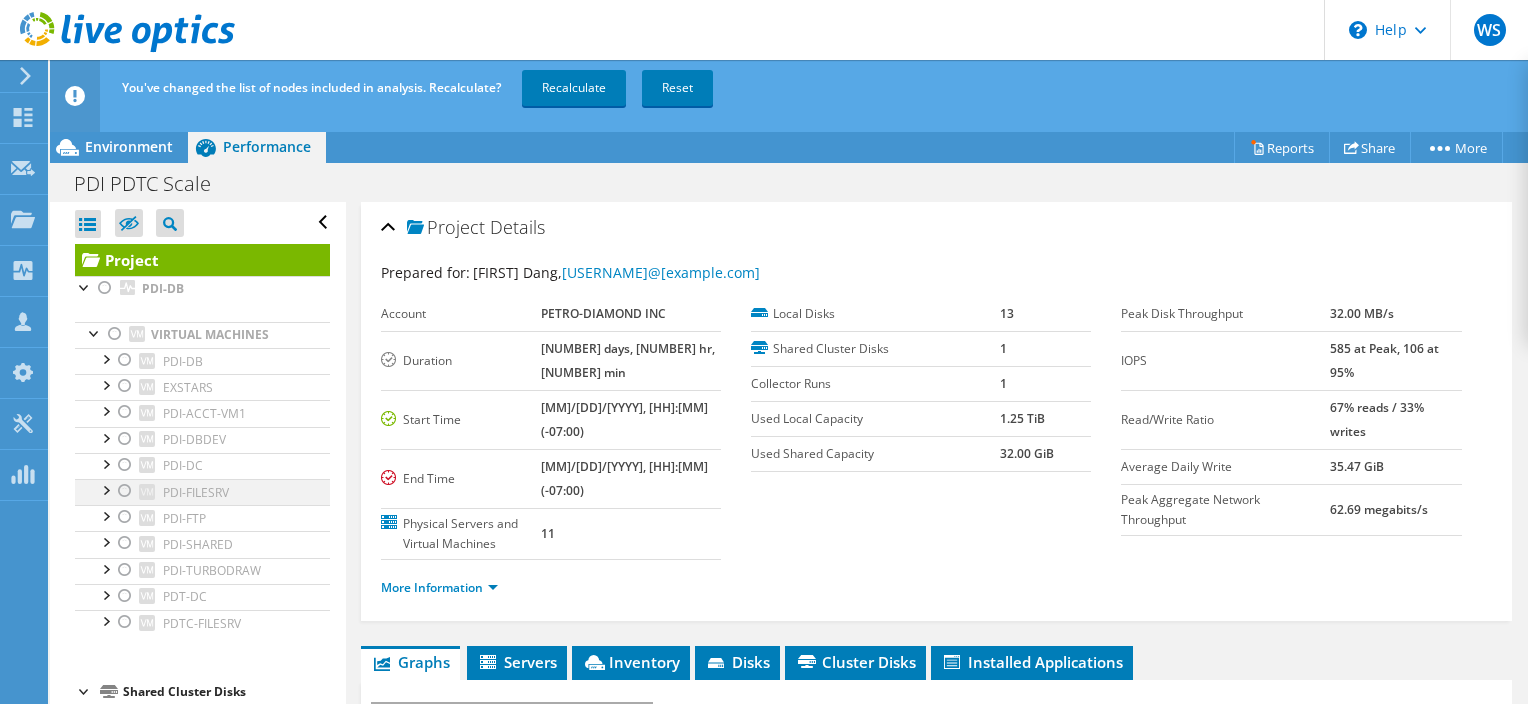 click at bounding box center (125, 491) 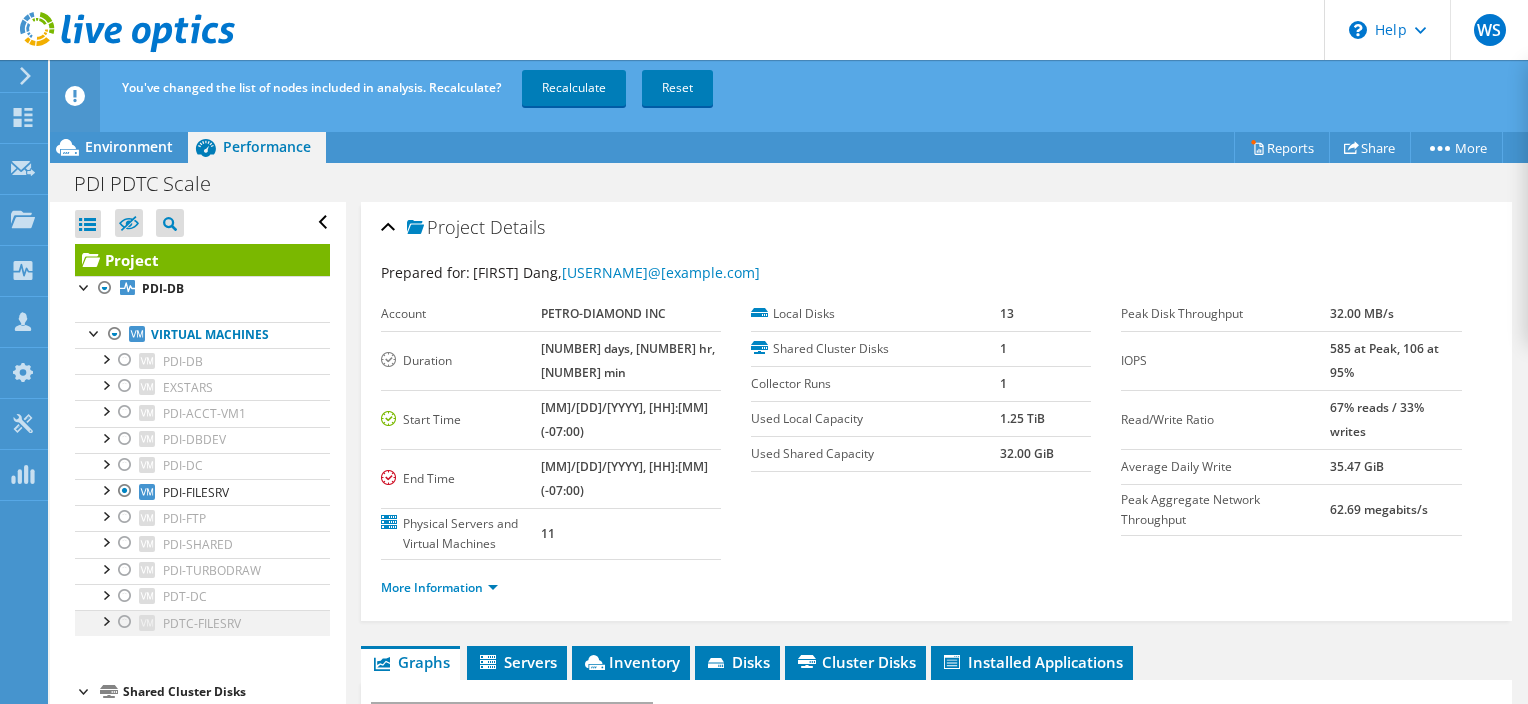 click at bounding box center (125, 622) 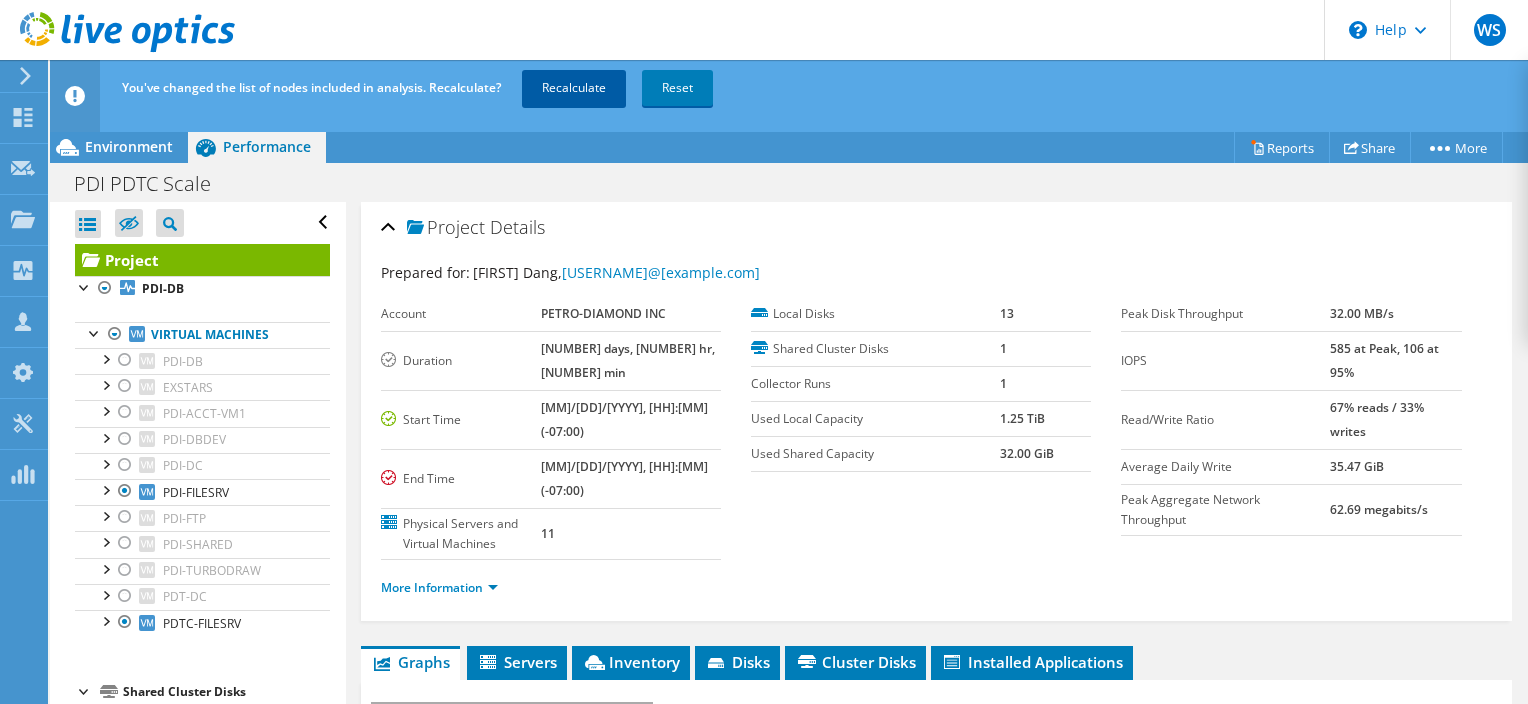 click on "Recalculate" at bounding box center (574, 88) 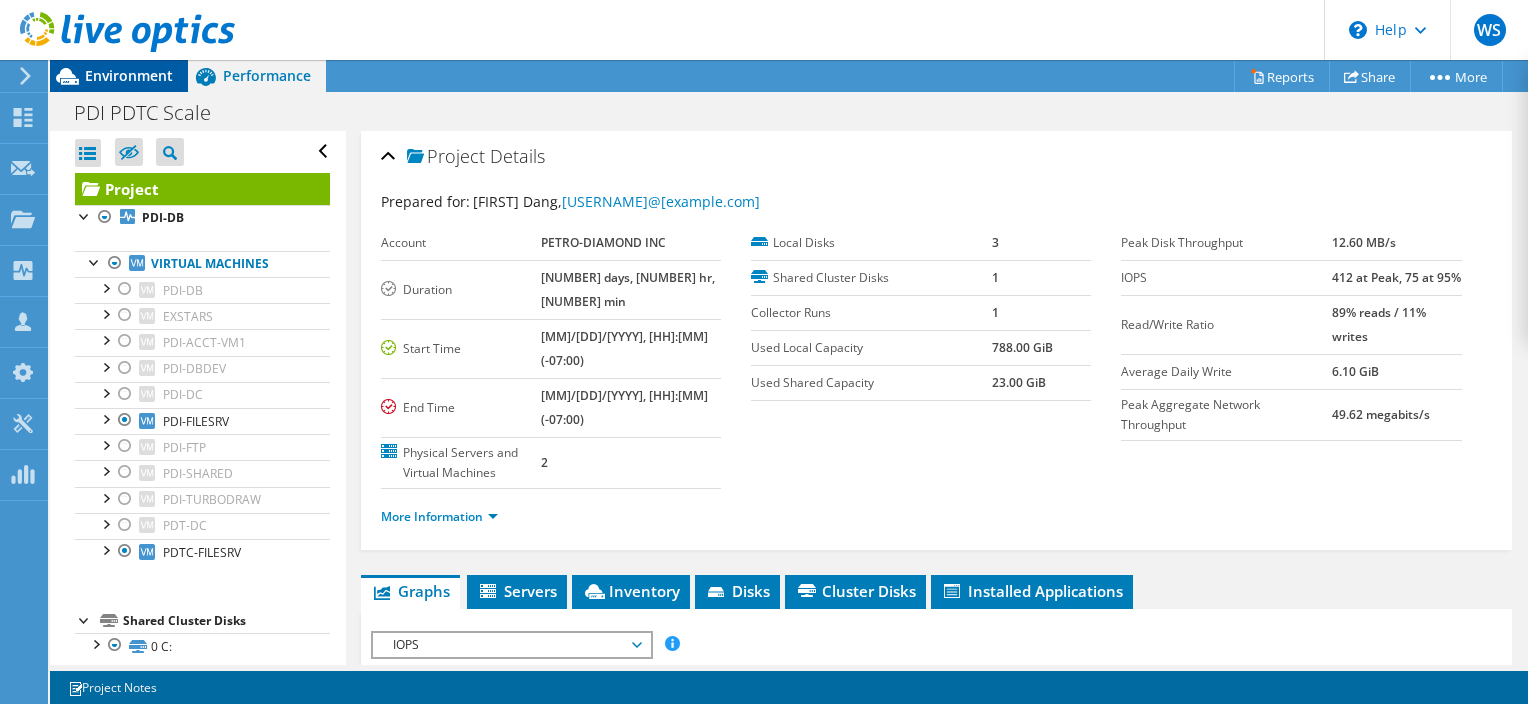 click on "Environment" at bounding box center (129, 75) 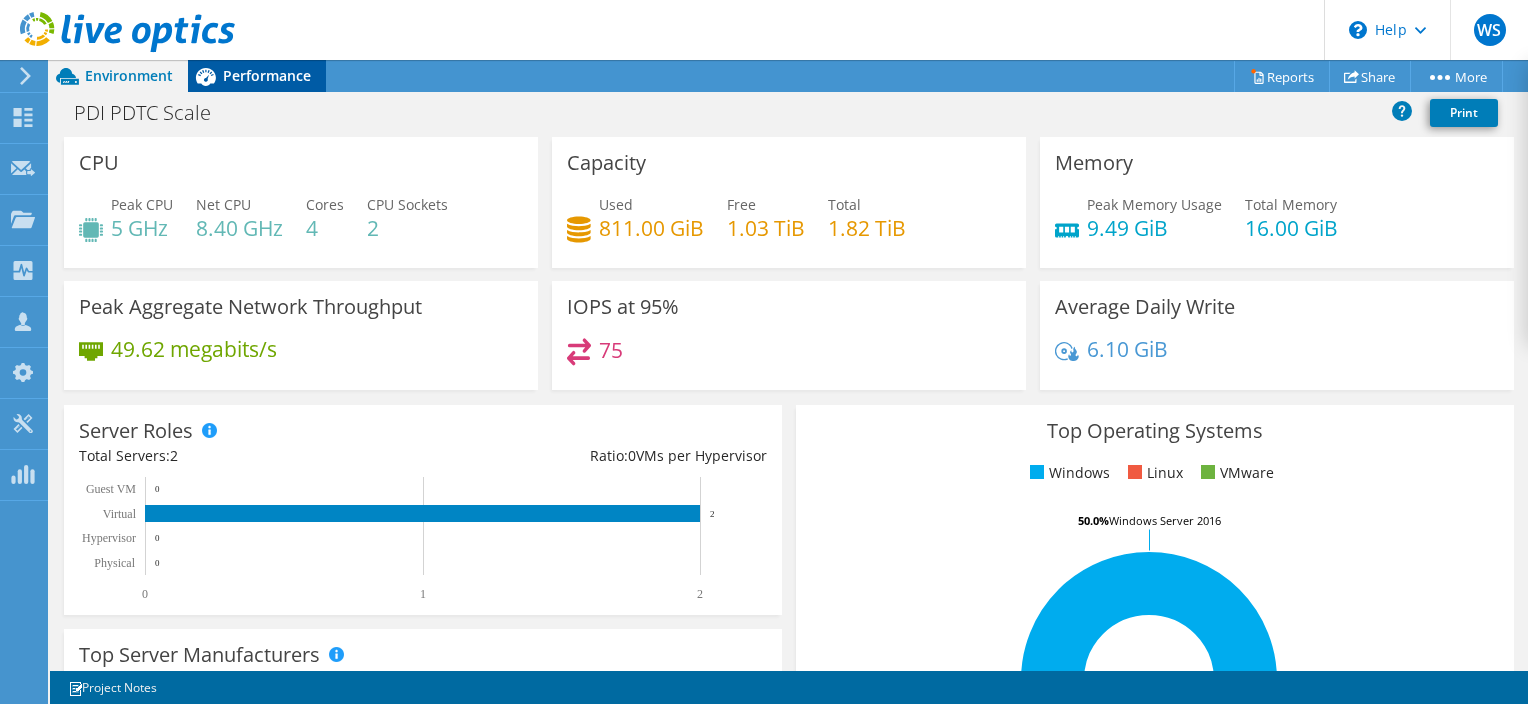 click on "Performance" at bounding box center (267, 75) 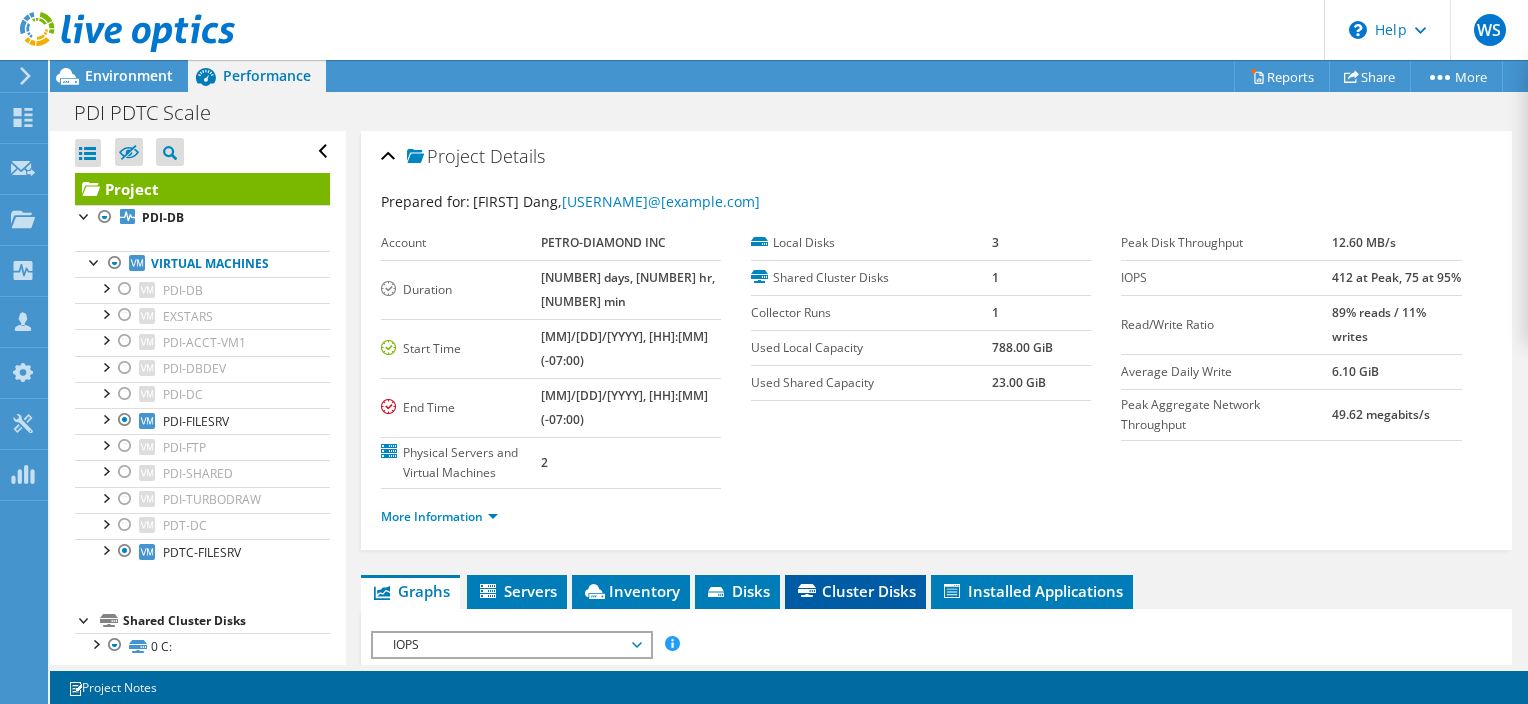 click on "Cluster Disks" at bounding box center (855, 591) 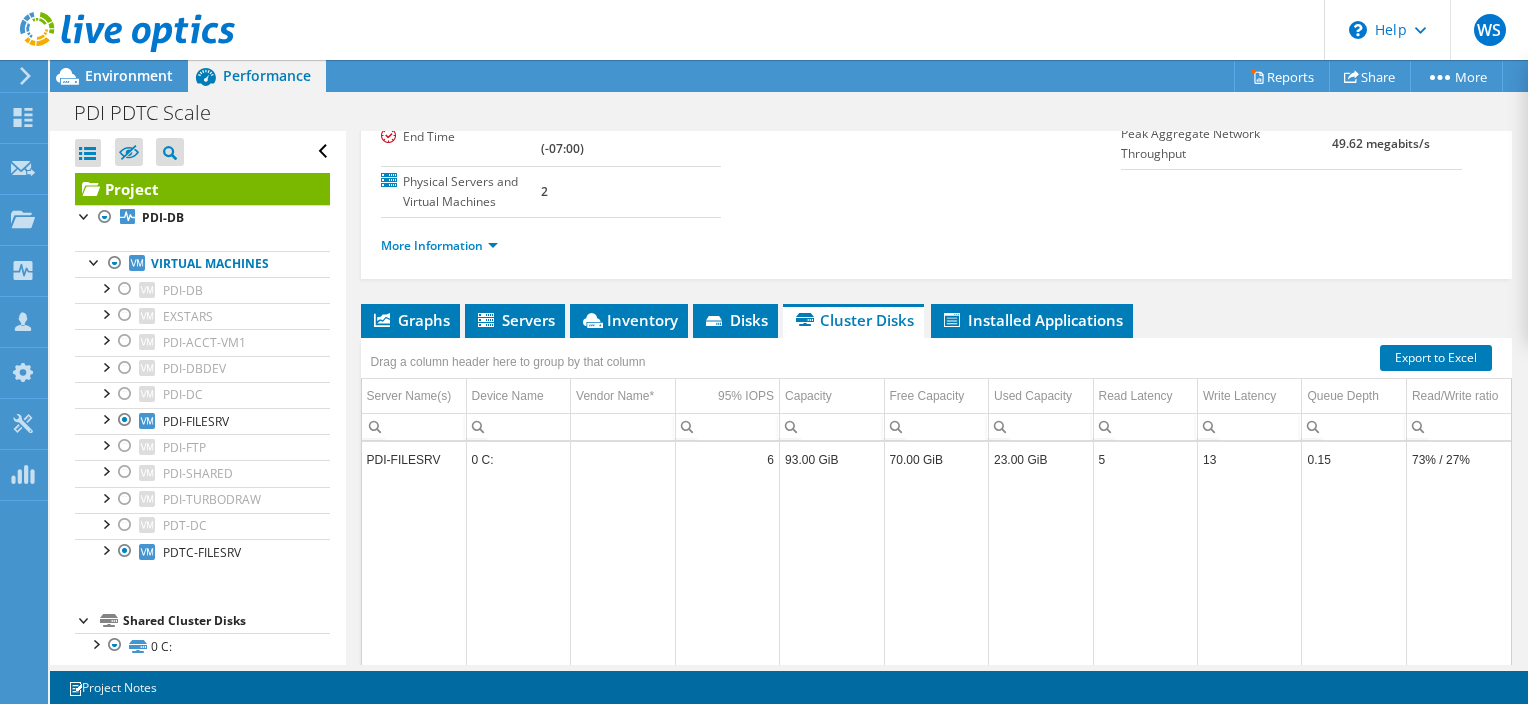 scroll, scrollTop: 300, scrollLeft: 0, axis: vertical 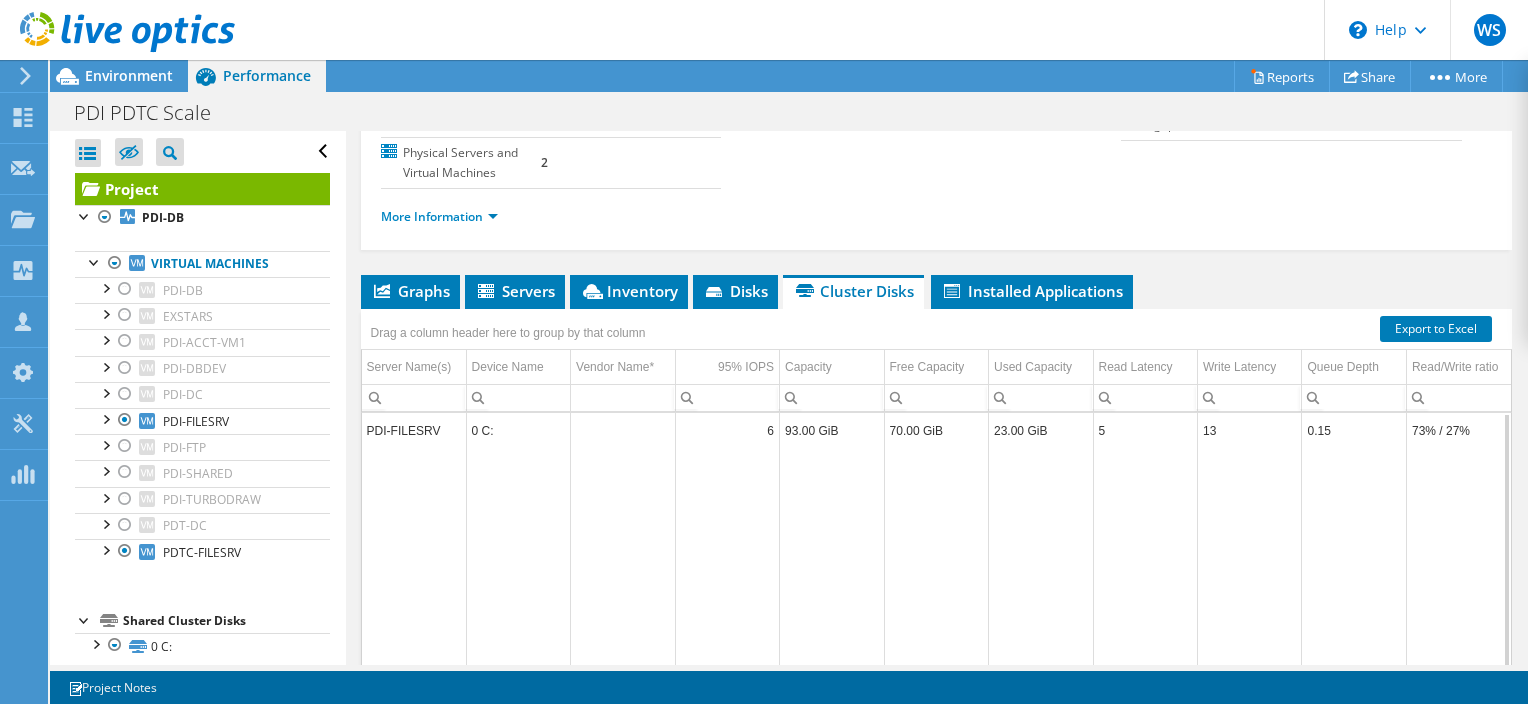 click at bounding box center [1145, 591] 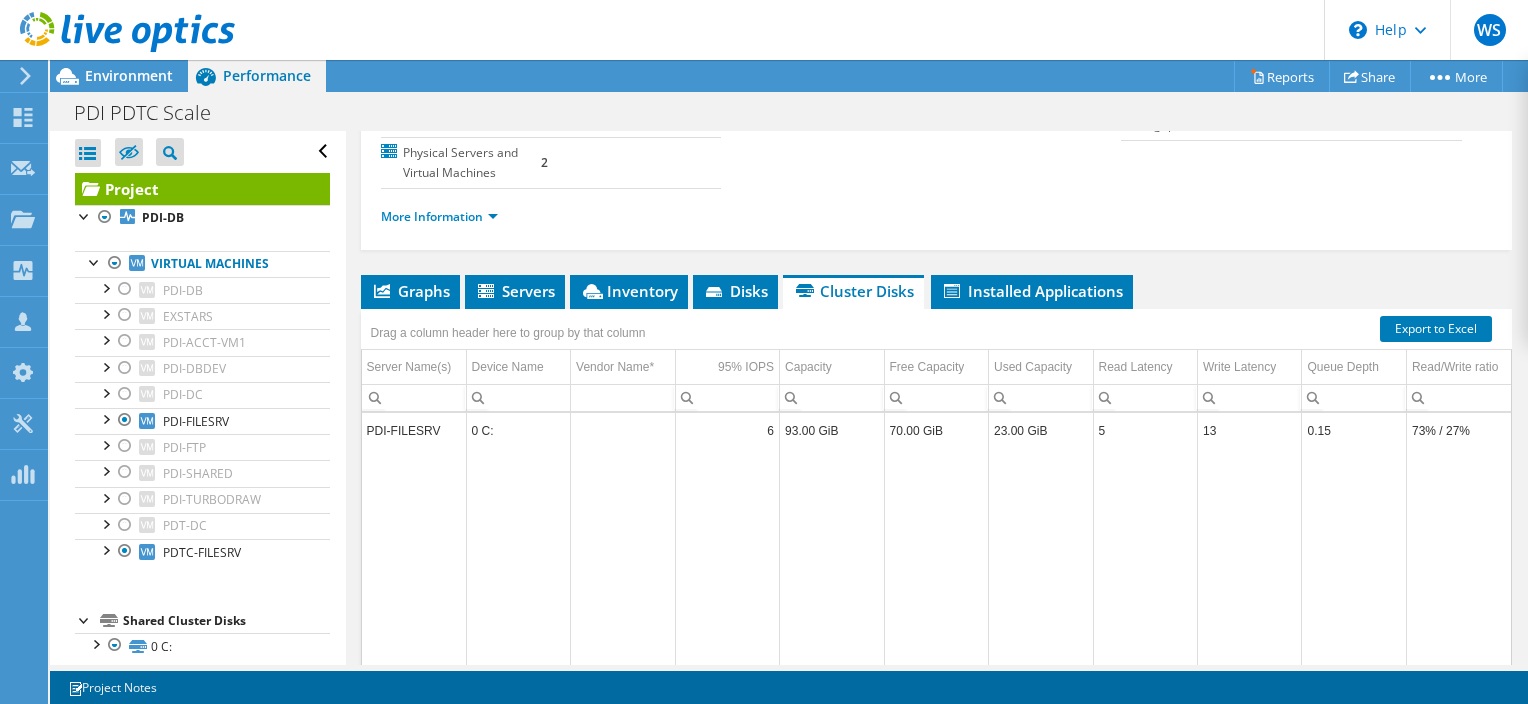 drag, startPoint x: 1112, startPoint y: 665, endPoint x: 1156, endPoint y: 659, distance: 44.407207 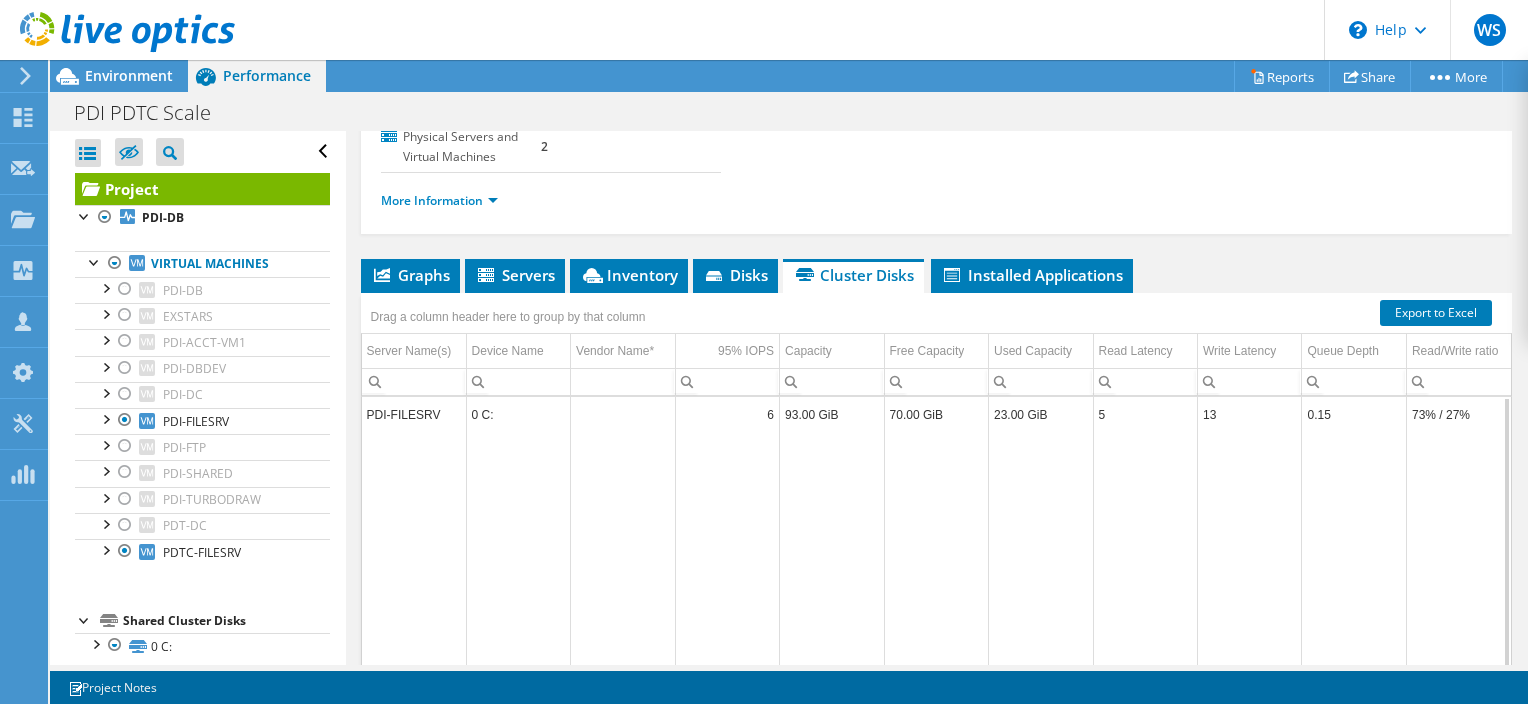 click at bounding box center [1354, 575] 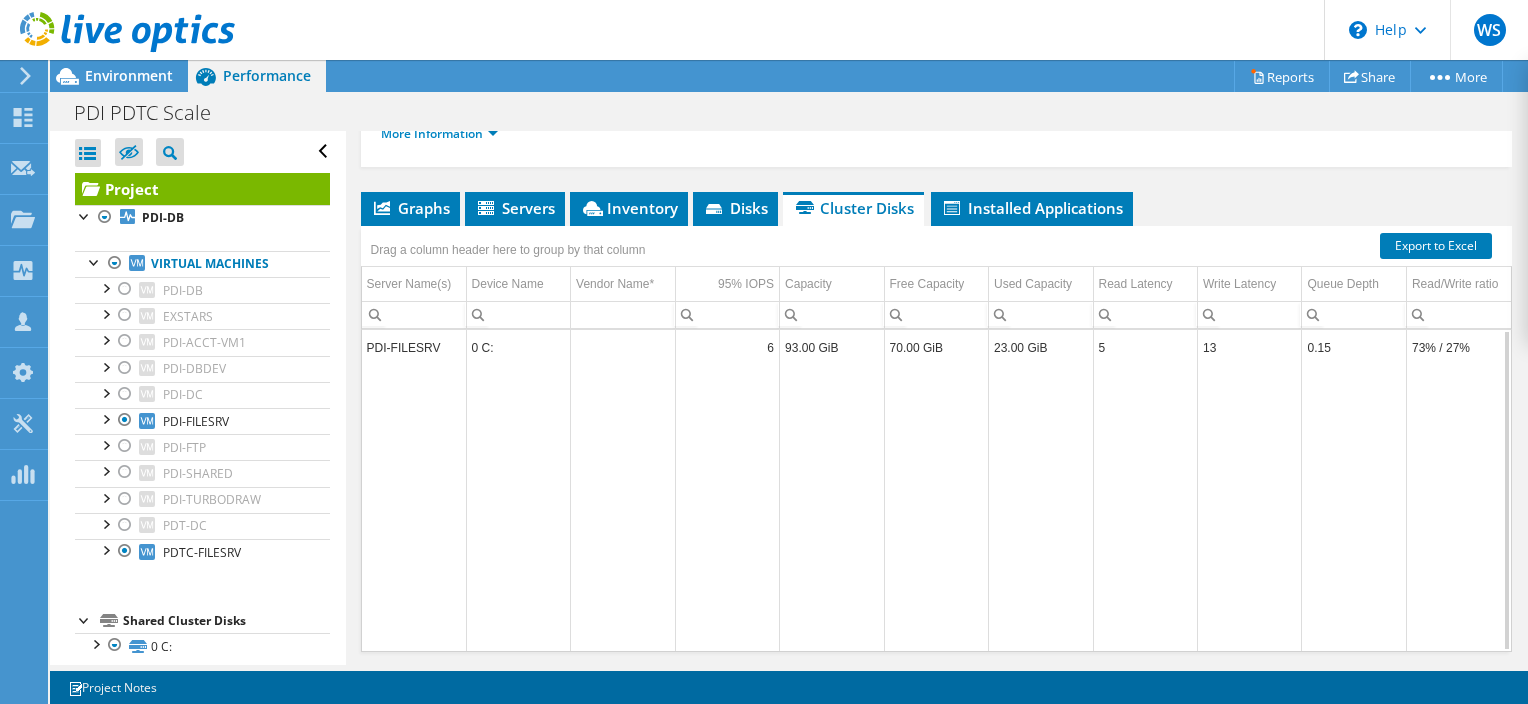 scroll, scrollTop: 416, scrollLeft: 0, axis: vertical 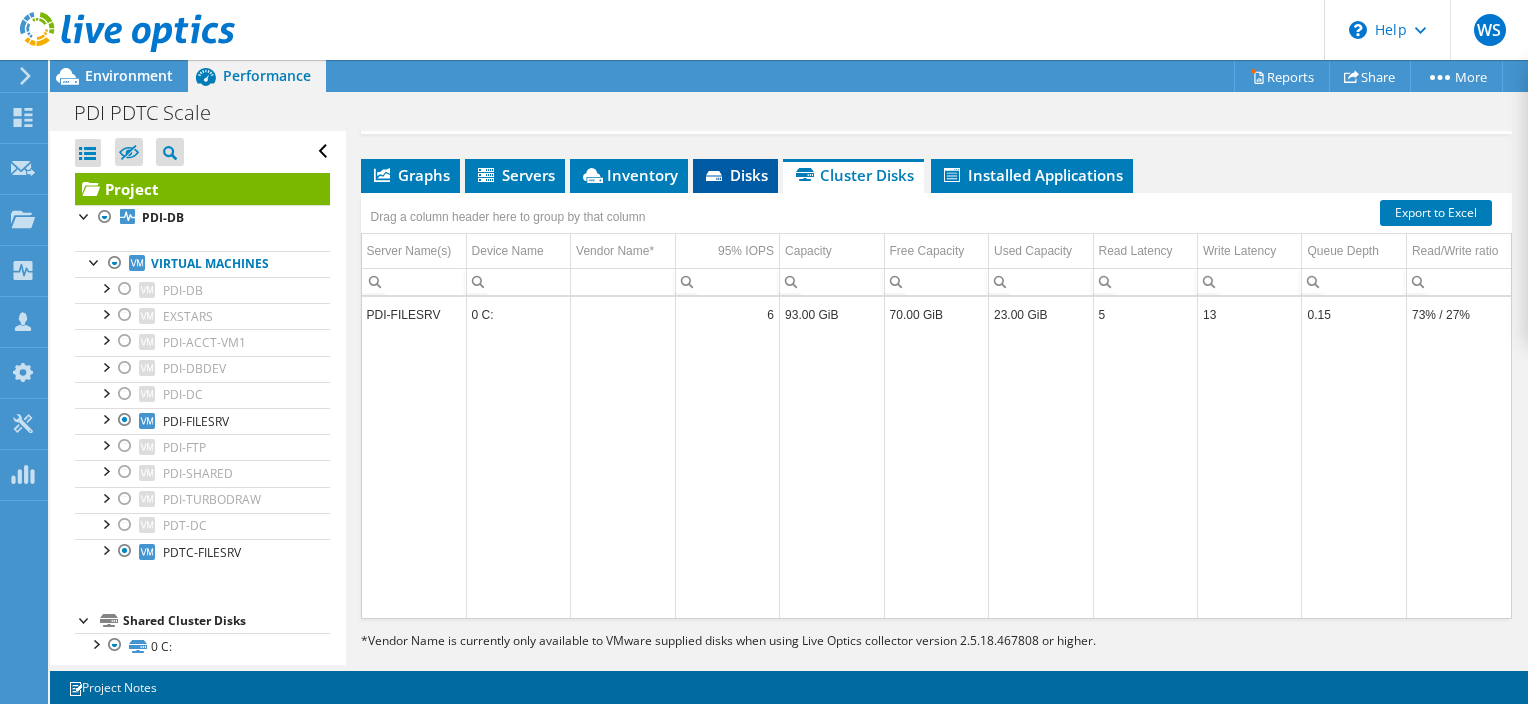 click on "Disks" at bounding box center (735, 175) 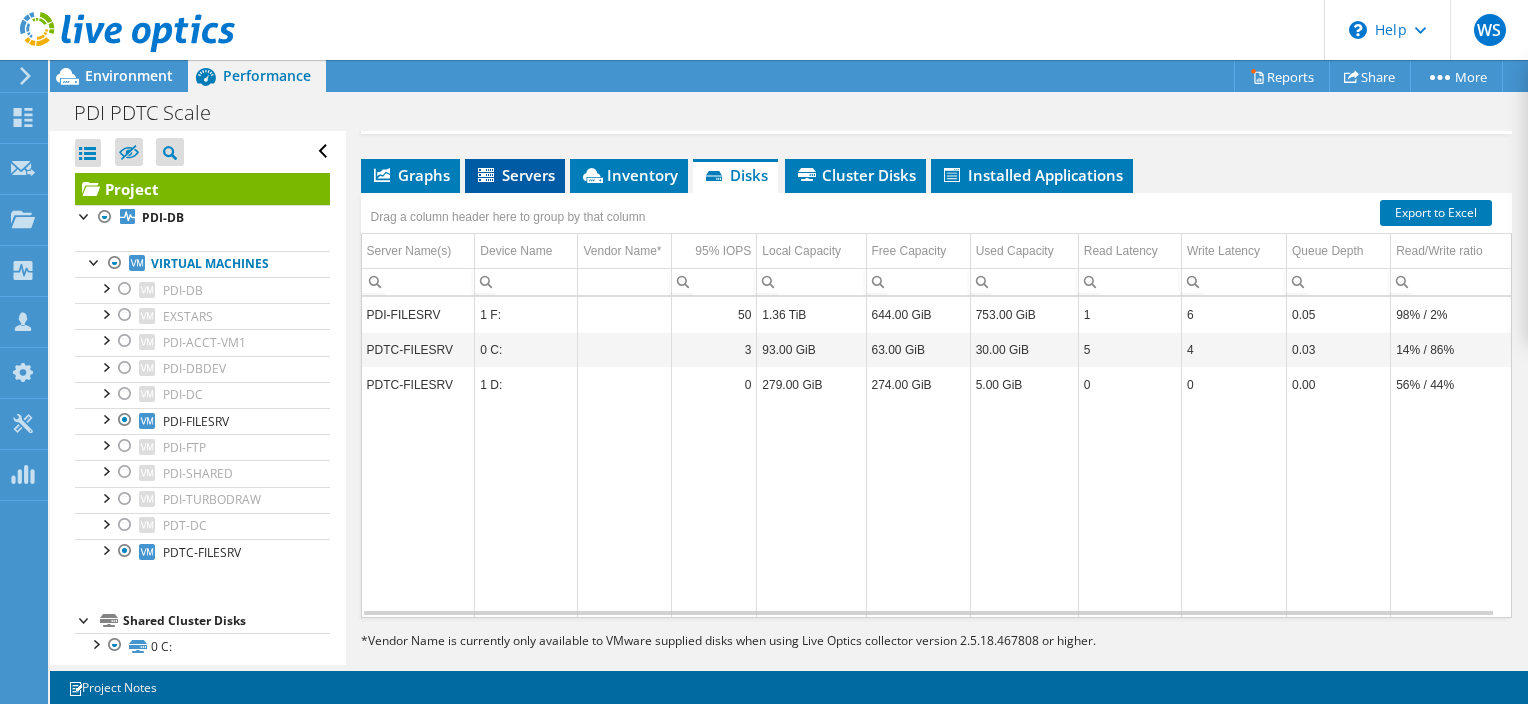 click 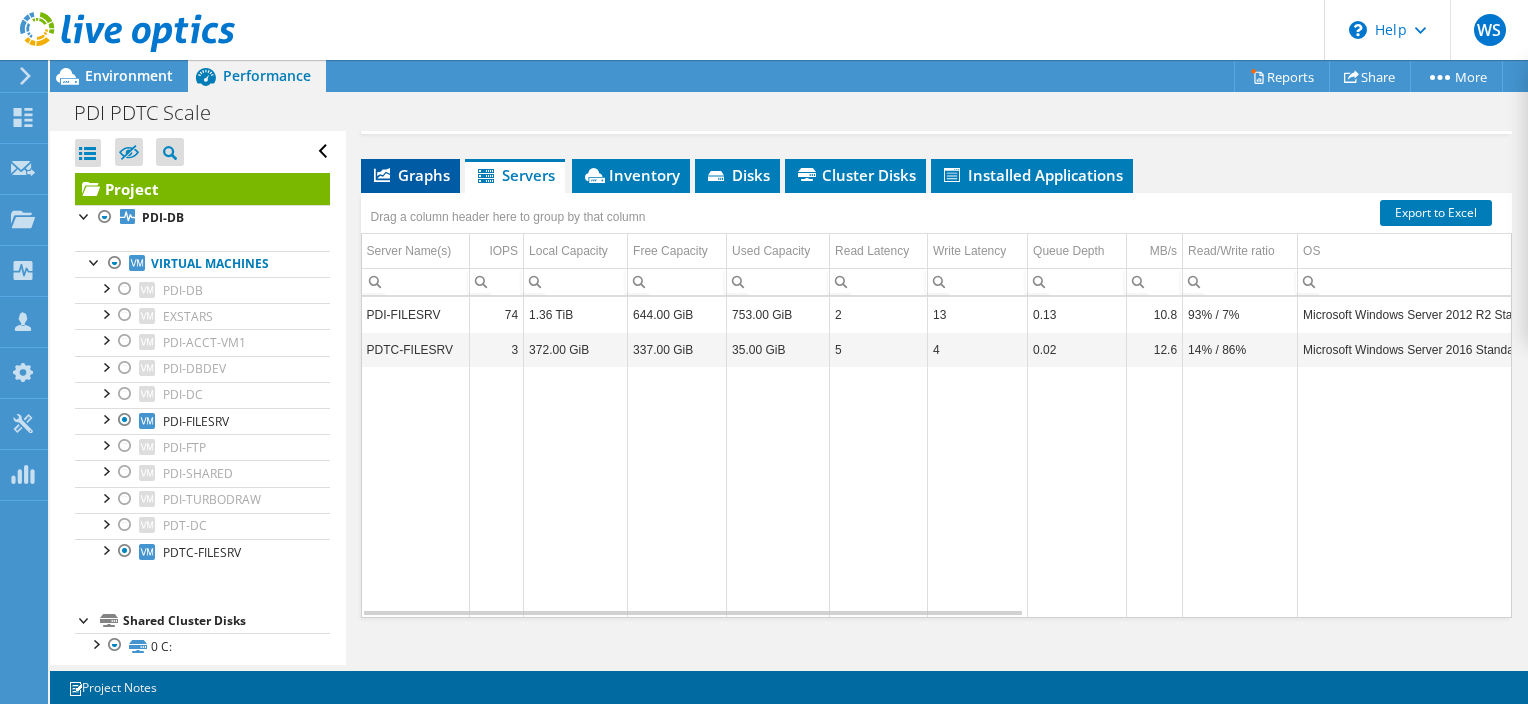 click on "Graphs" at bounding box center (410, 175) 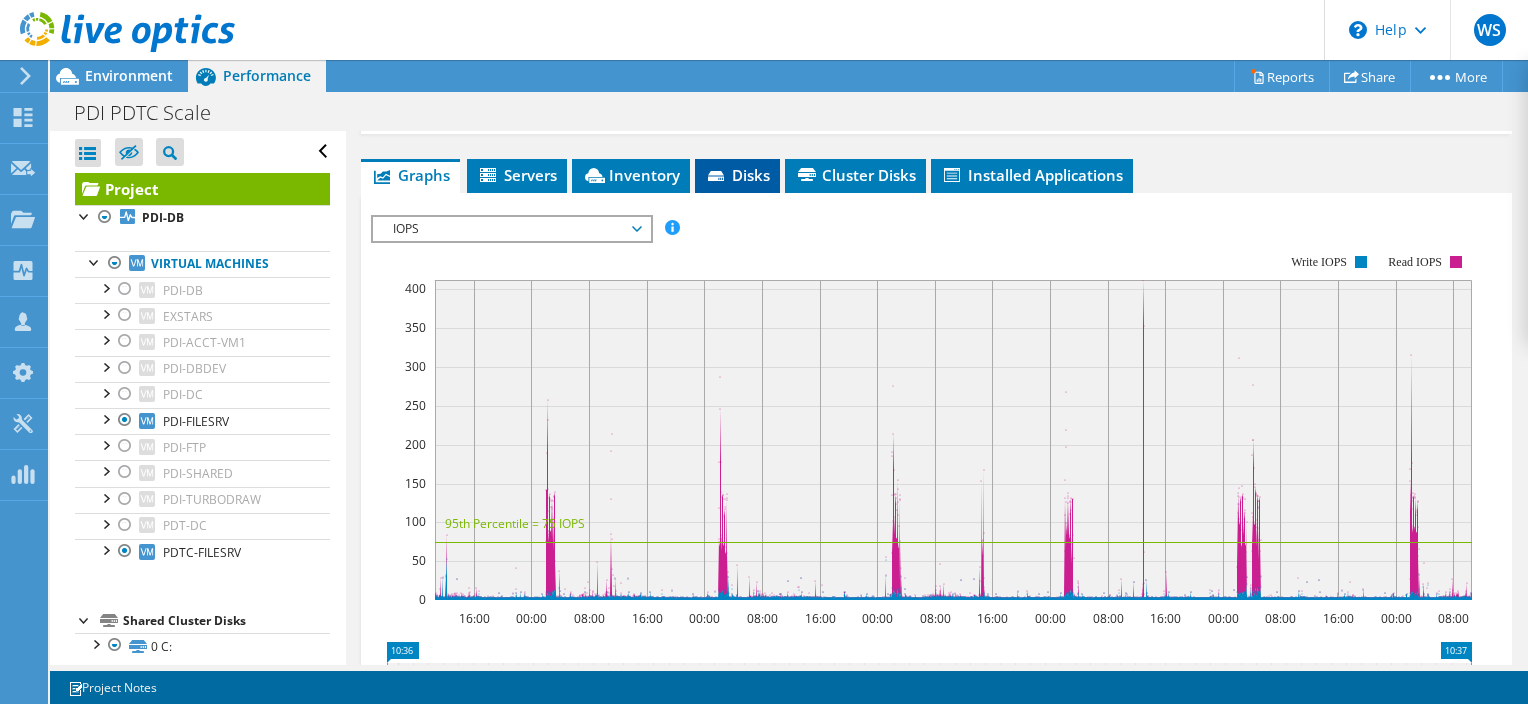 click on "Disks" at bounding box center (737, 175) 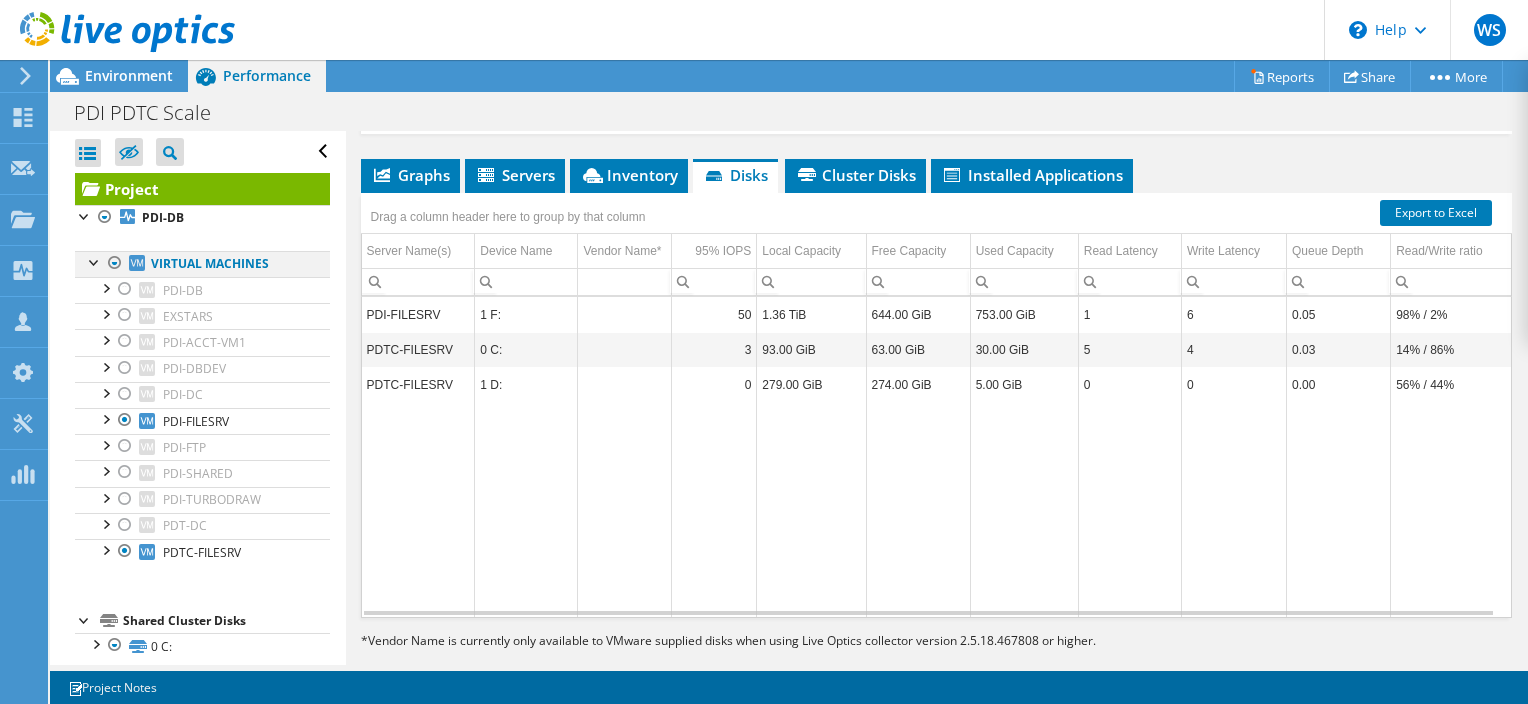 click at bounding box center (115, 263) 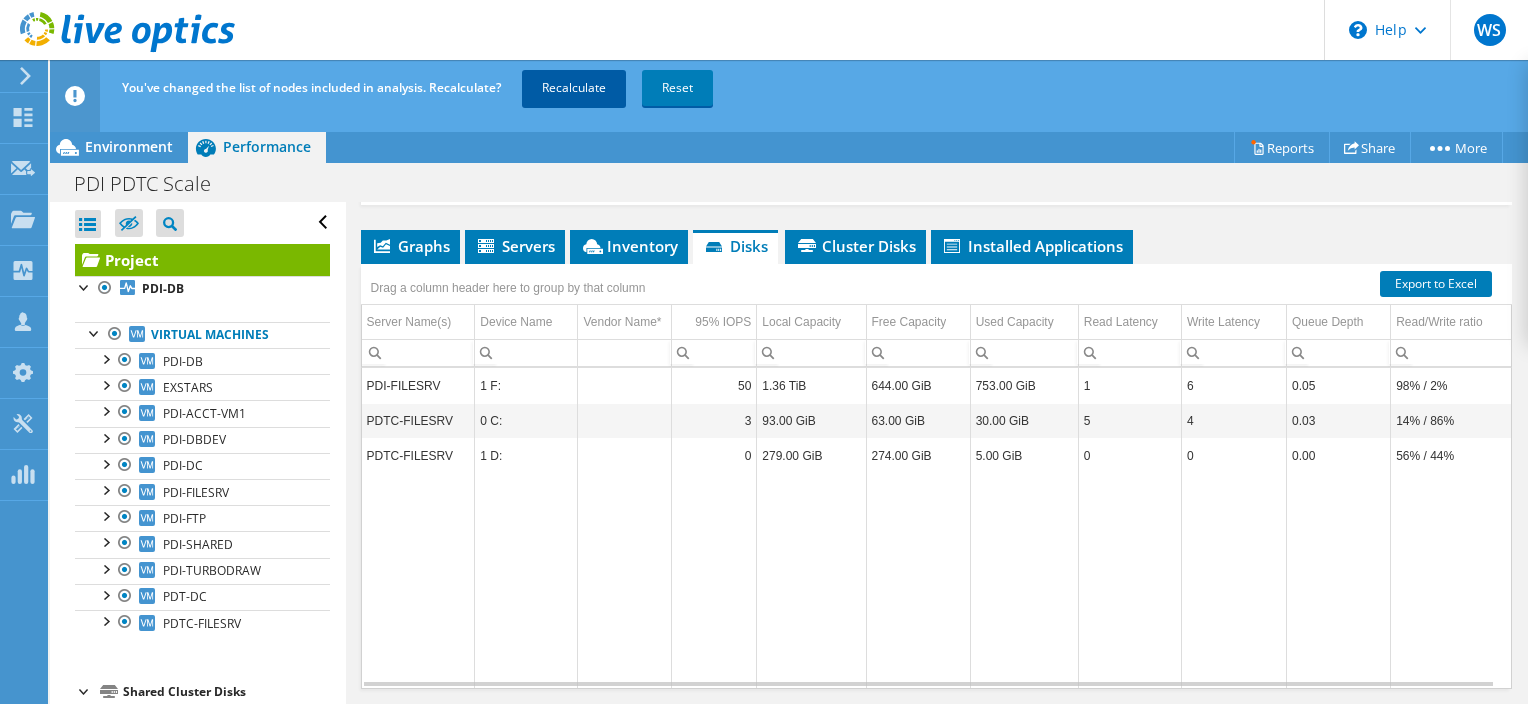 click on "Recalculate" at bounding box center (574, 88) 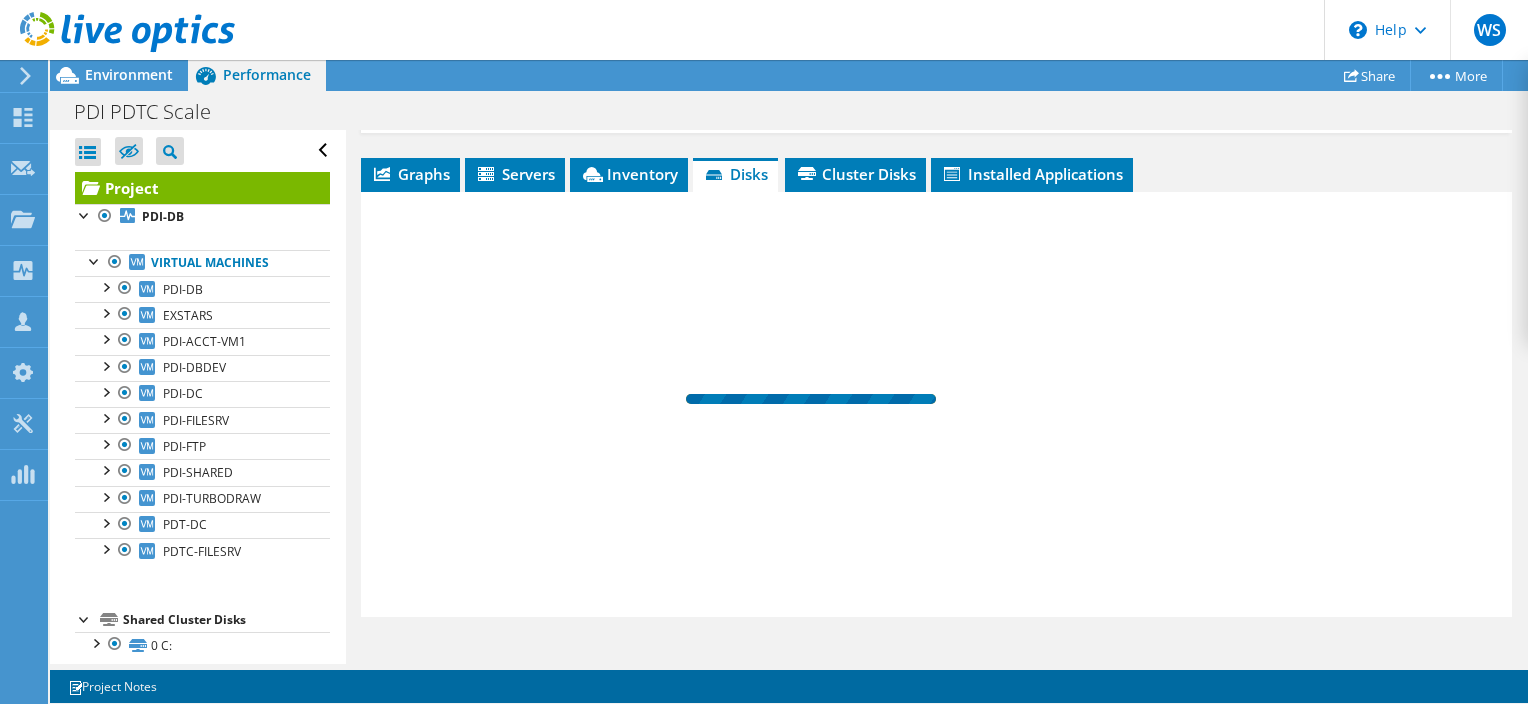click on "Environment" at bounding box center (129, 74) 